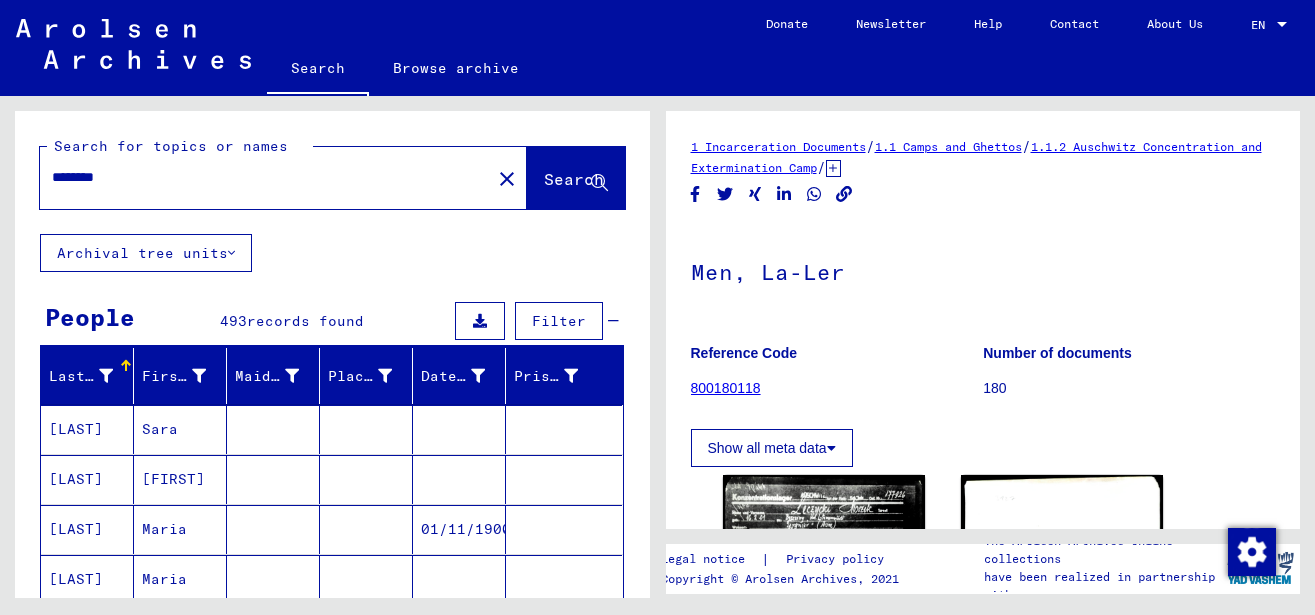 scroll, scrollTop: 0, scrollLeft: 0, axis: both 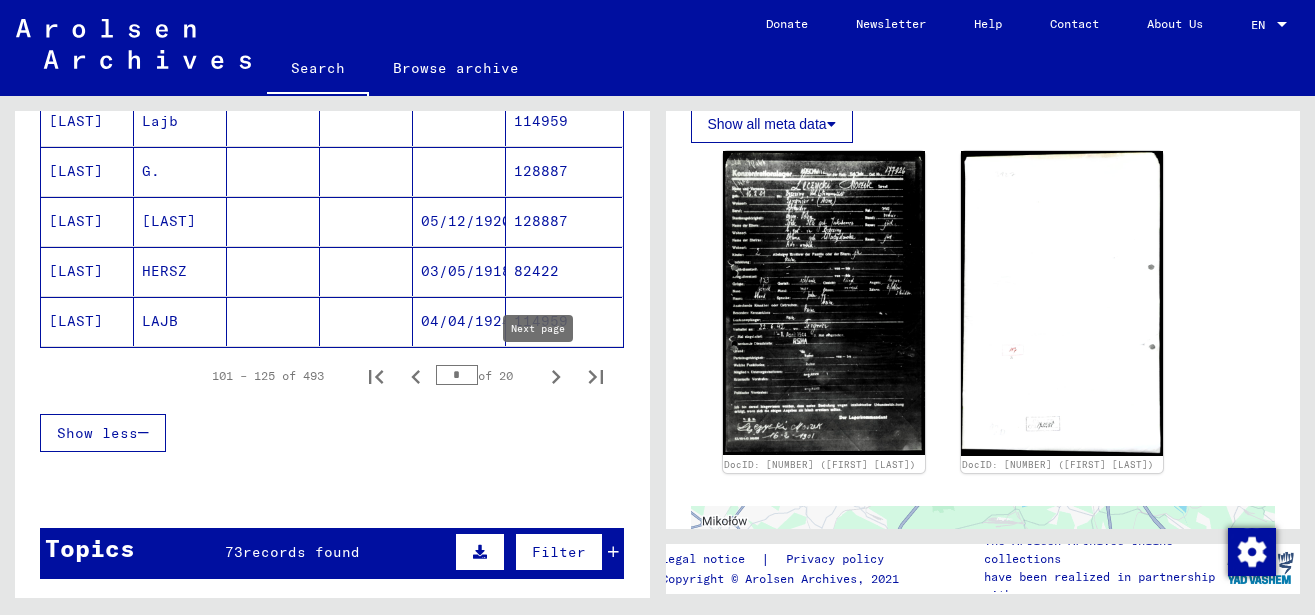 click 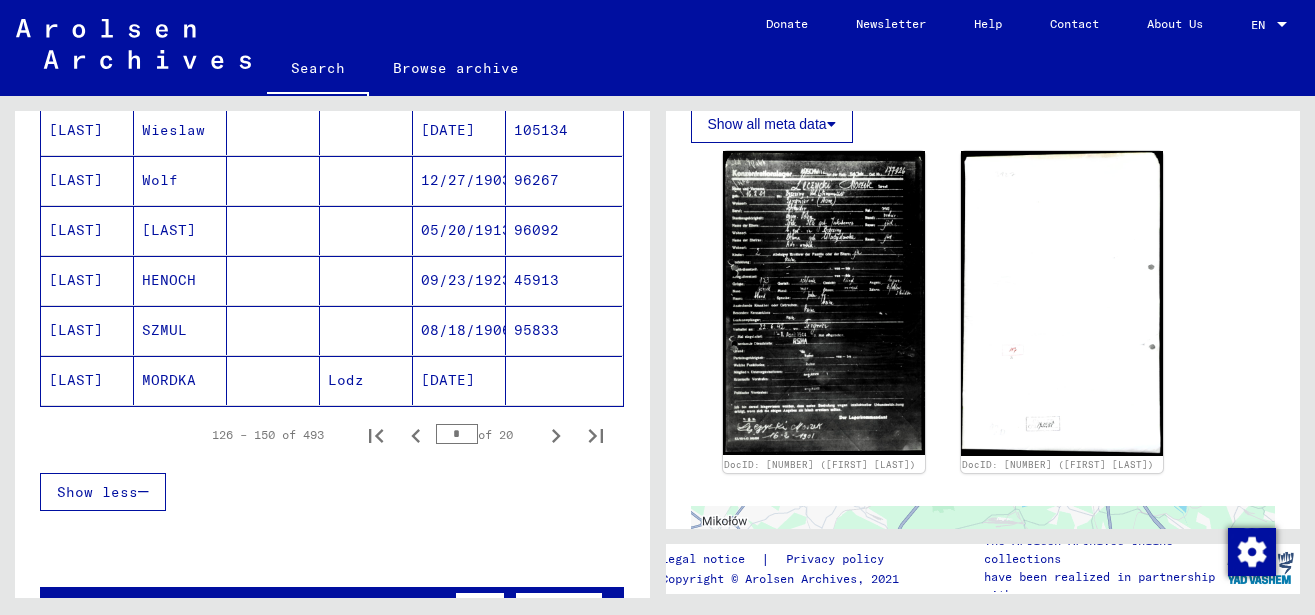 scroll, scrollTop: 1512, scrollLeft: 0, axis: vertical 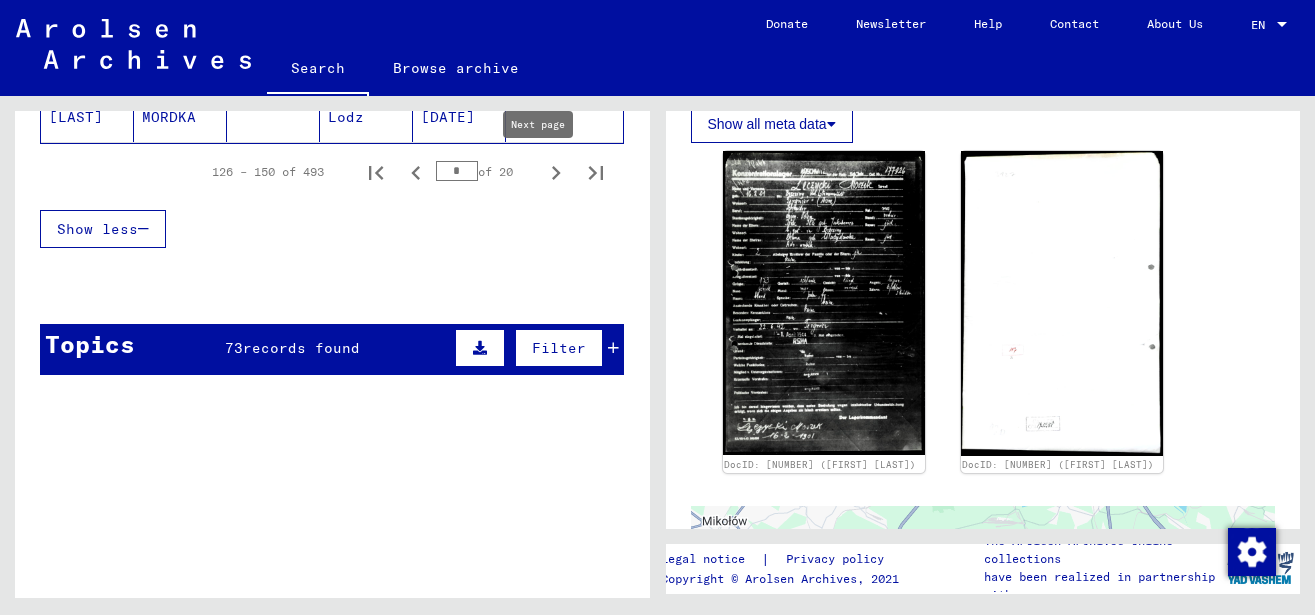 click 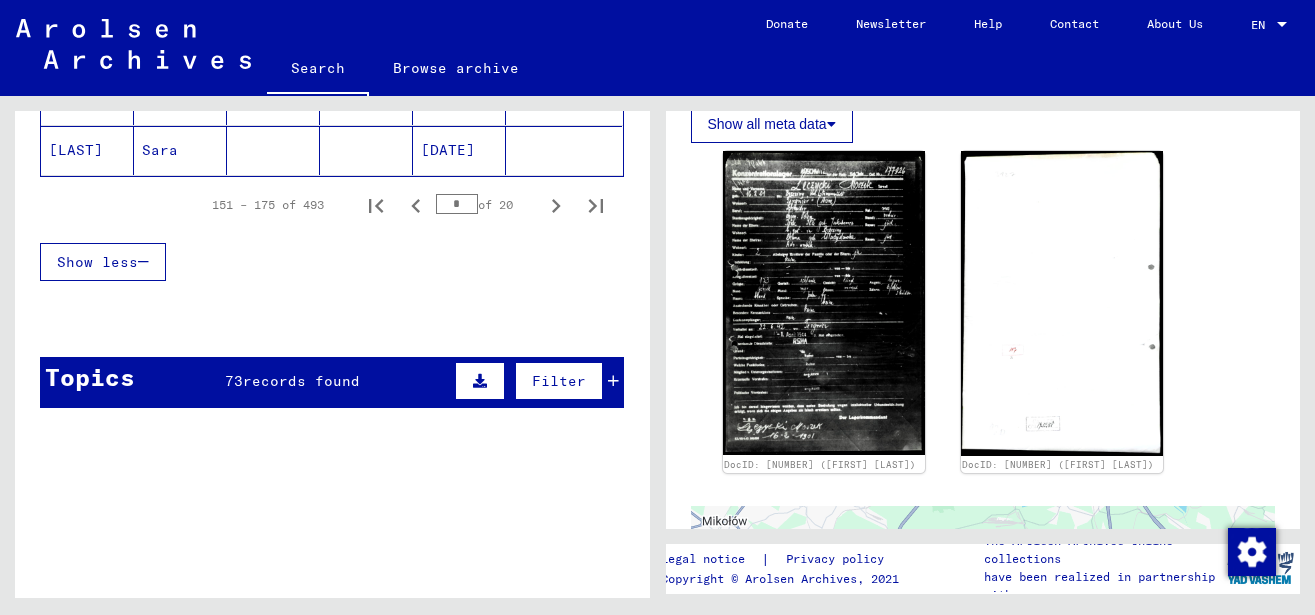 scroll, scrollTop: 1296, scrollLeft: 0, axis: vertical 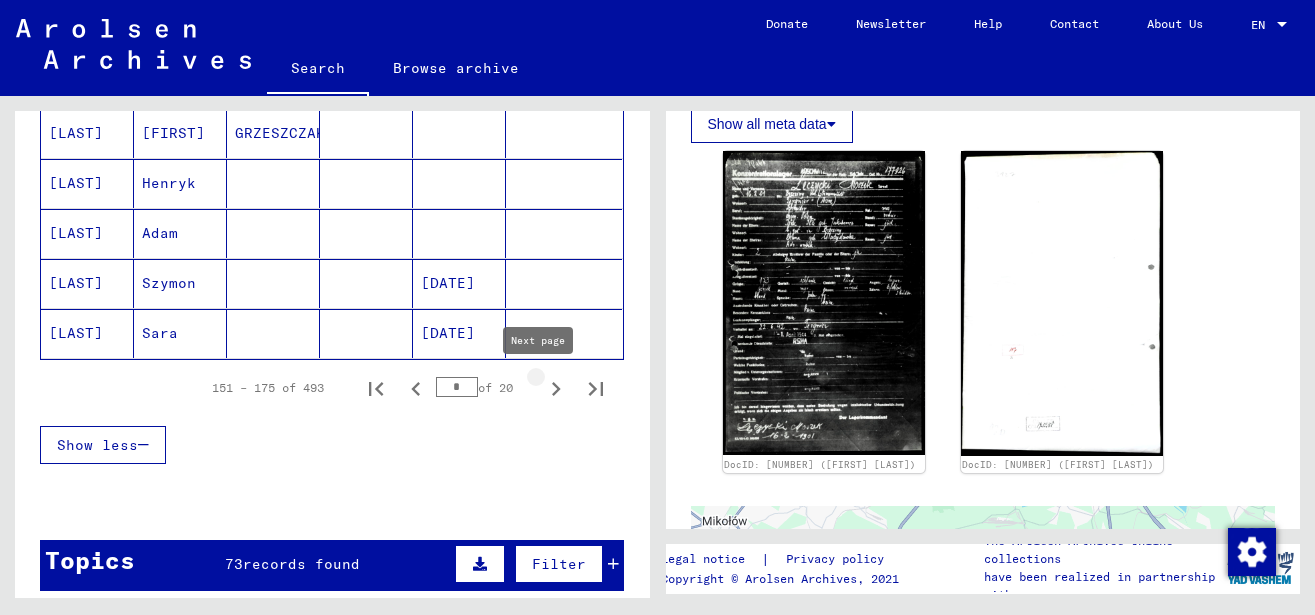 click 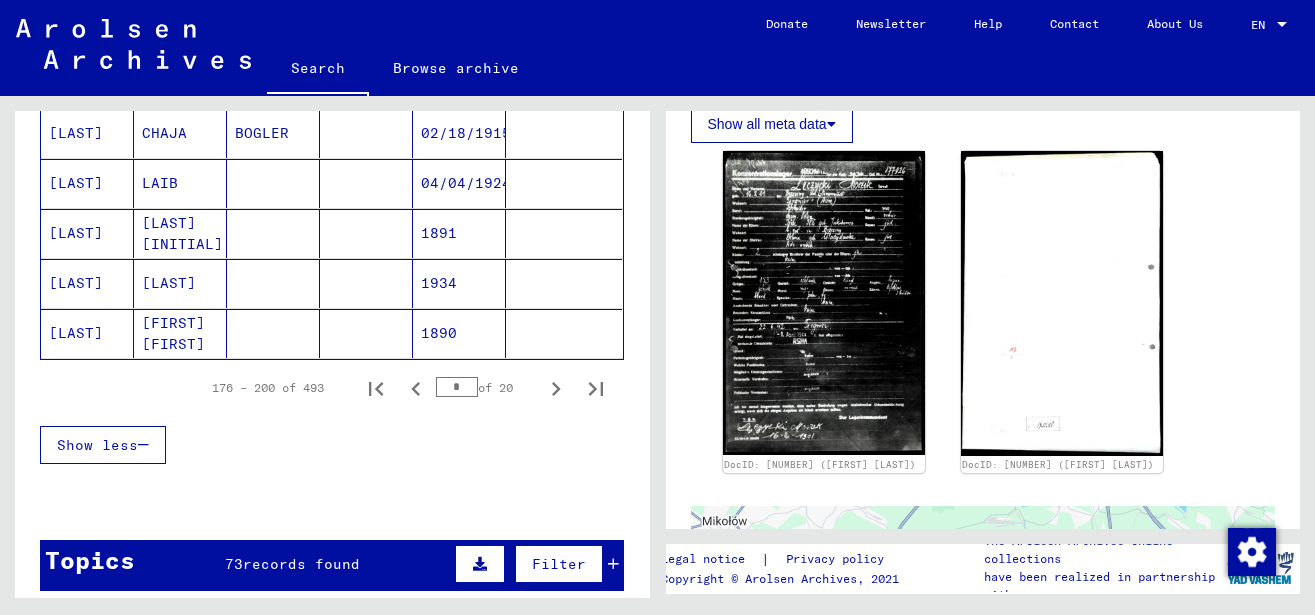 click on "[FIRST] [FIRST]" 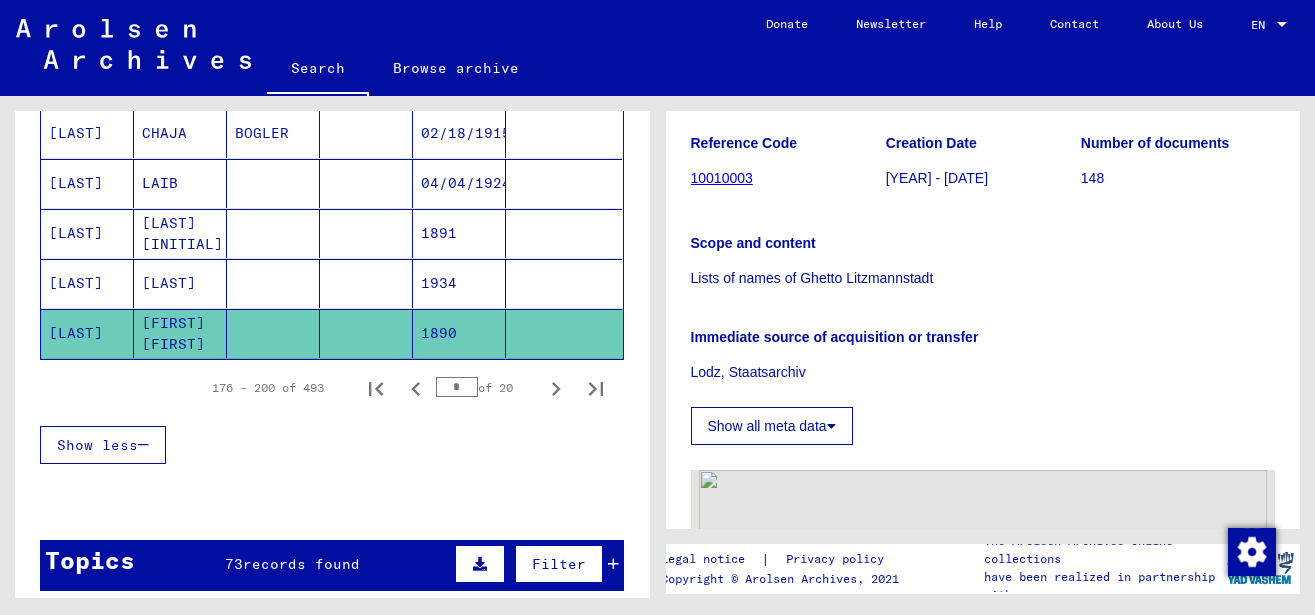 scroll, scrollTop: 0, scrollLeft: 0, axis: both 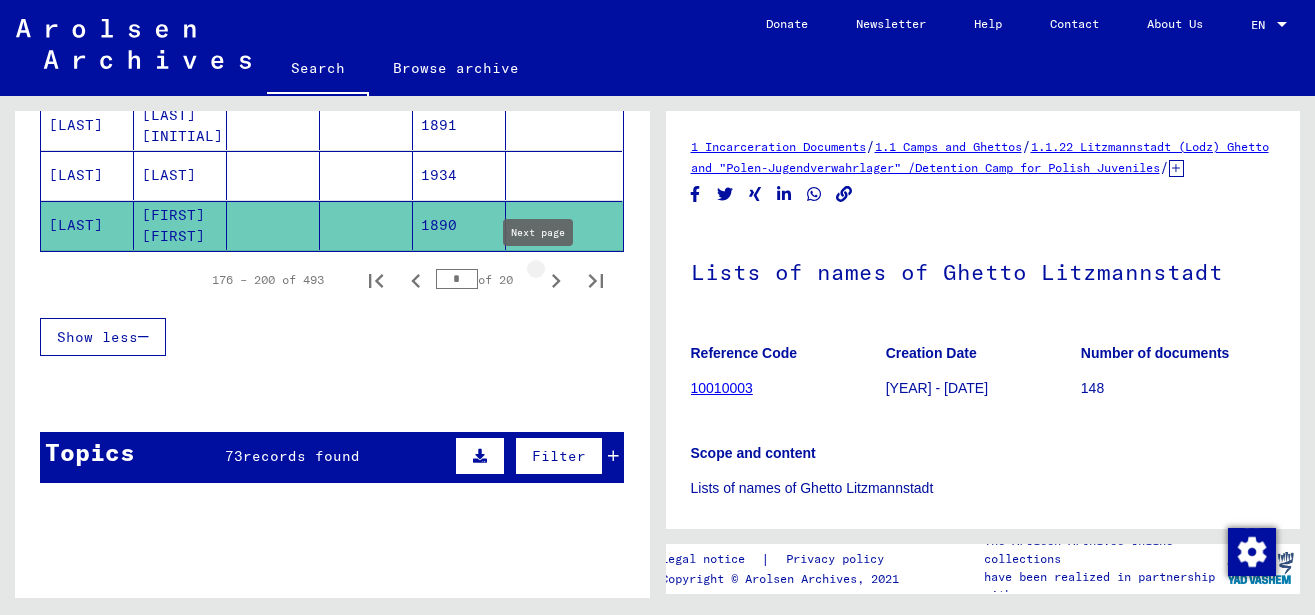 click 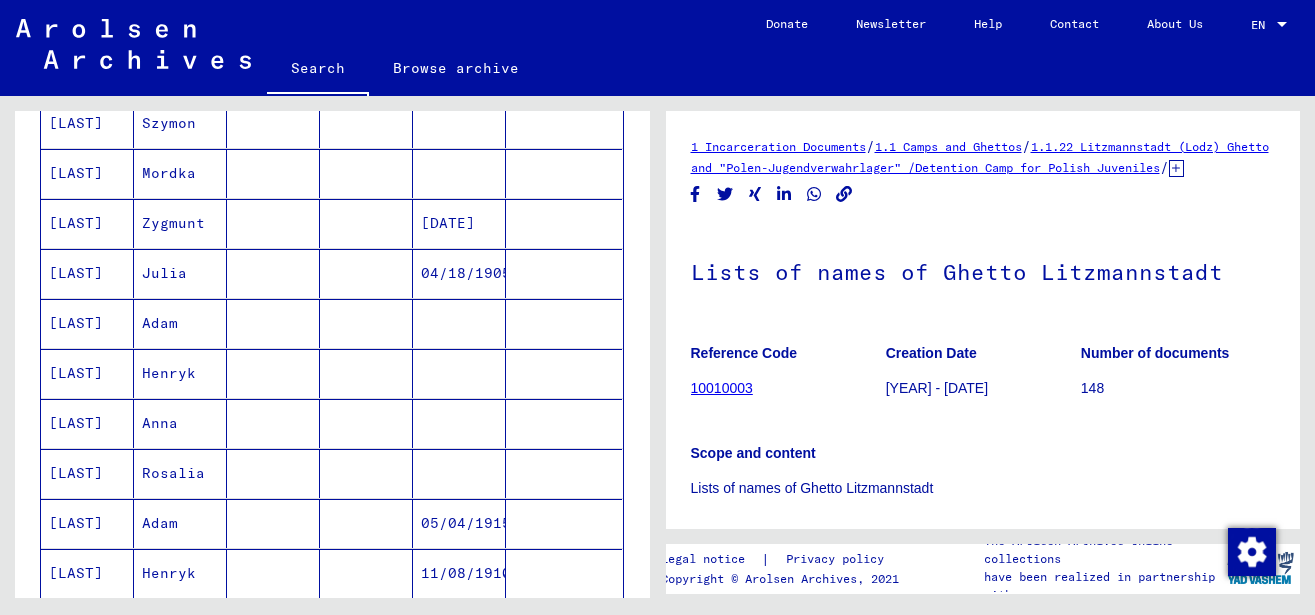 scroll, scrollTop: 648, scrollLeft: 0, axis: vertical 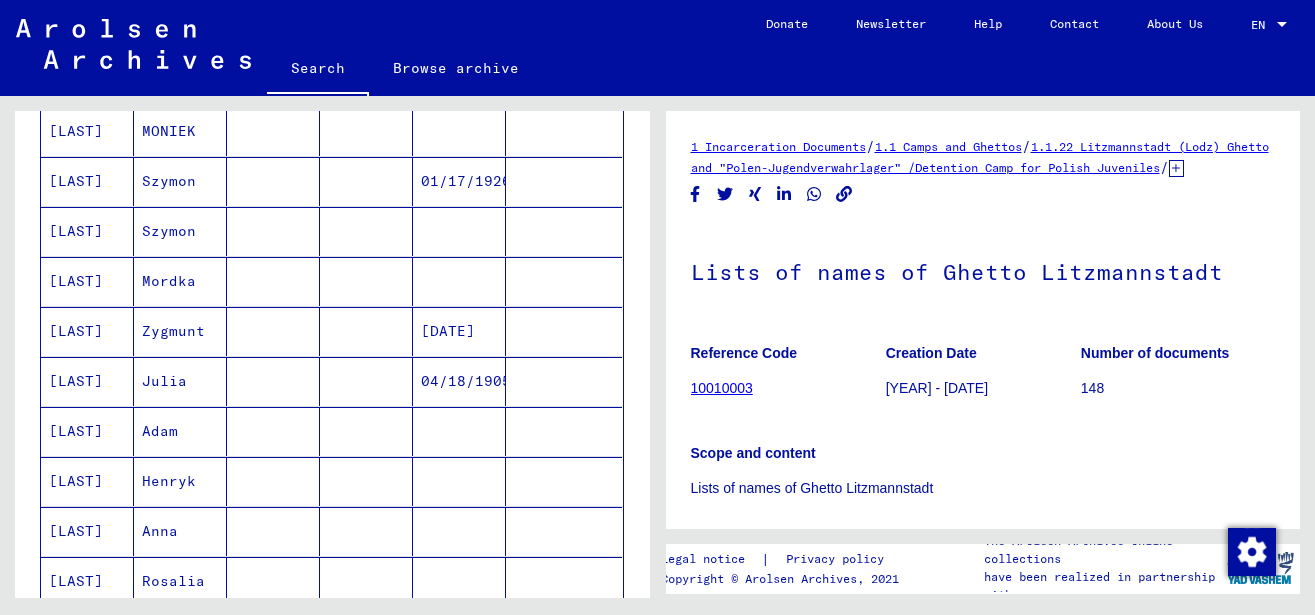 click on "[LAST]" at bounding box center (87, 331) 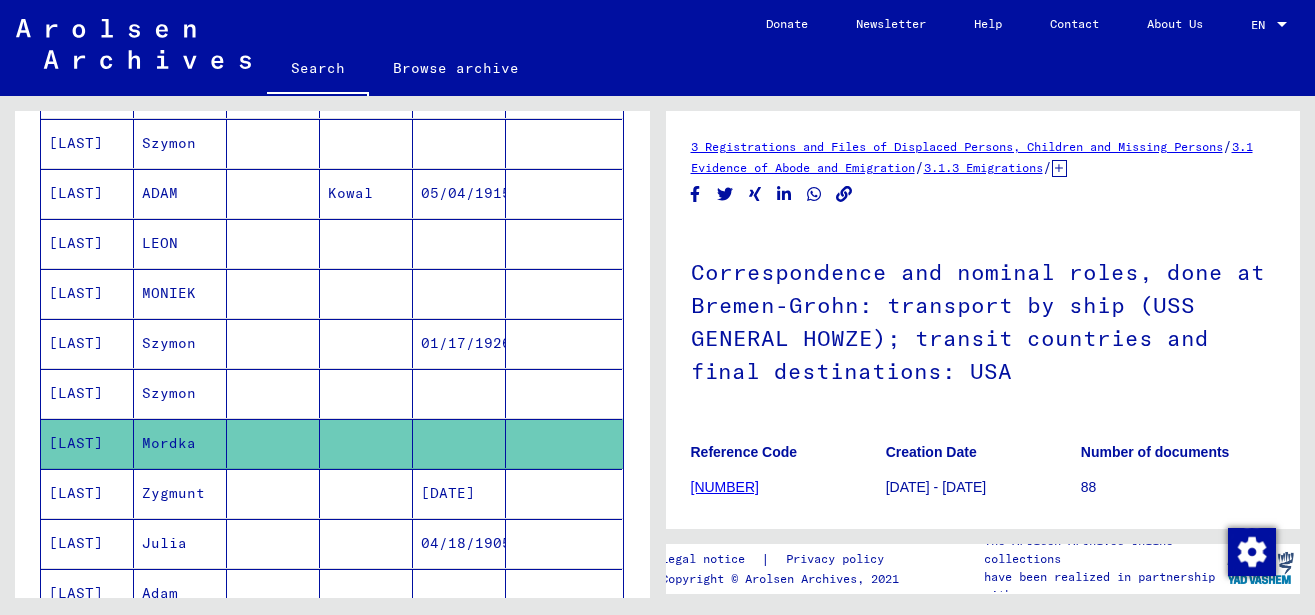 scroll, scrollTop: 432, scrollLeft: 0, axis: vertical 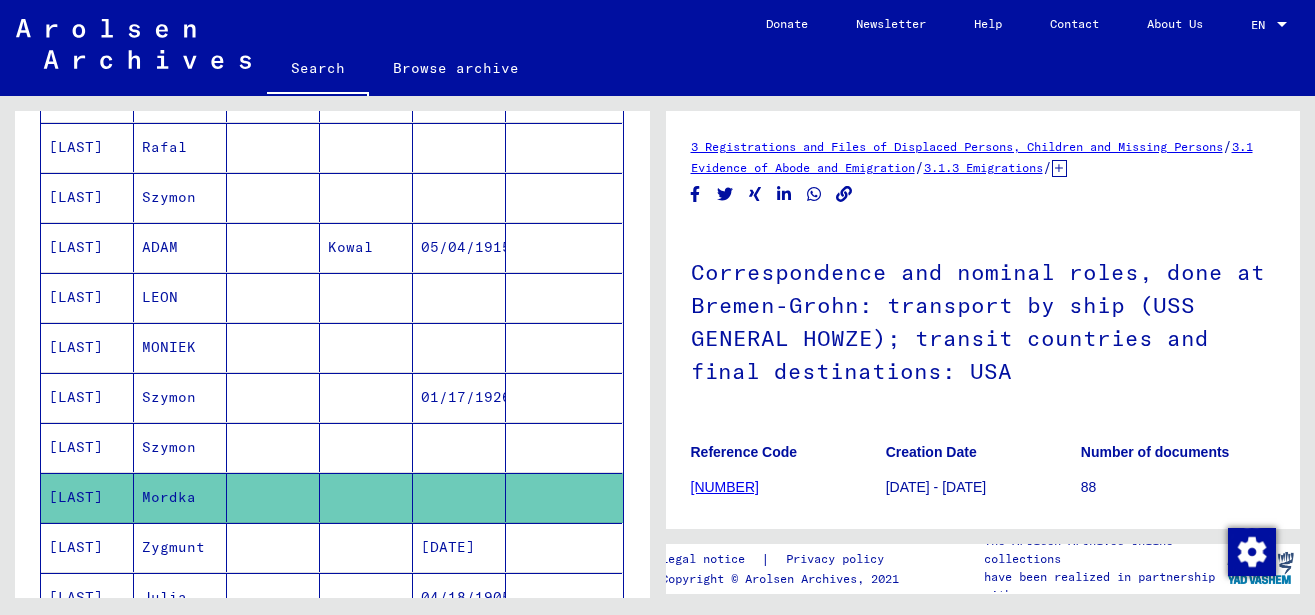click on "[LAST]" at bounding box center (87, 397) 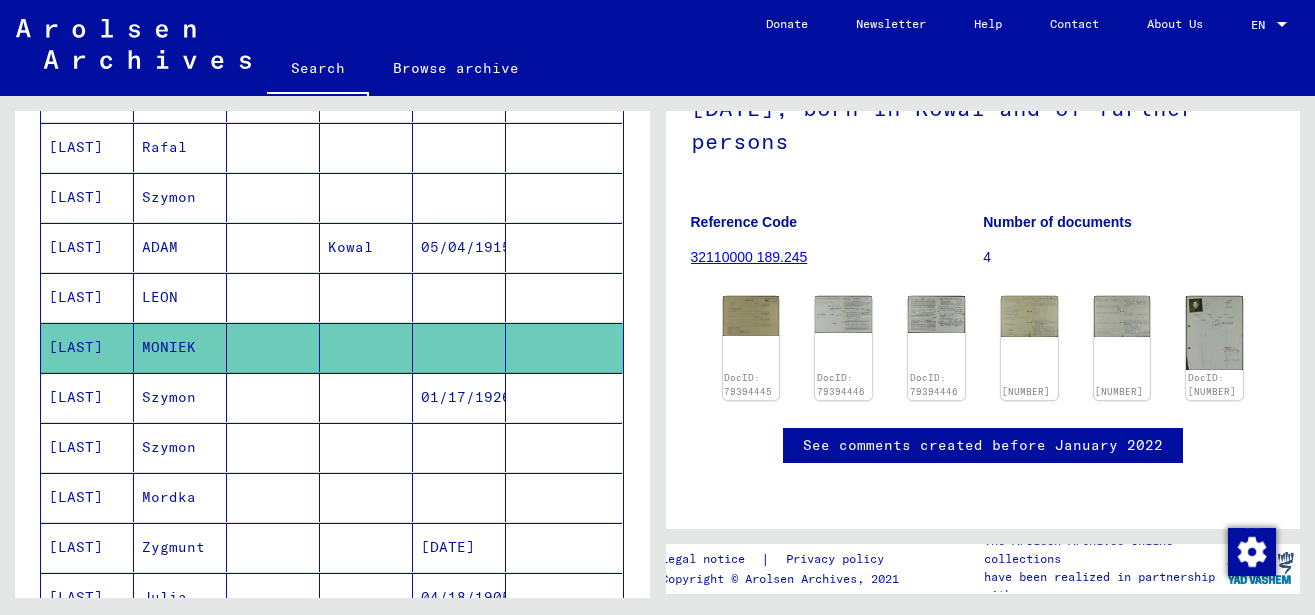 scroll, scrollTop: 324, scrollLeft: 0, axis: vertical 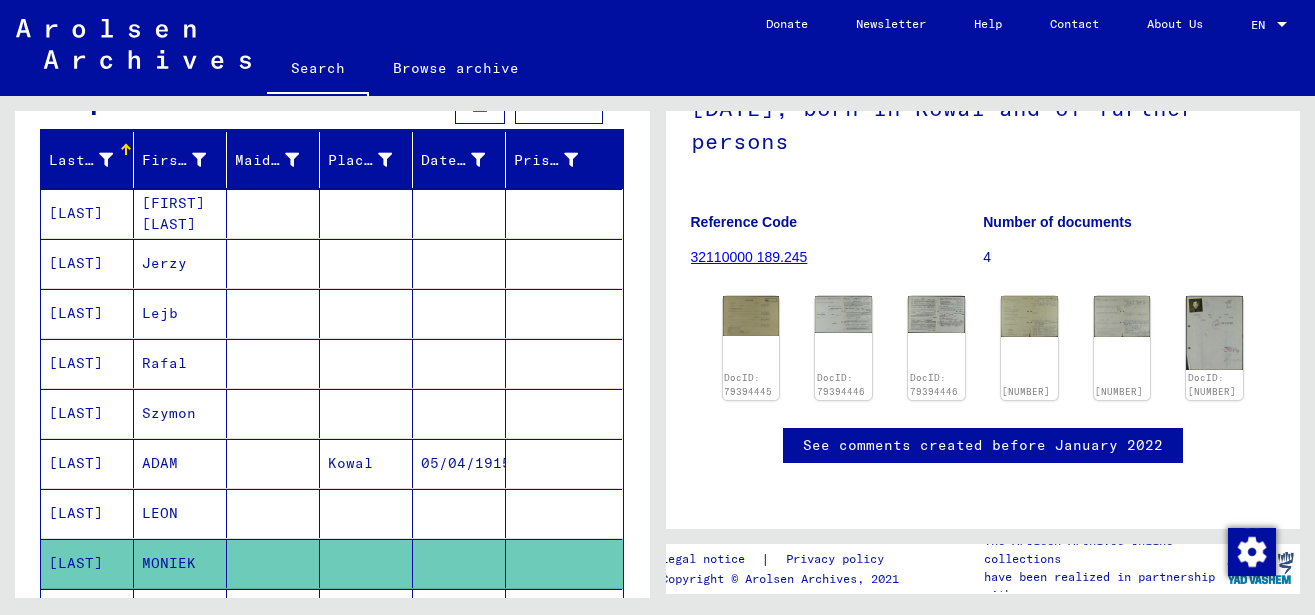 click on "[LAST]" at bounding box center [87, 263] 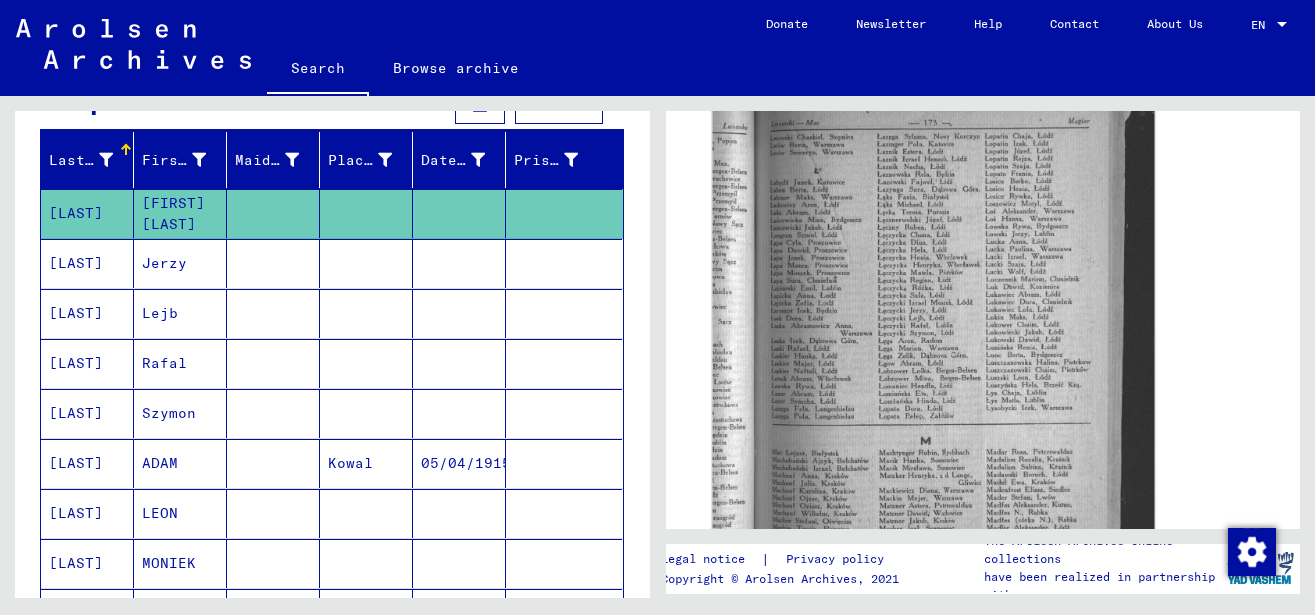 scroll, scrollTop: 756, scrollLeft: 0, axis: vertical 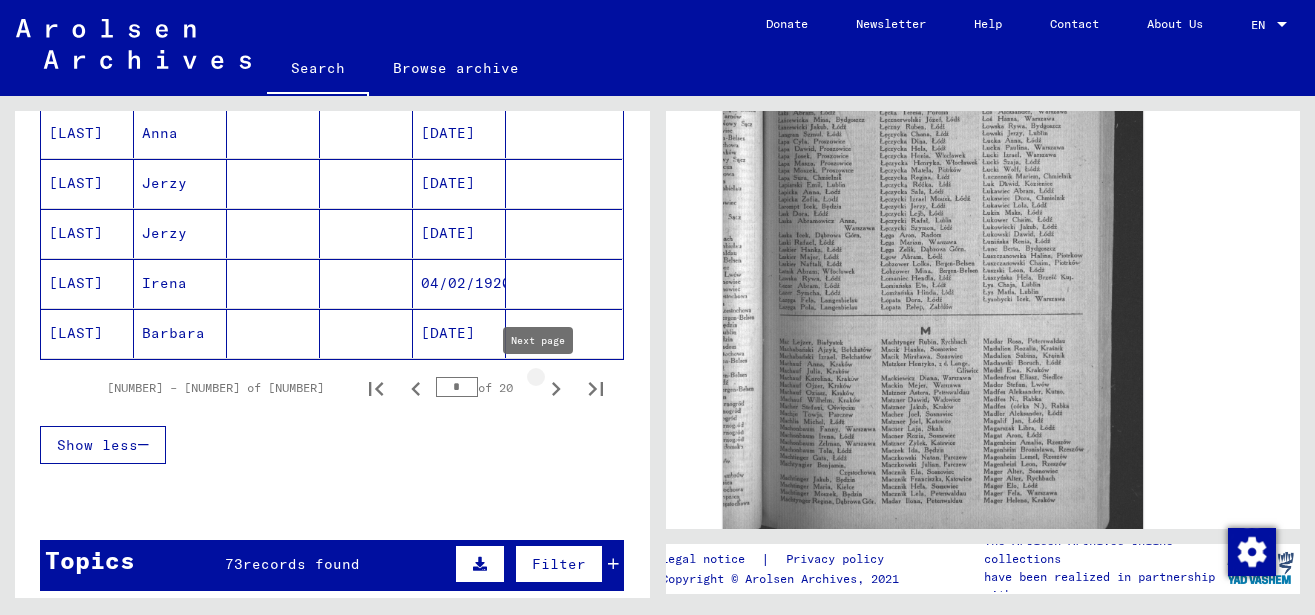 click 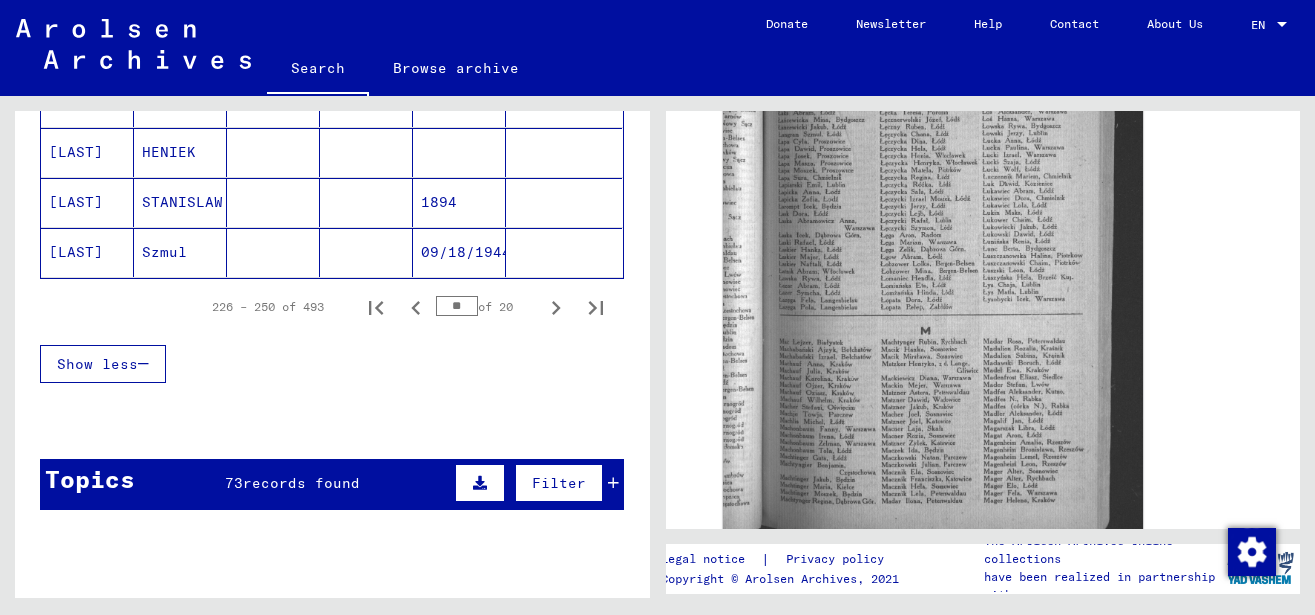 scroll, scrollTop: 1404, scrollLeft: 0, axis: vertical 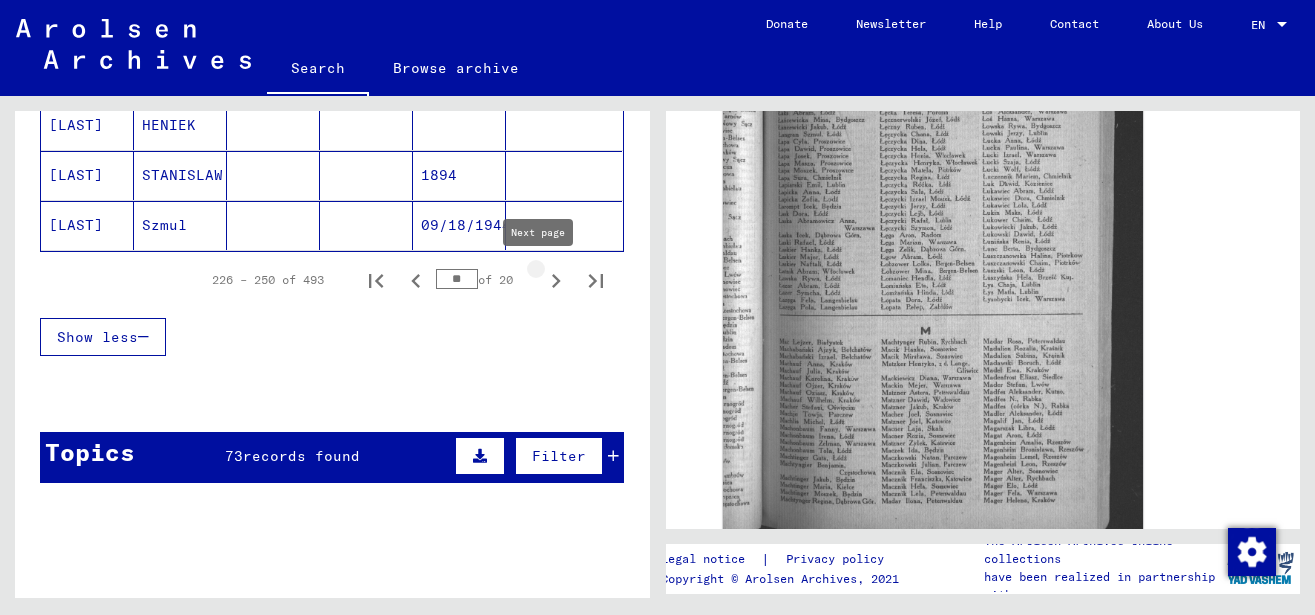 click 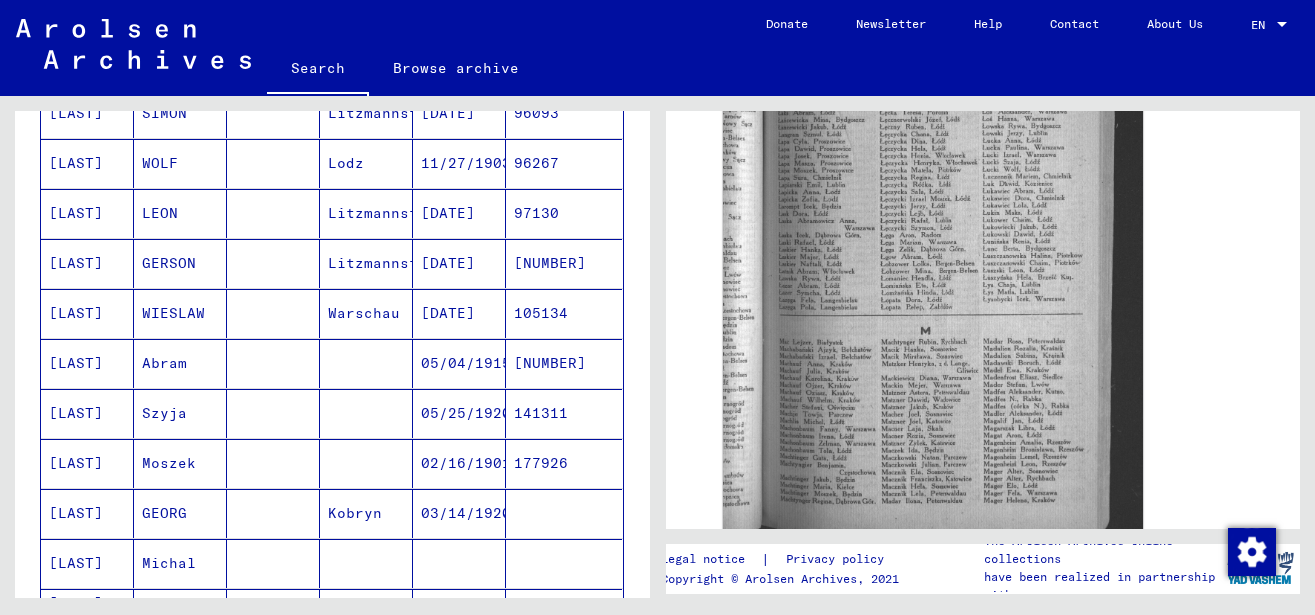 scroll, scrollTop: 864, scrollLeft: 0, axis: vertical 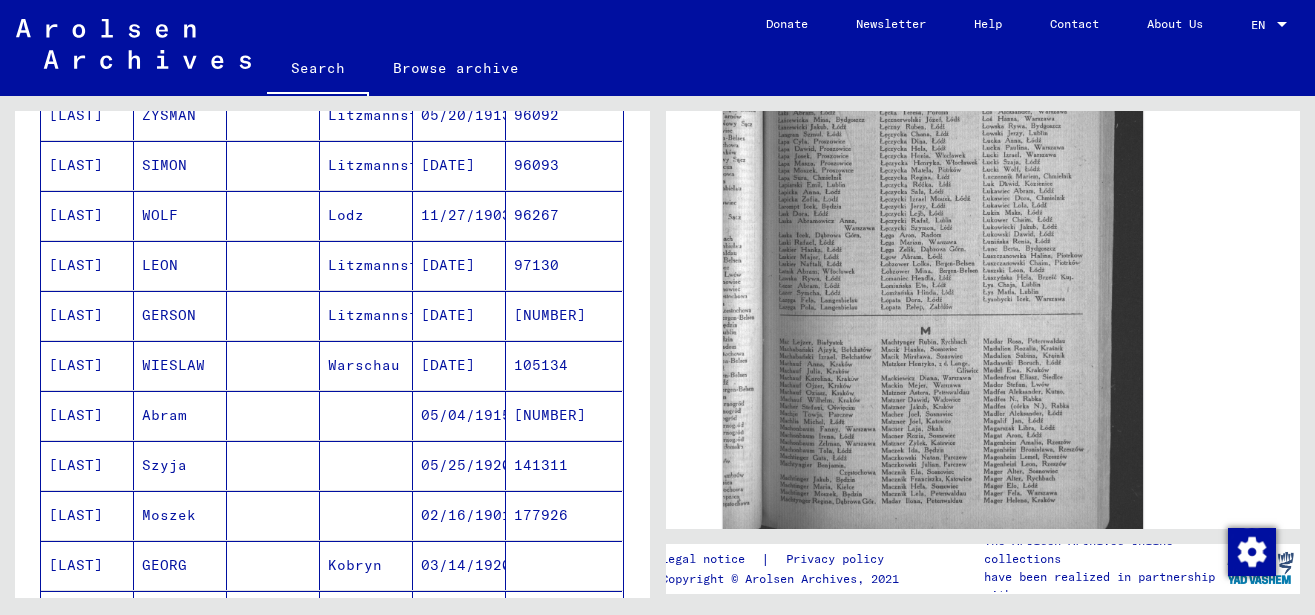 click 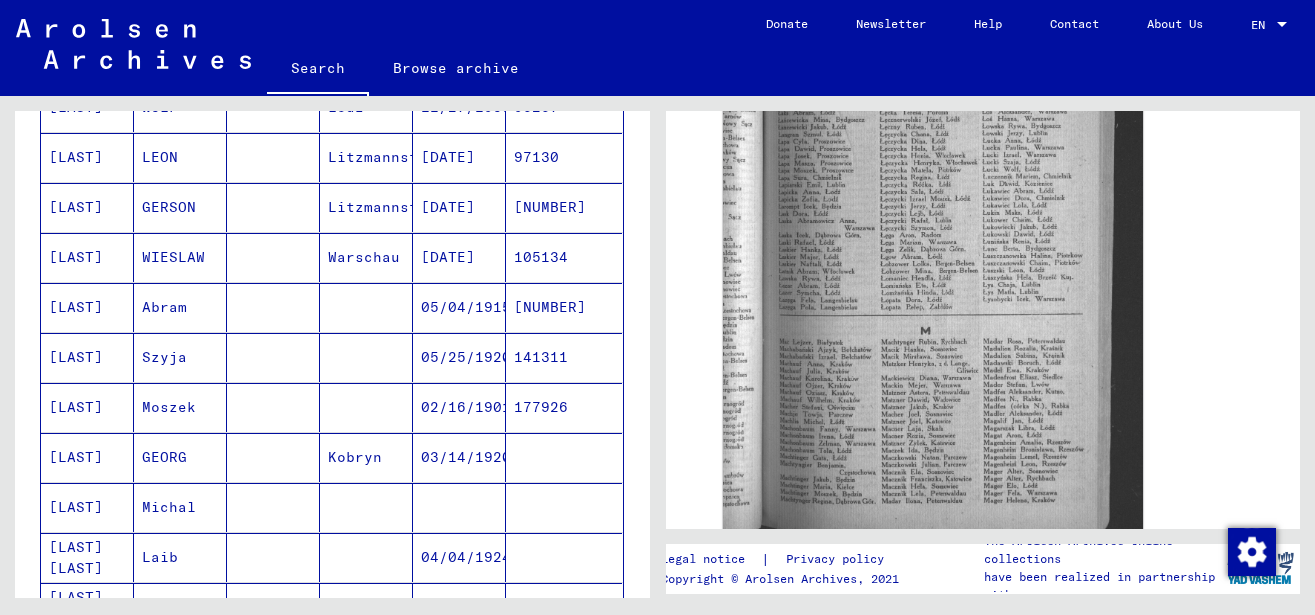 click on "[LAST]" at bounding box center [87, 457] 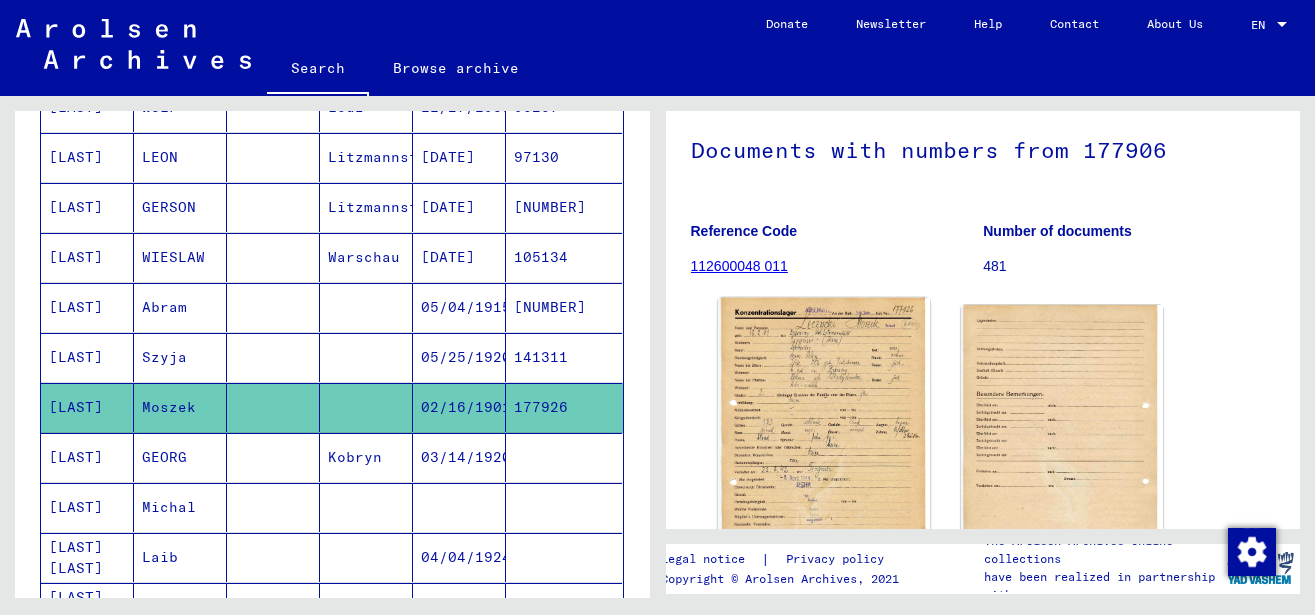 scroll, scrollTop: 216, scrollLeft: 0, axis: vertical 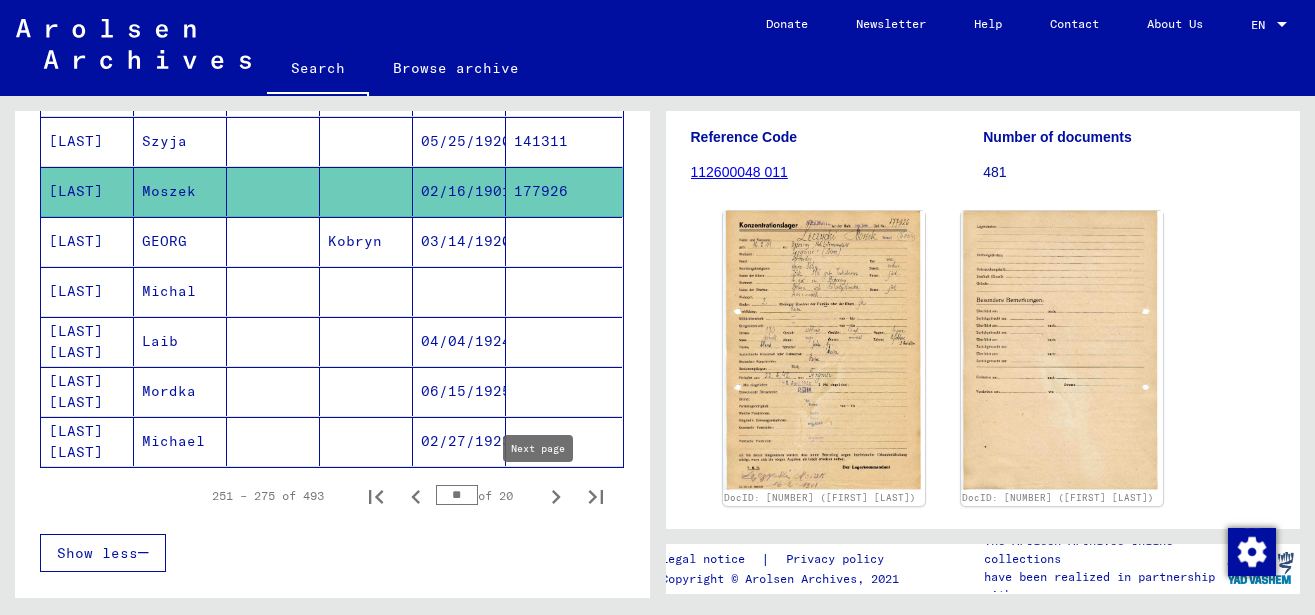 click 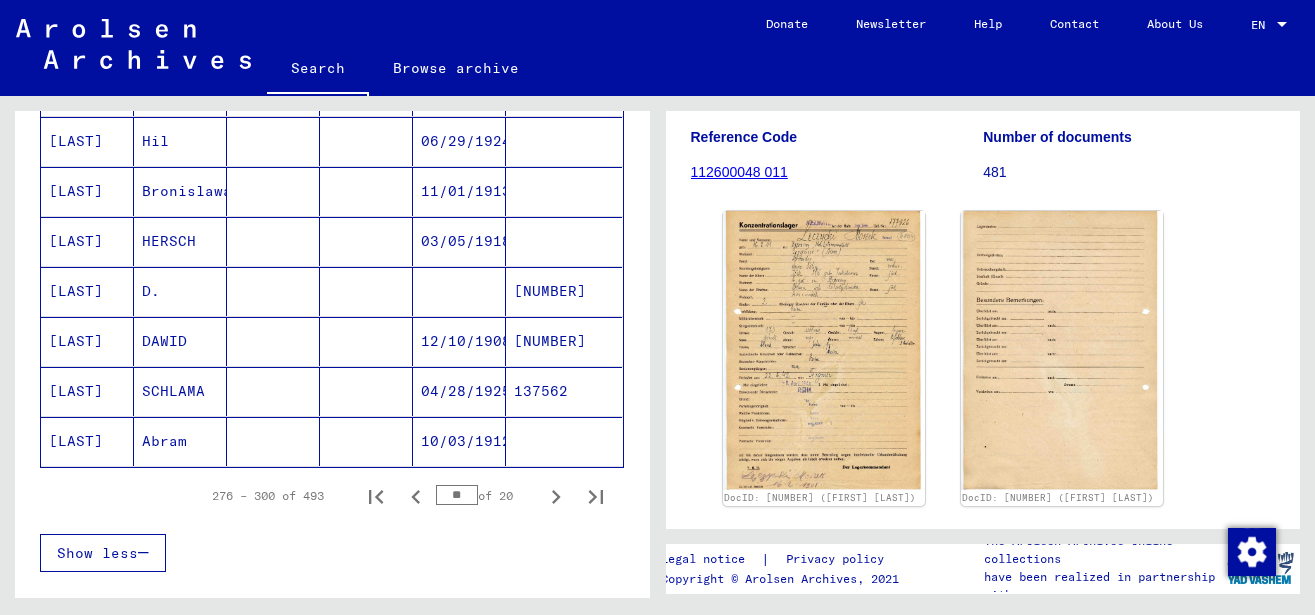 scroll, scrollTop: 1512, scrollLeft: 0, axis: vertical 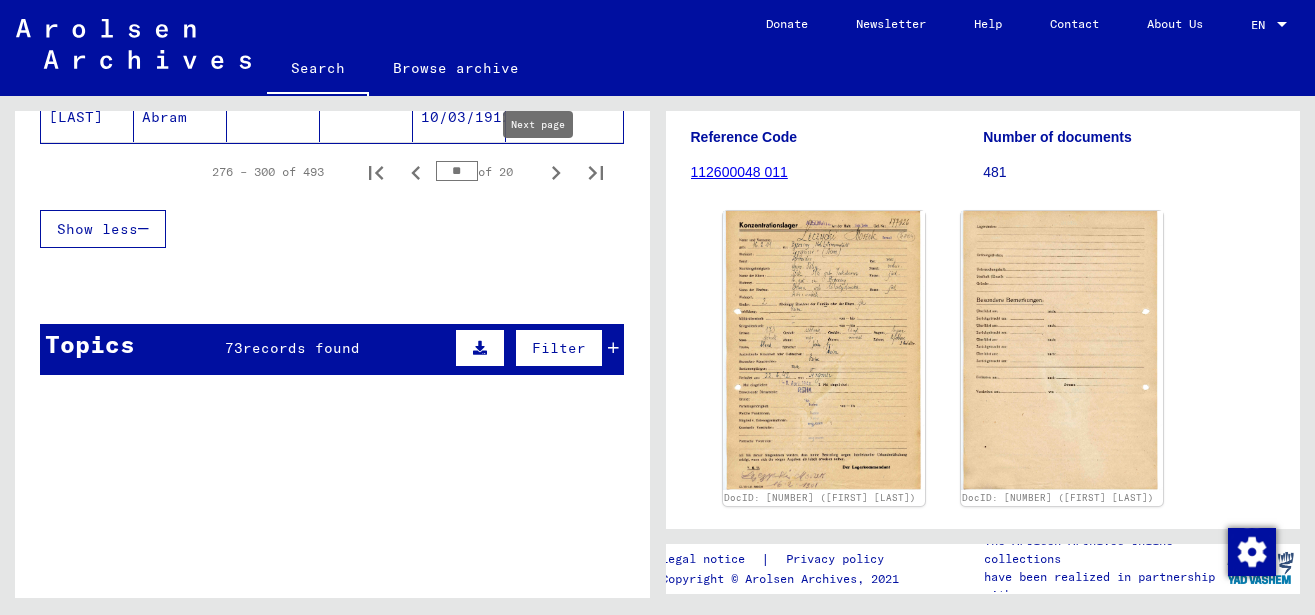 click 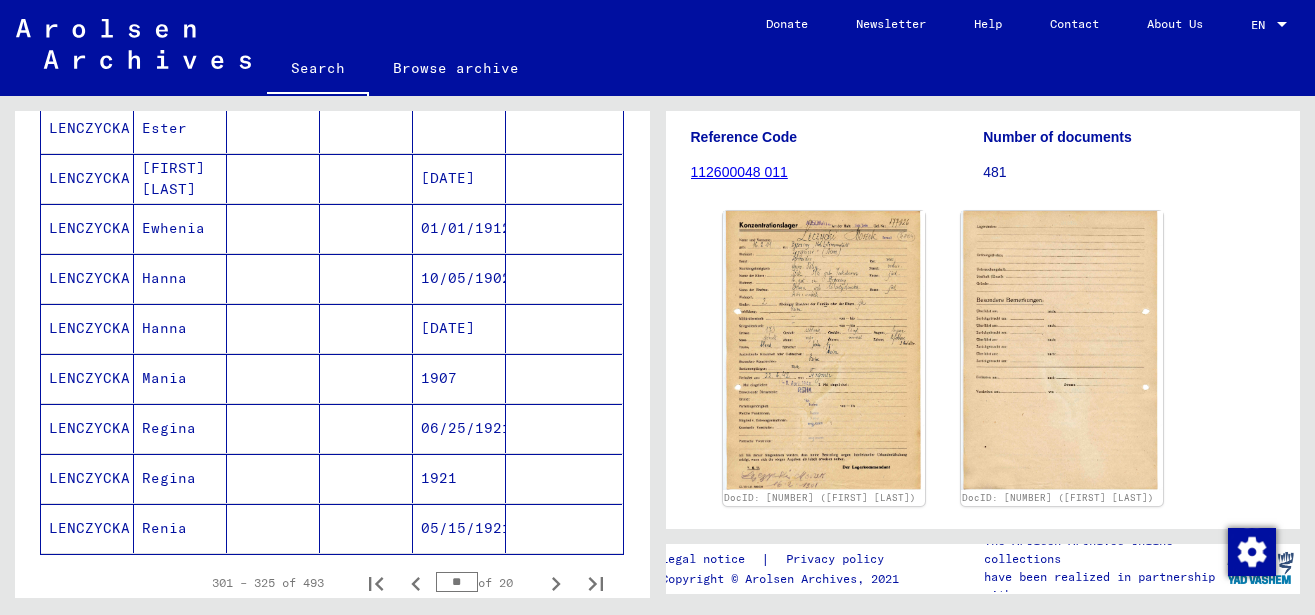 scroll, scrollTop: 1404, scrollLeft: 0, axis: vertical 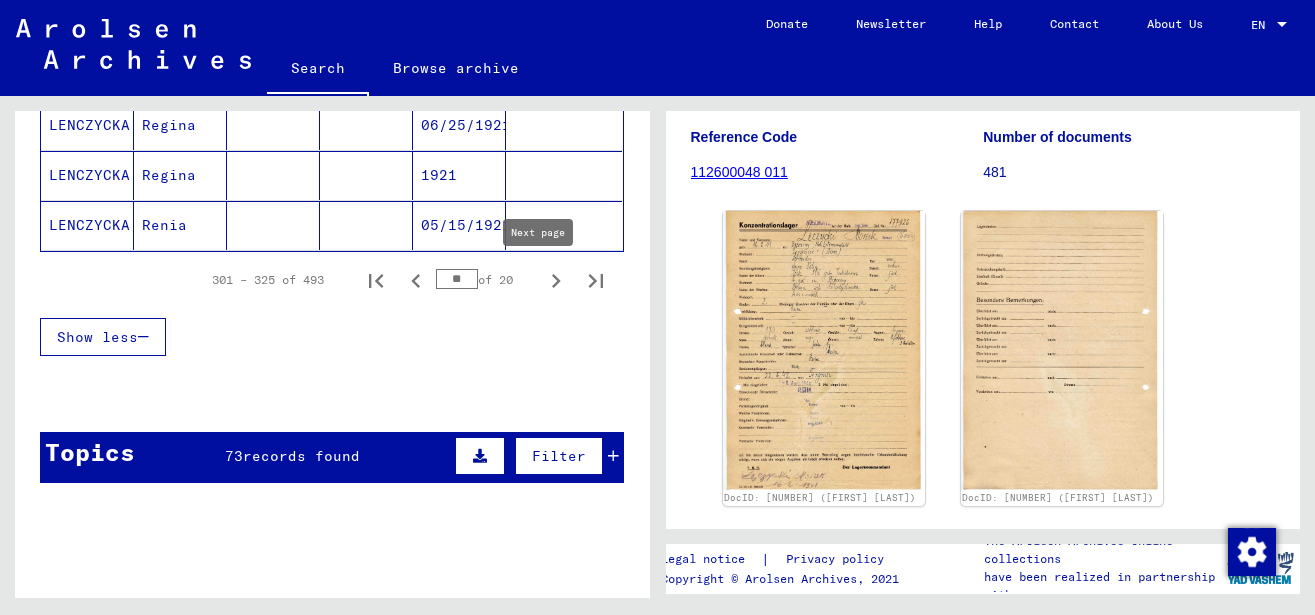 click 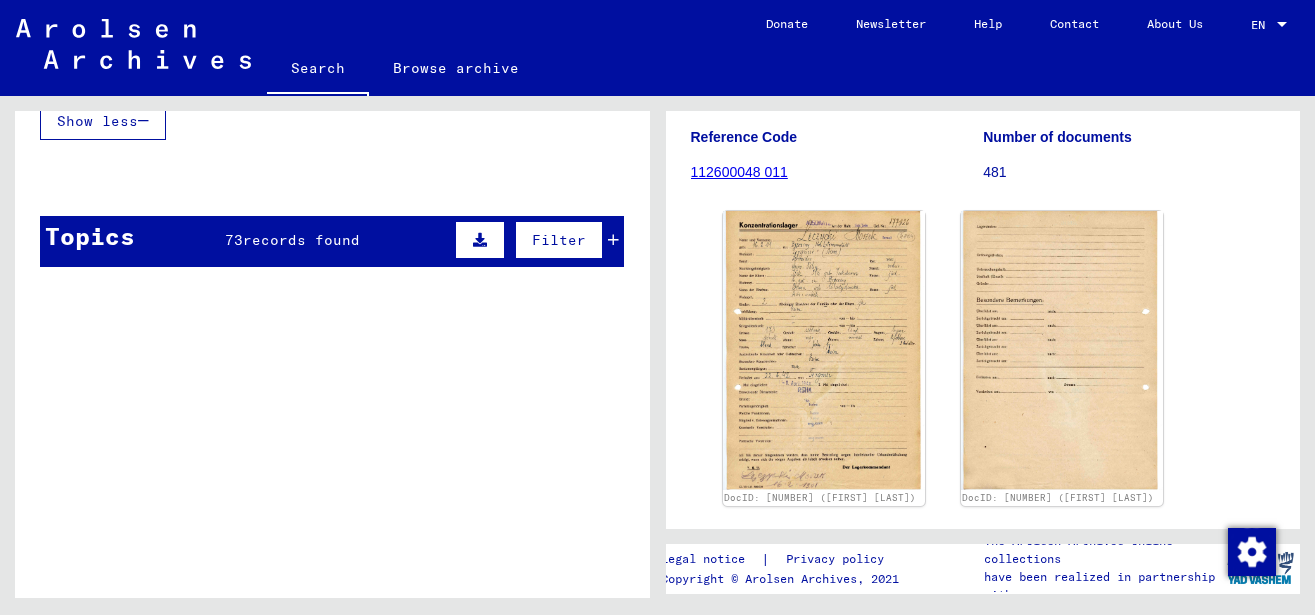 scroll, scrollTop: 1296, scrollLeft: 0, axis: vertical 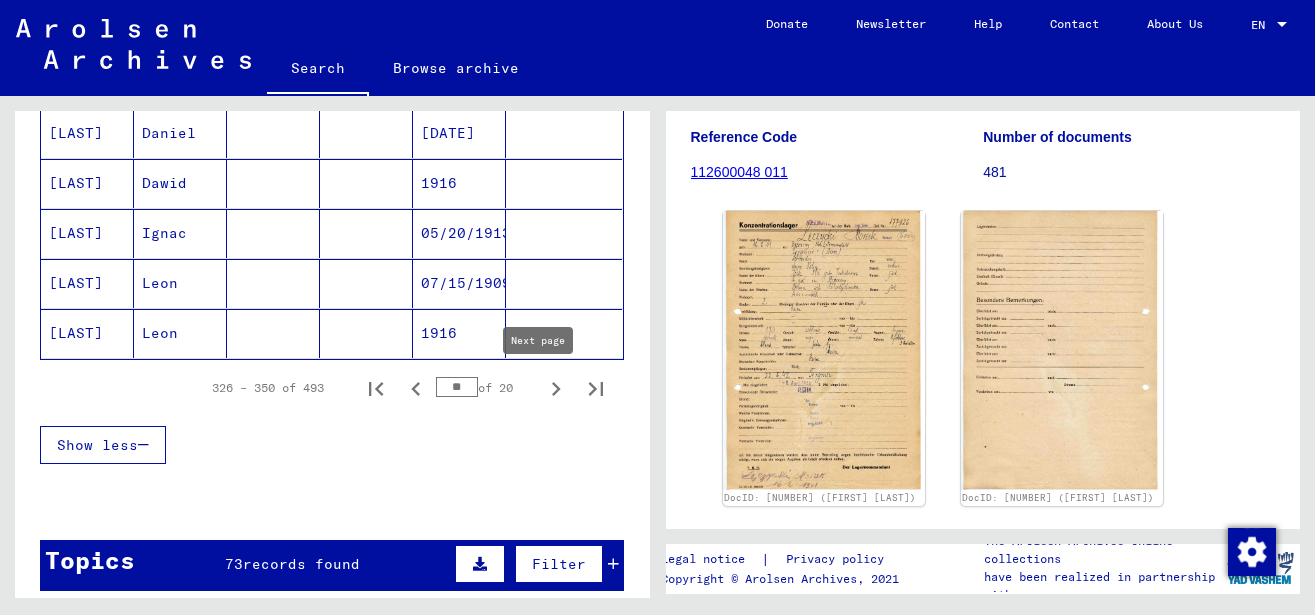 click 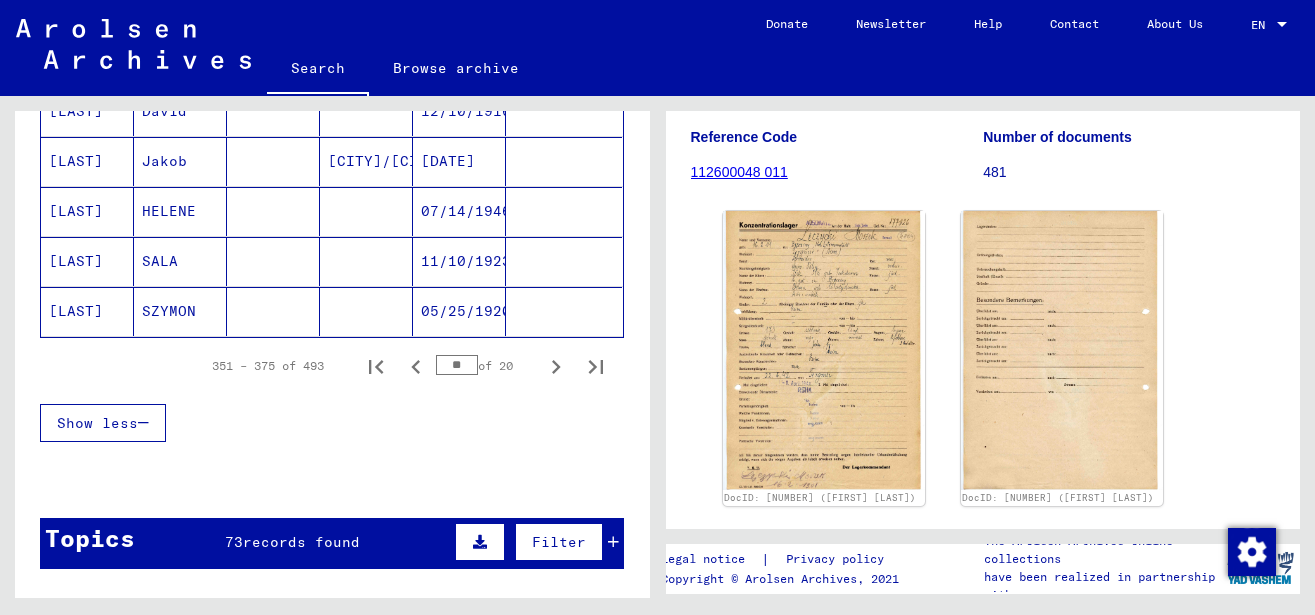 scroll, scrollTop: 1404, scrollLeft: 0, axis: vertical 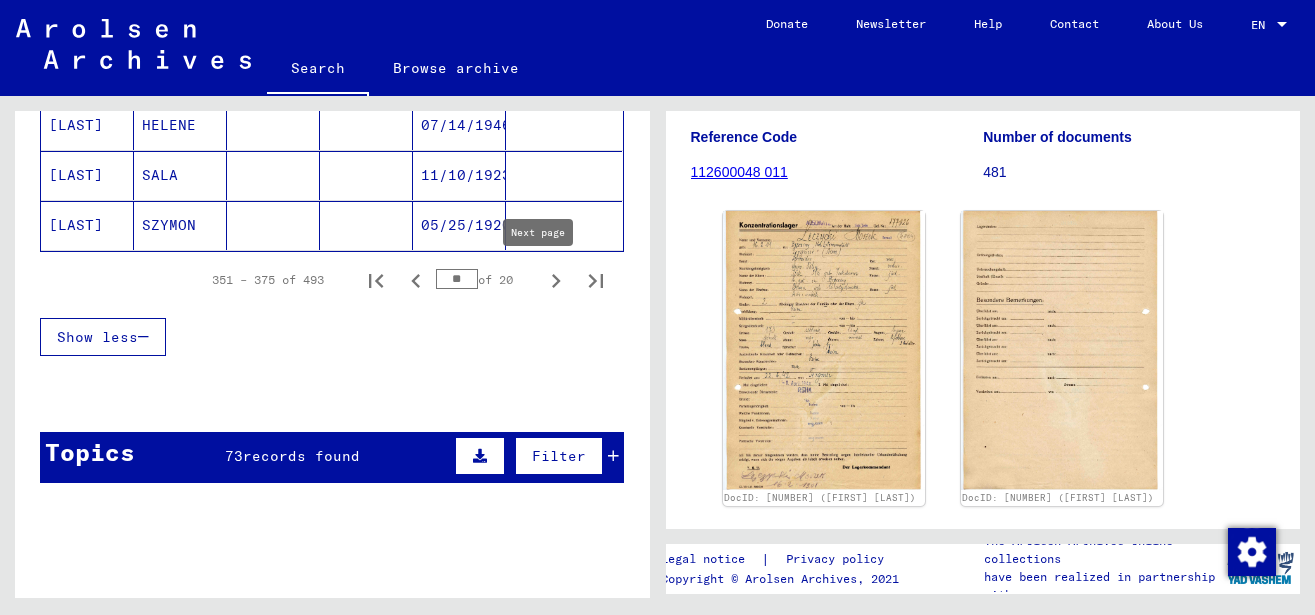click 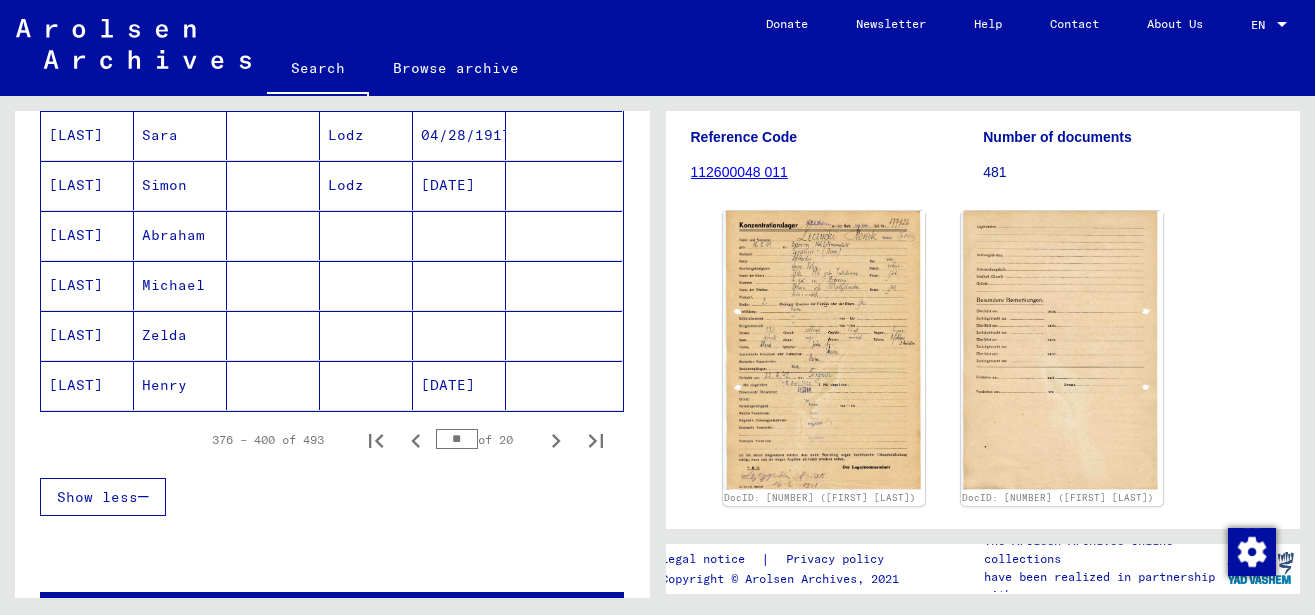 scroll, scrollTop: 1296, scrollLeft: 0, axis: vertical 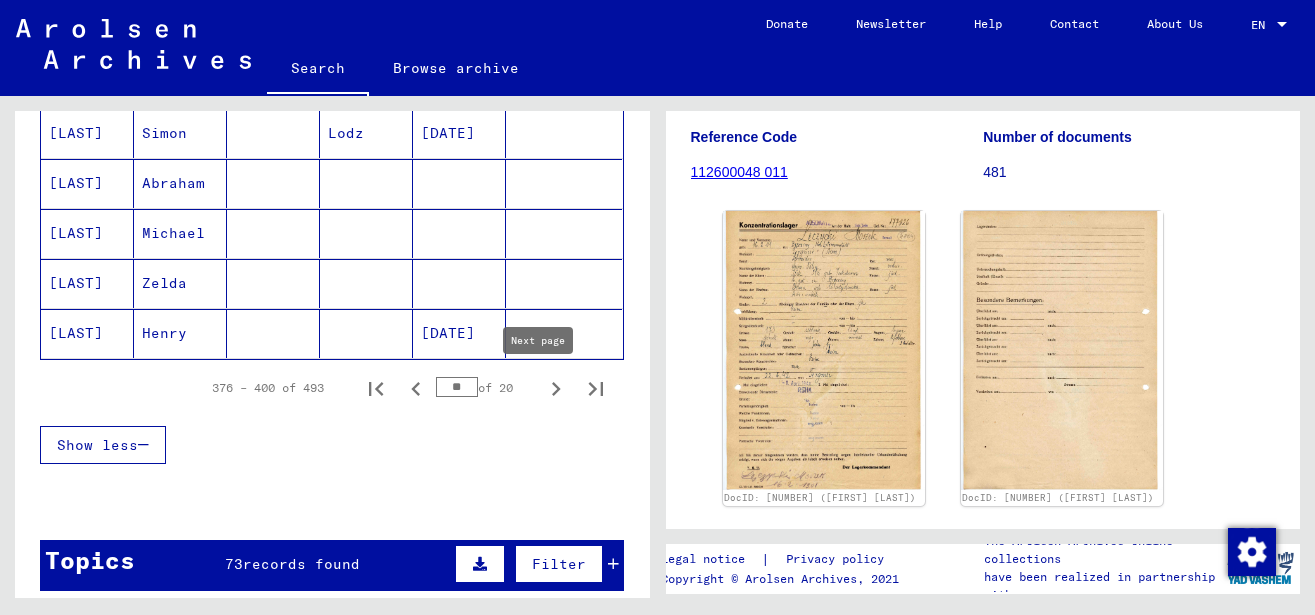 click 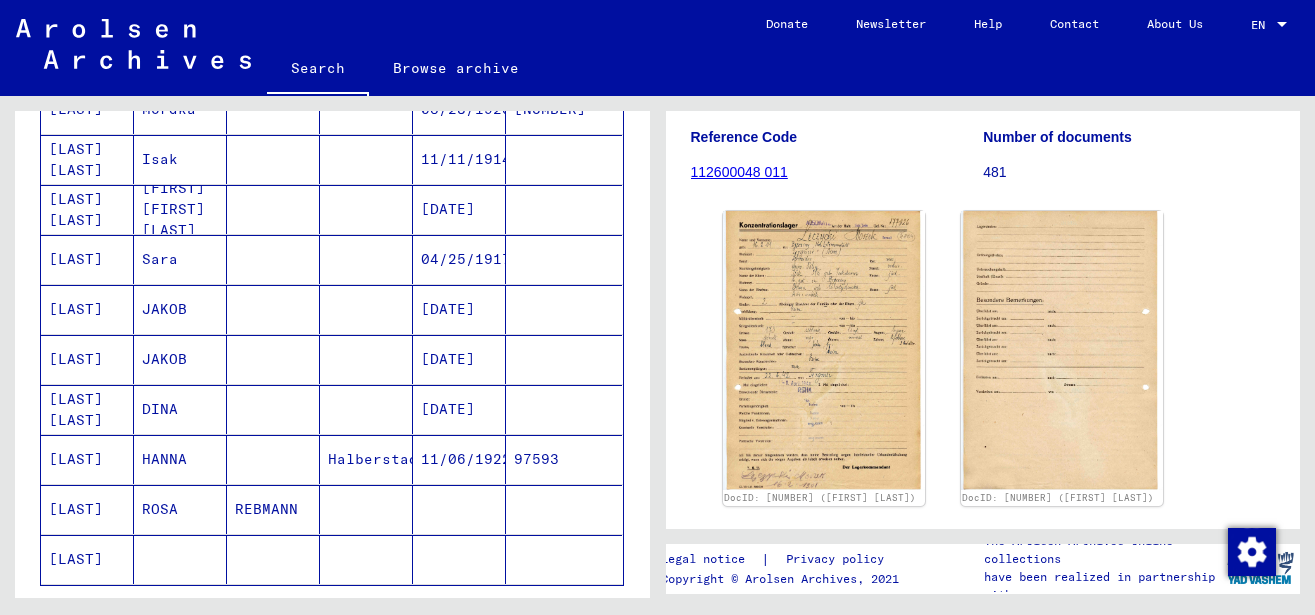 scroll, scrollTop: 1188, scrollLeft: 0, axis: vertical 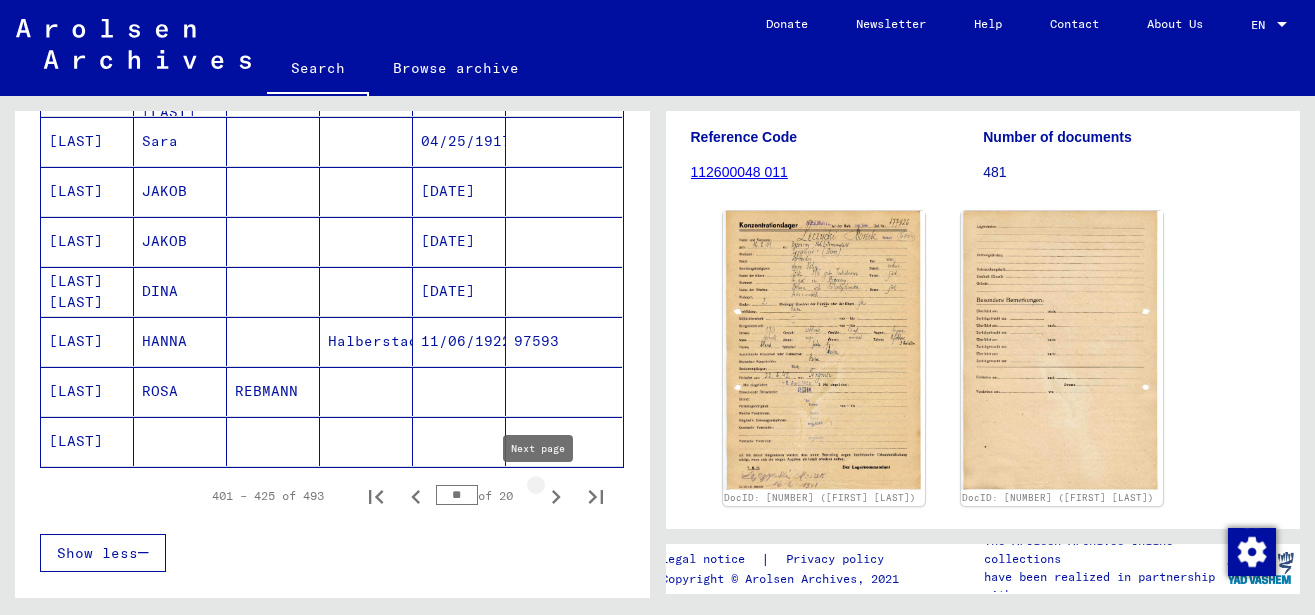 click 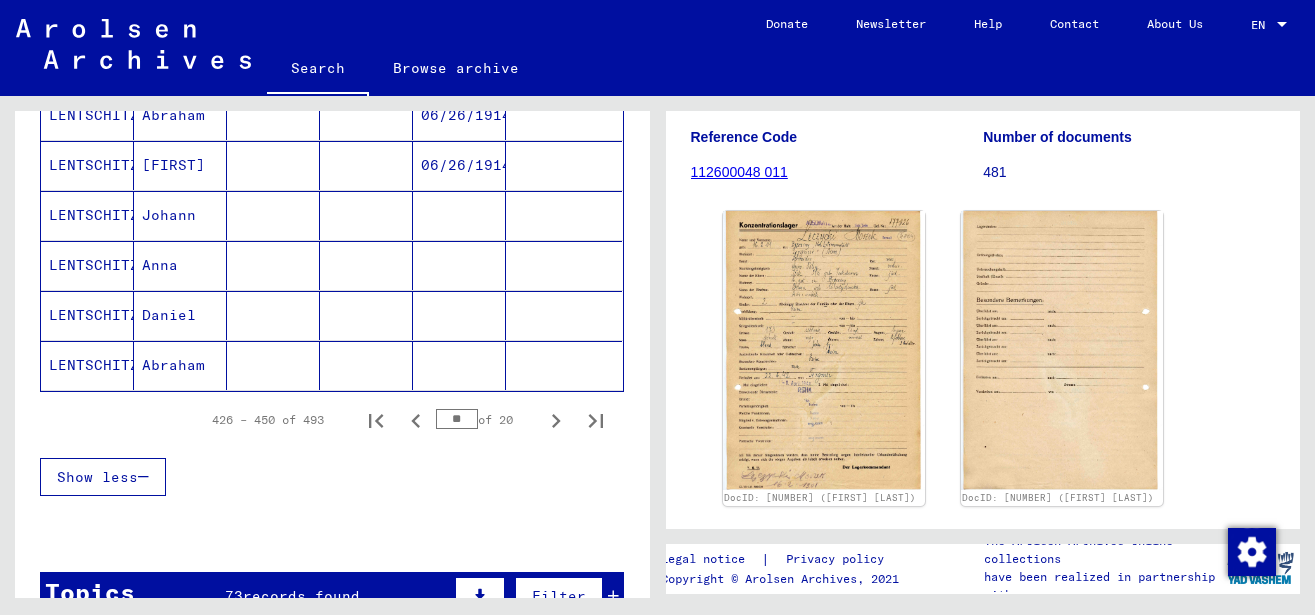 scroll, scrollTop: 1404, scrollLeft: 0, axis: vertical 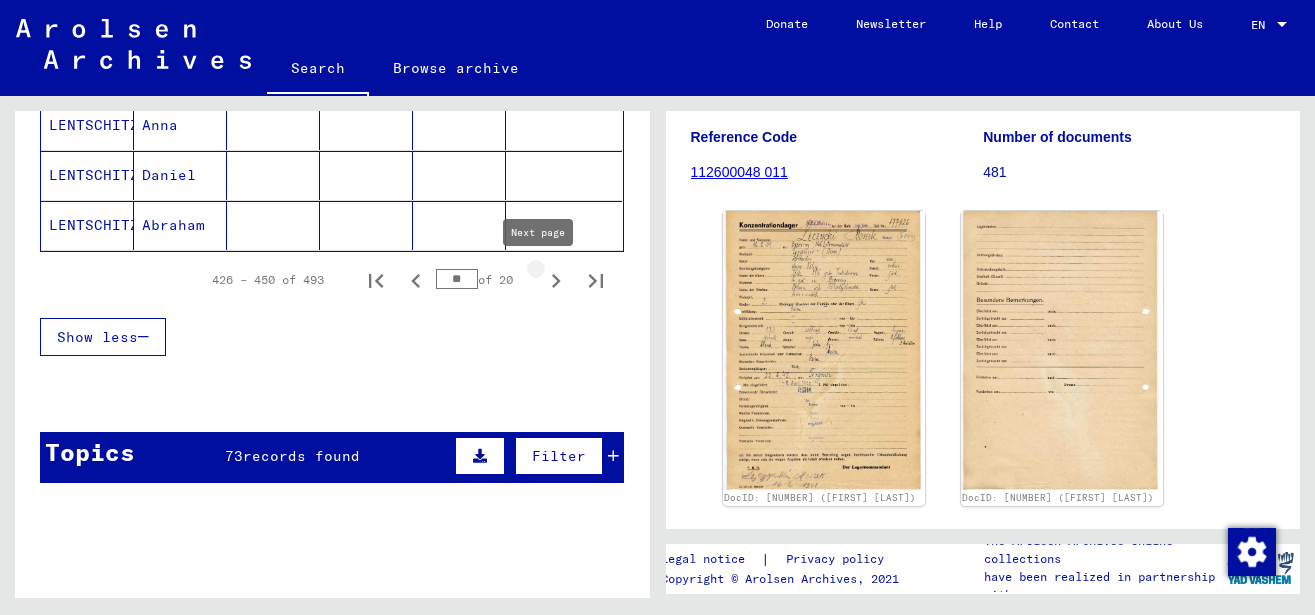 click at bounding box center [556, 280] 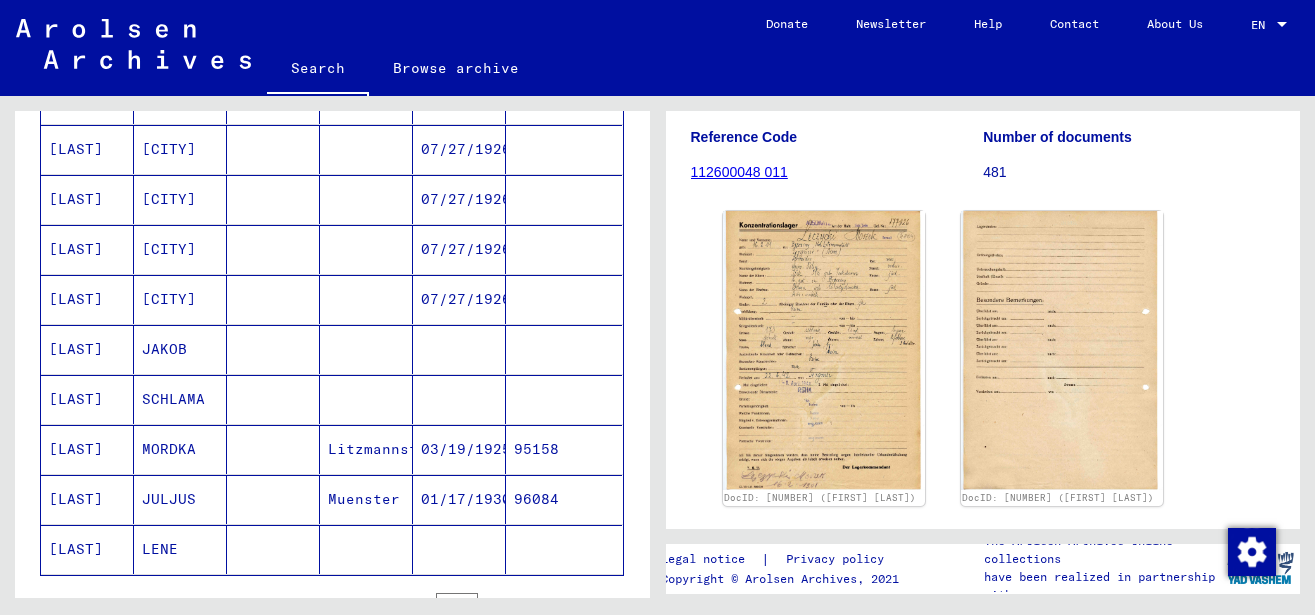 scroll, scrollTop: 1188, scrollLeft: 0, axis: vertical 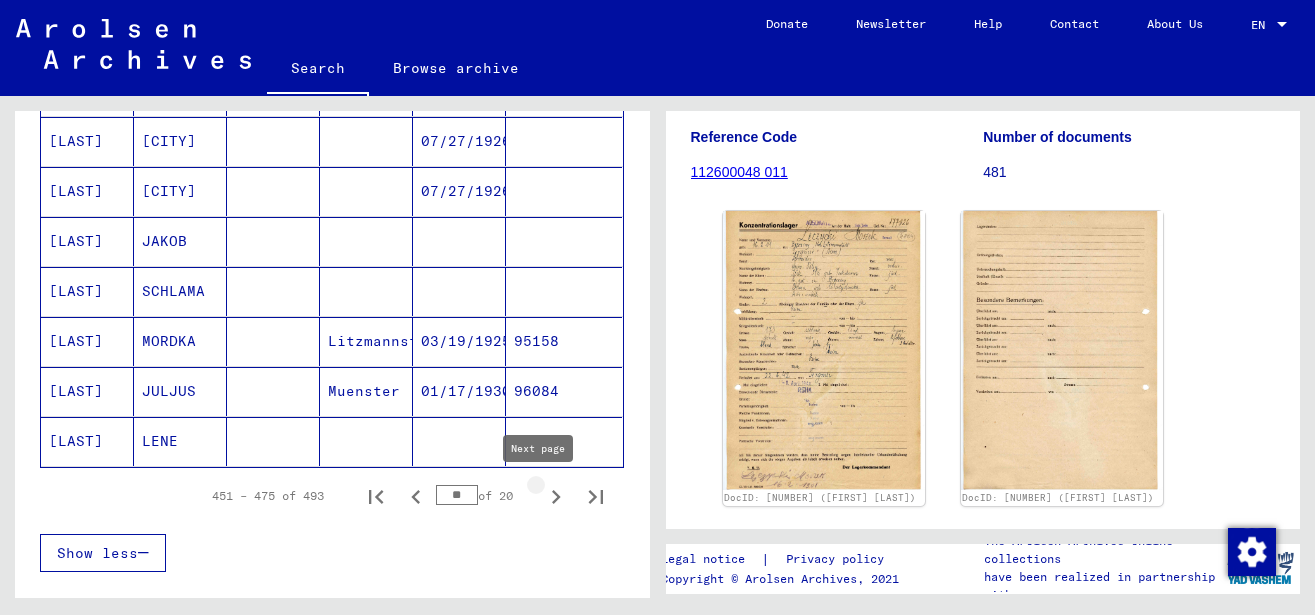 drag, startPoint x: 532, startPoint y: 497, endPoint x: 499, endPoint y: 506, distance: 34.20526 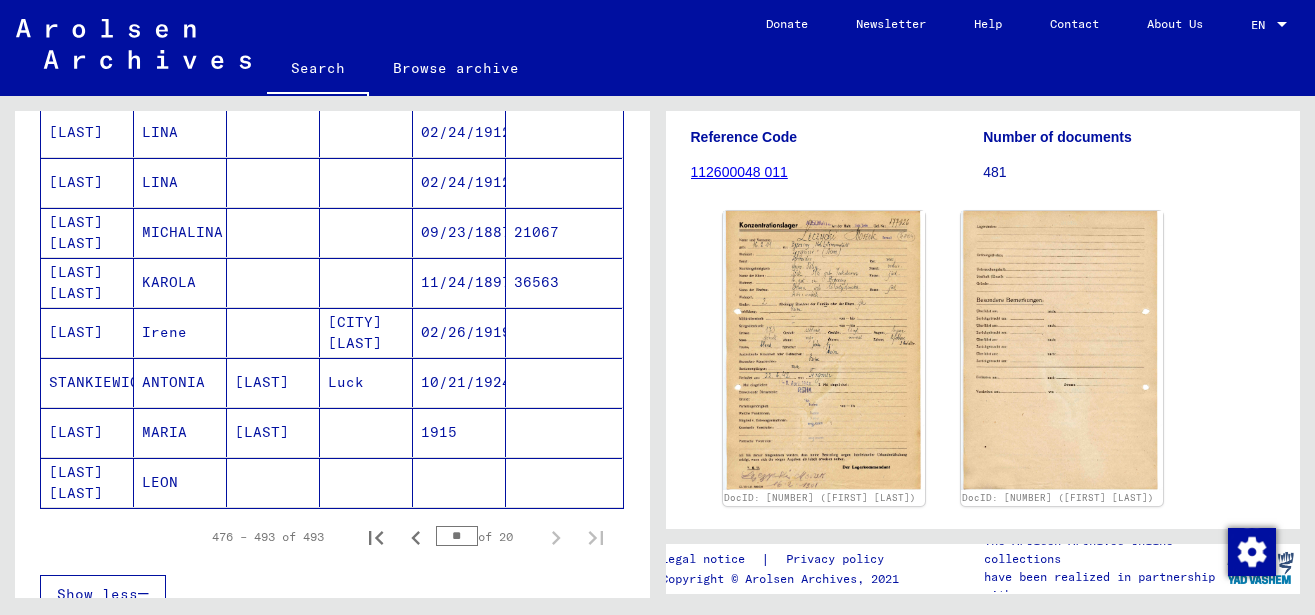 scroll, scrollTop: 972, scrollLeft: 0, axis: vertical 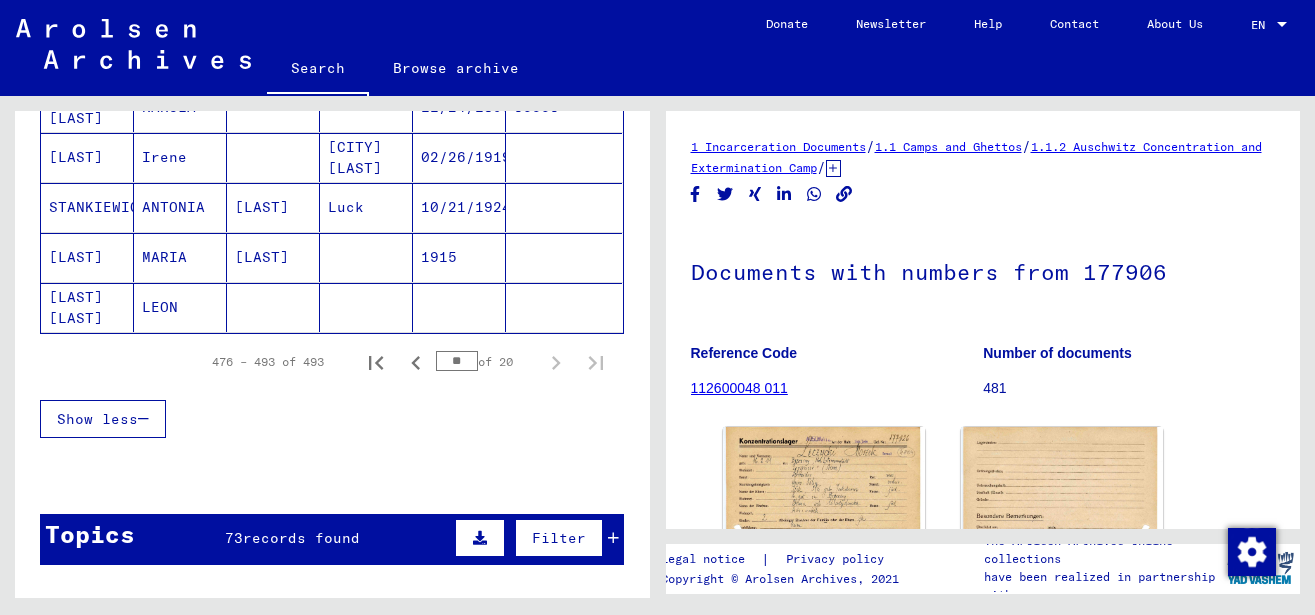 click on "1.1.2 Auschwitz Concentration and Extermination Camp" 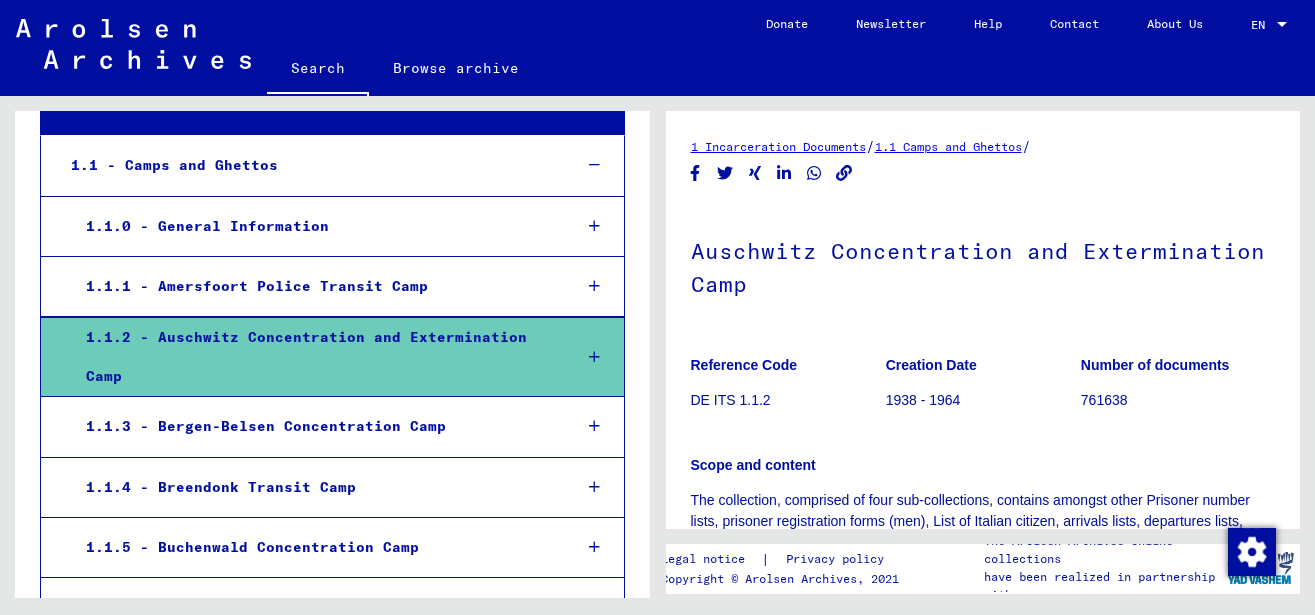 scroll, scrollTop: 324, scrollLeft: 0, axis: vertical 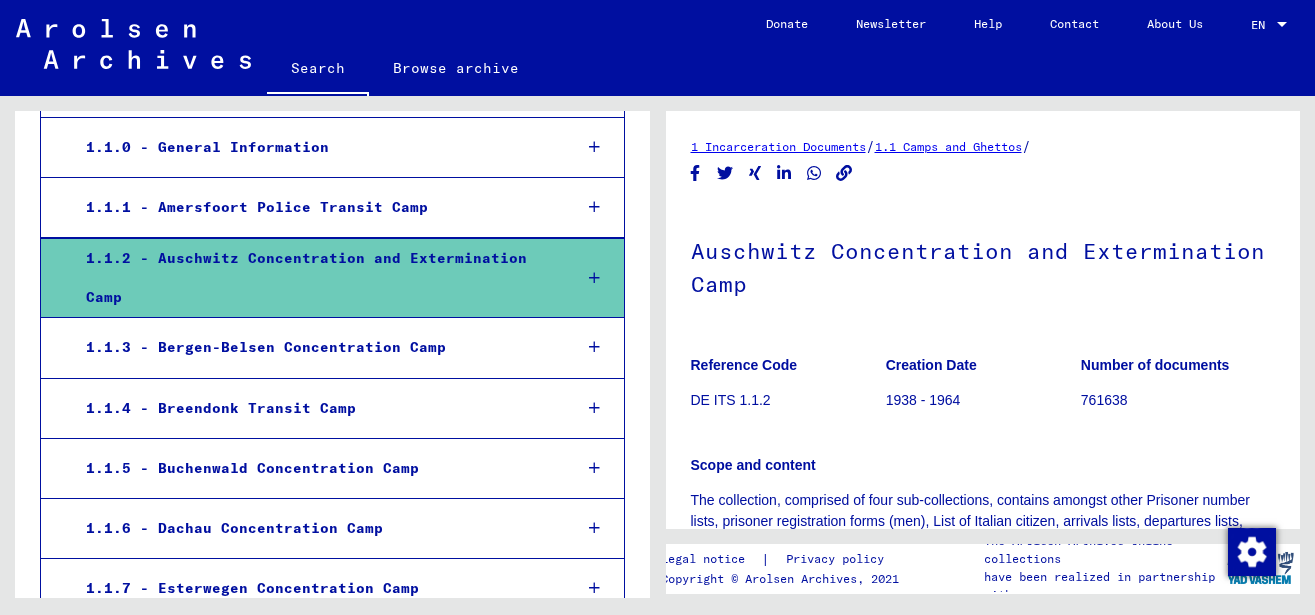 click at bounding box center [594, 278] 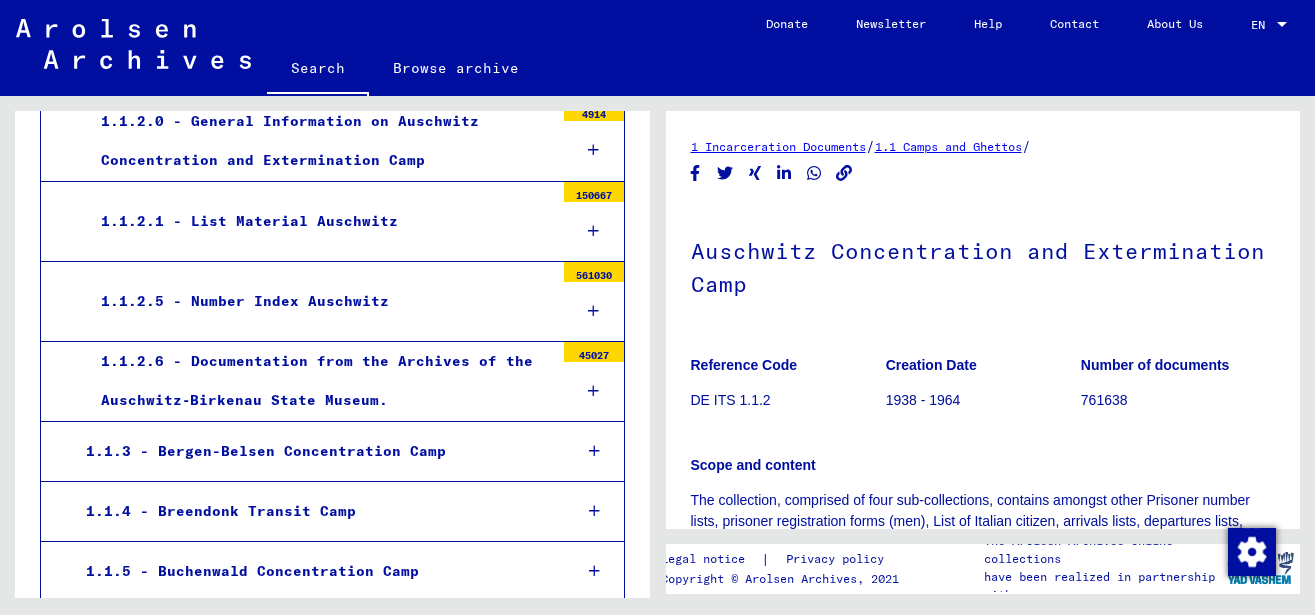 scroll, scrollTop: 540, scrollLeft: 0, axis: vertical 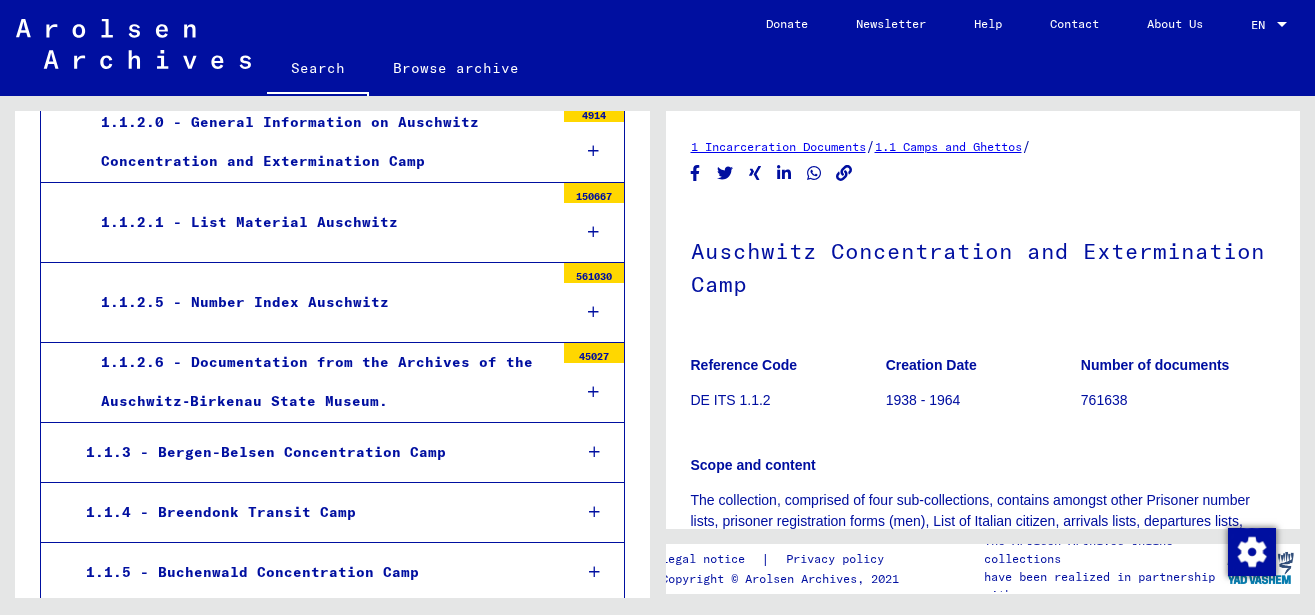 click at bounding box center (593, 232) 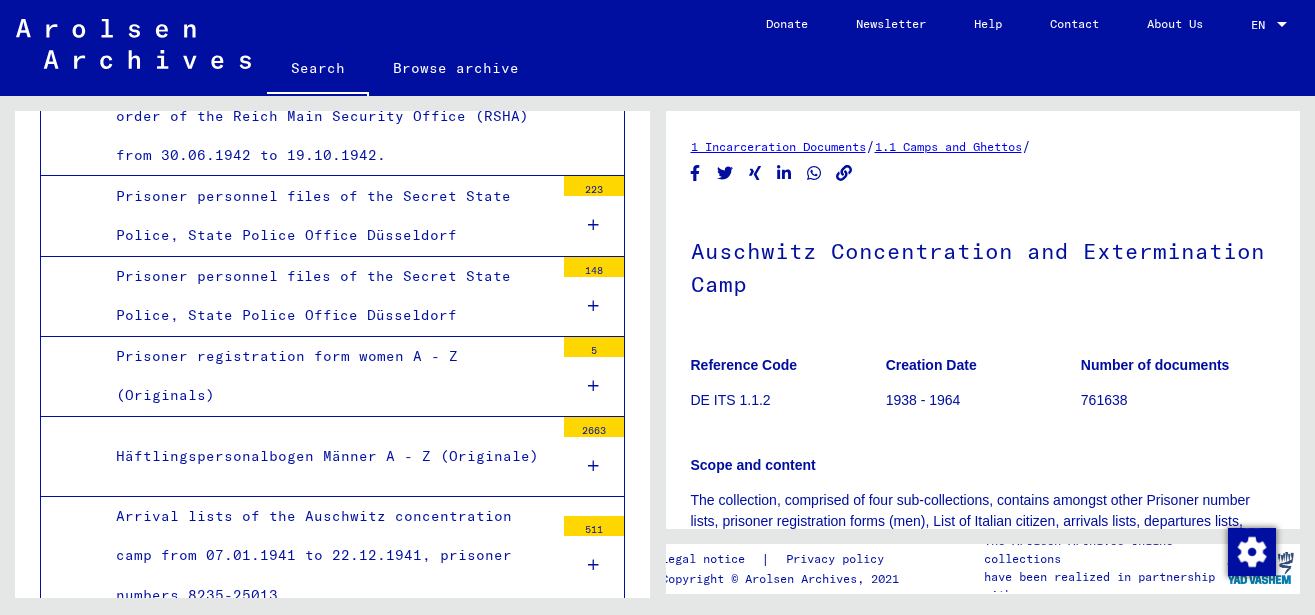 scroll, scrollTop: 1727, scrollLeft: 0, axis: vertical 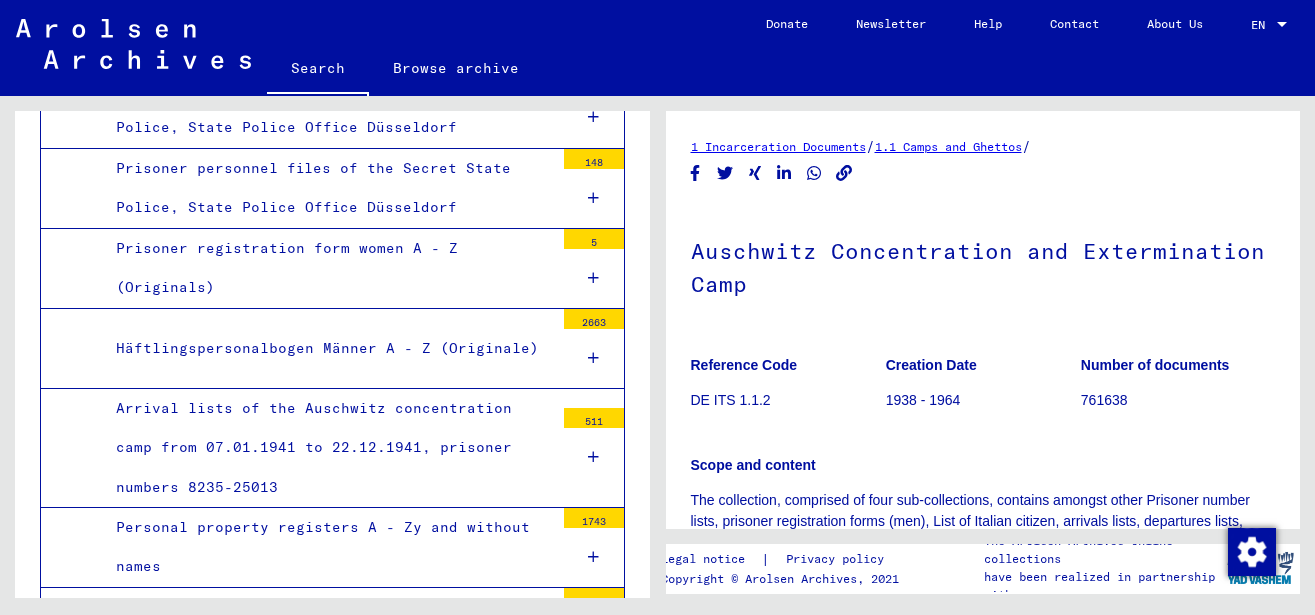 click at bounding box center [593, 278] 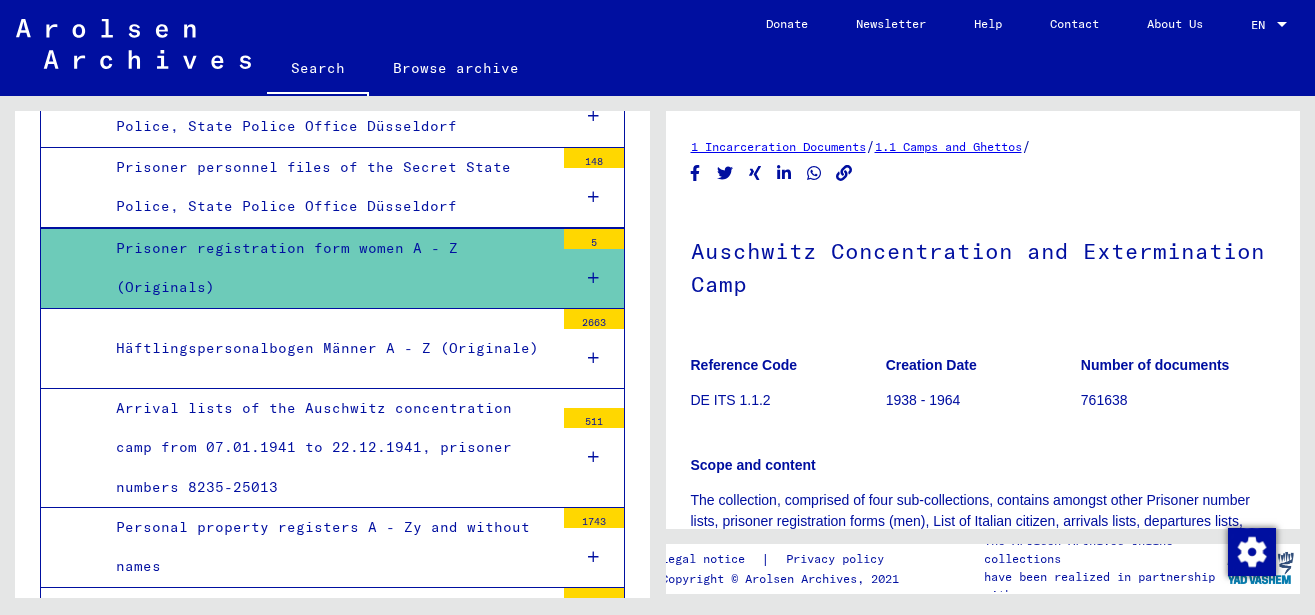scroll, scrollTop: 1726, scrollLeft: 0, axis: vertical 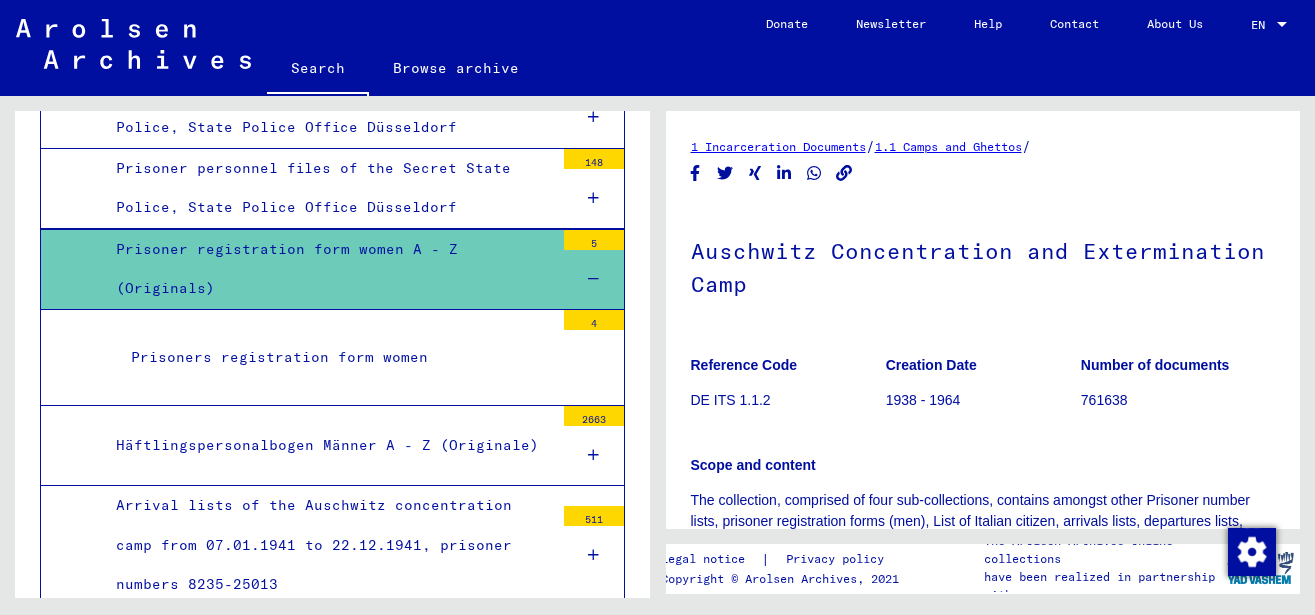 click on "Prisoners registration form women" at bounding box center (335, 357) 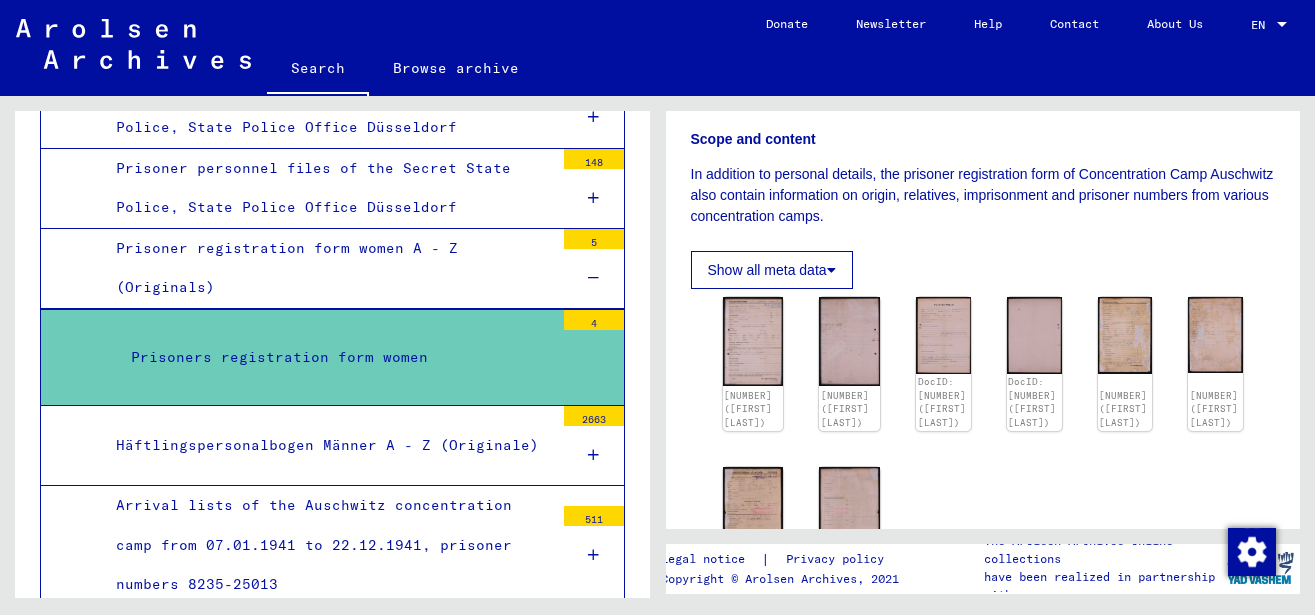 scroll, scrollTop: 432, scrollLeft: 0, axis: vertical 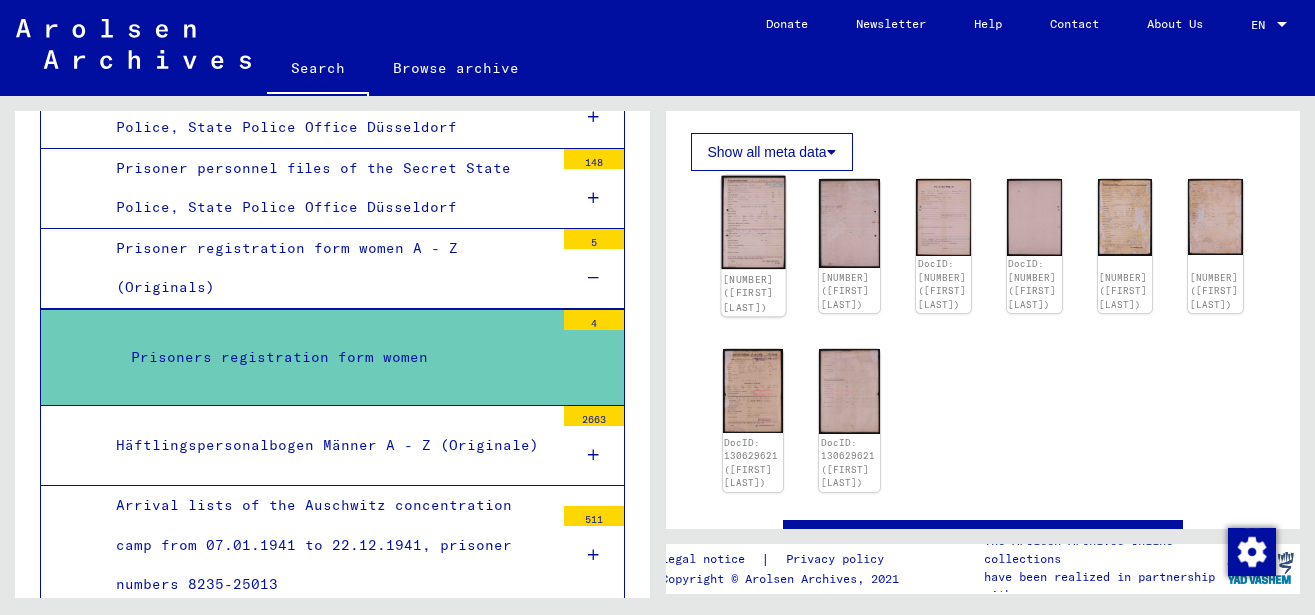 click 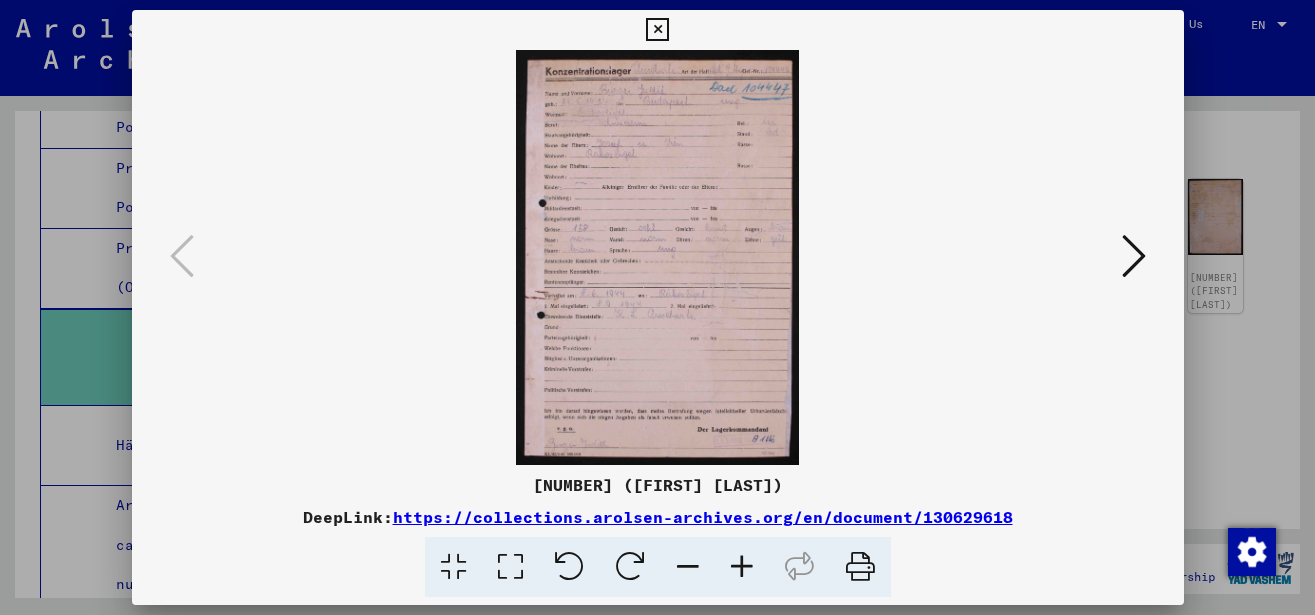 click at bounding box center [742, 567] 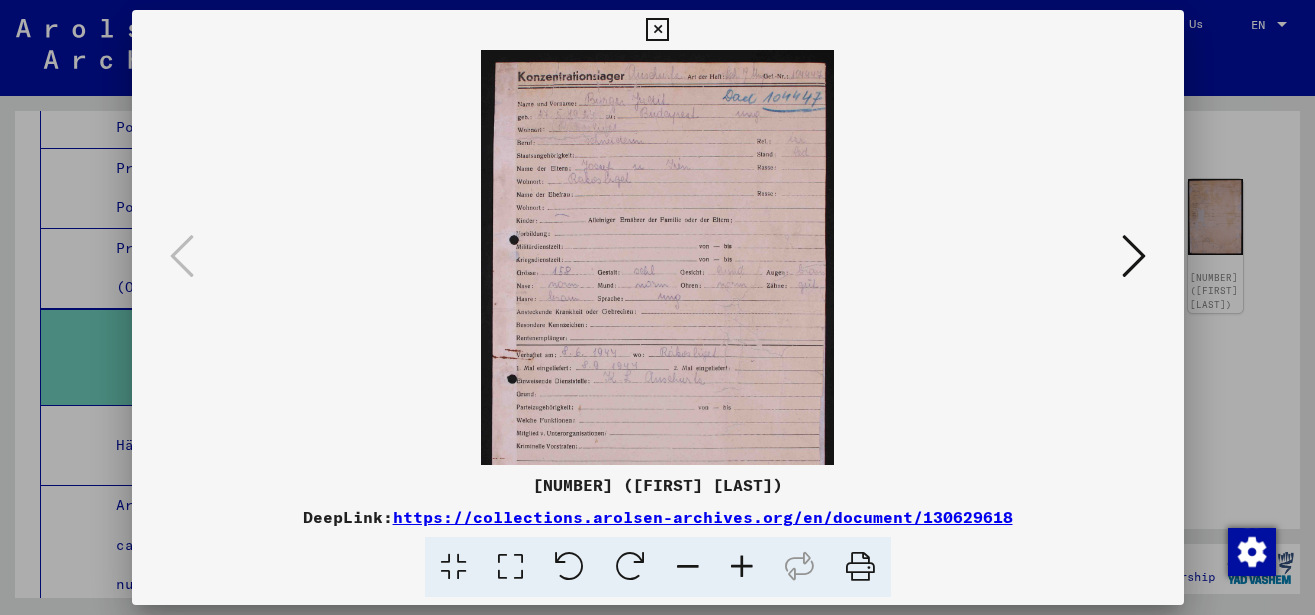 click at bounding box center (742, 567) 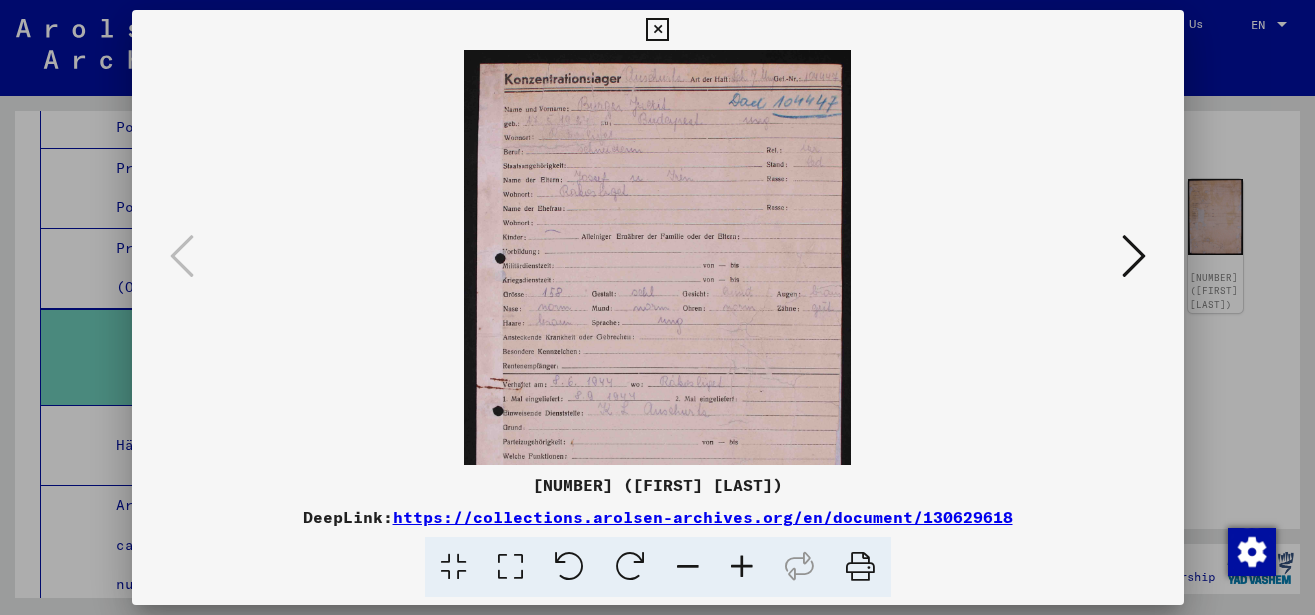 click at bounding box center [742, 567] 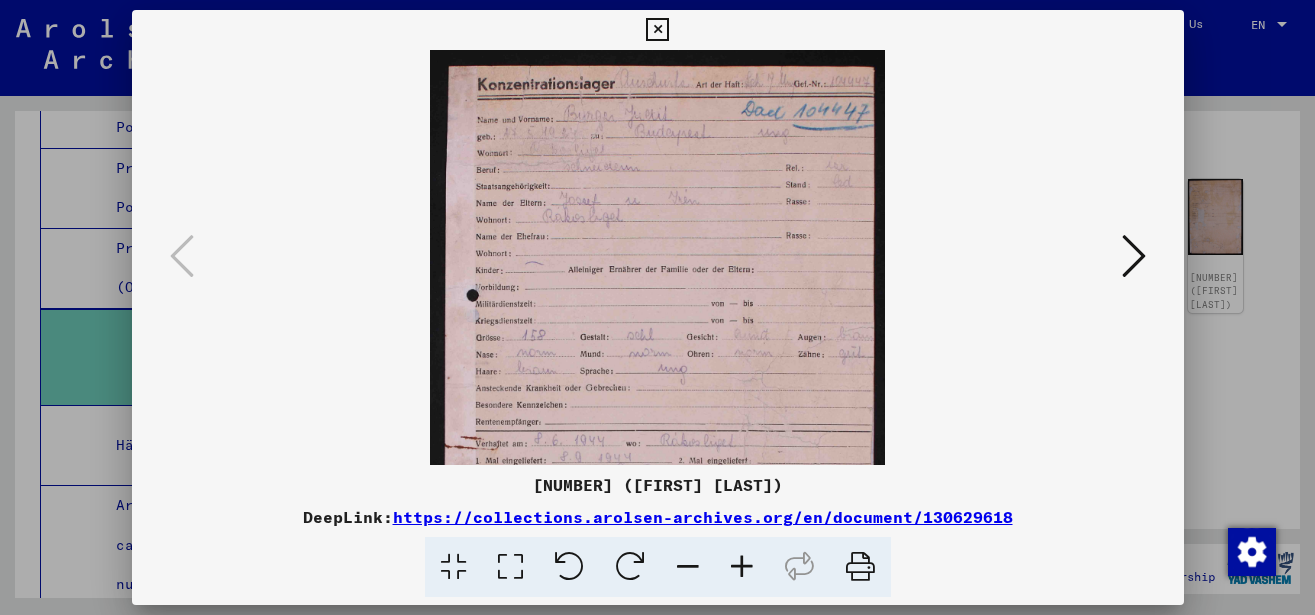 click at bounding box center [742, 567] 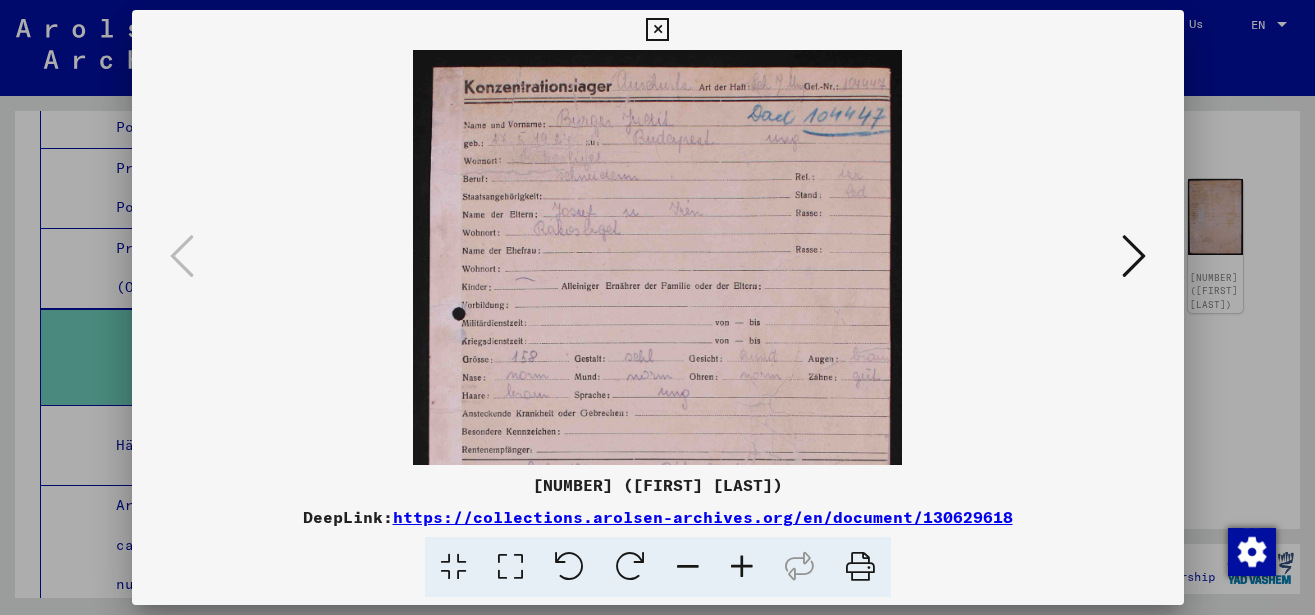 click at bounding box center [742, 567] 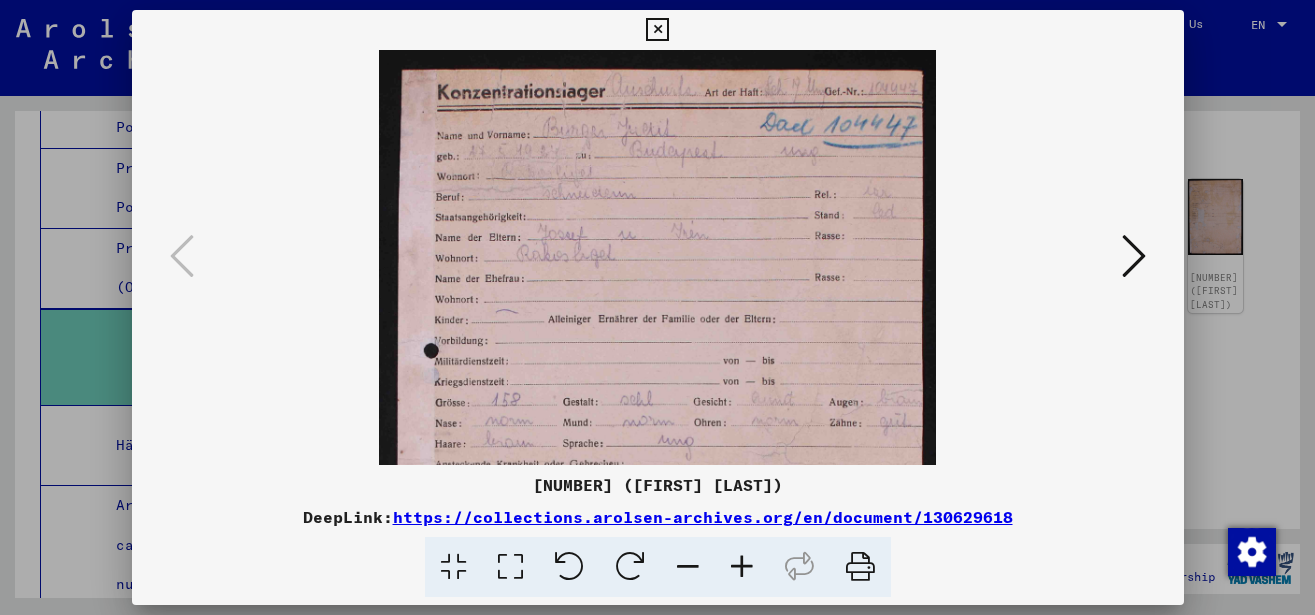 click at bounding box center (742, 567) 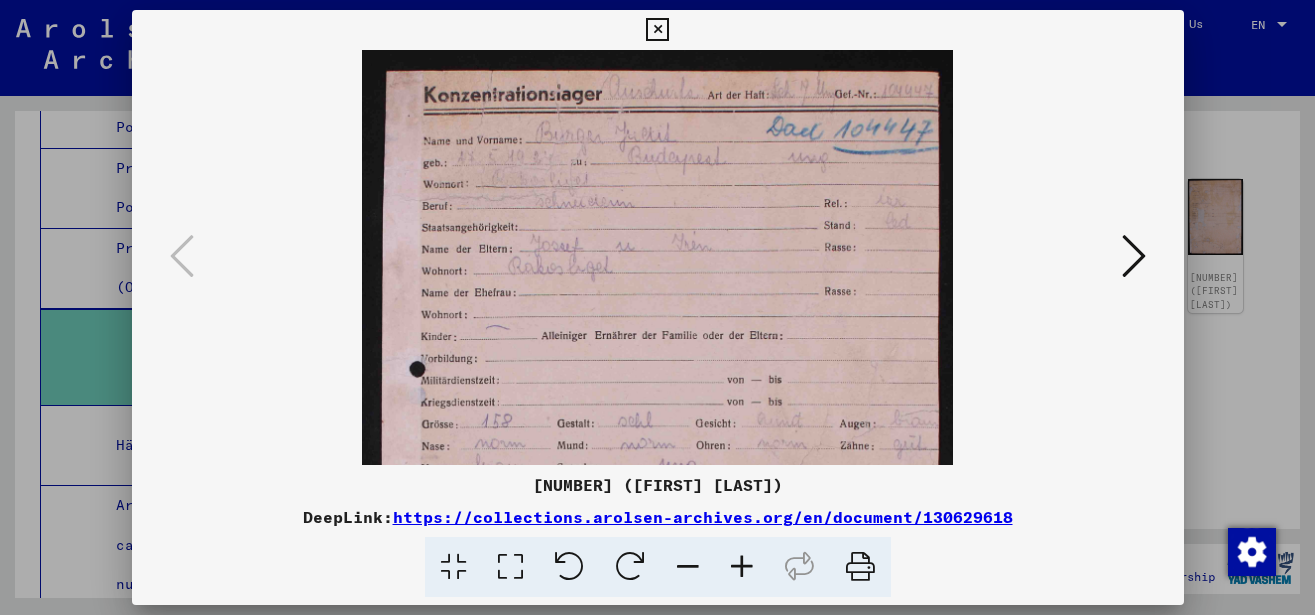 click at bounding box center (742, 567) 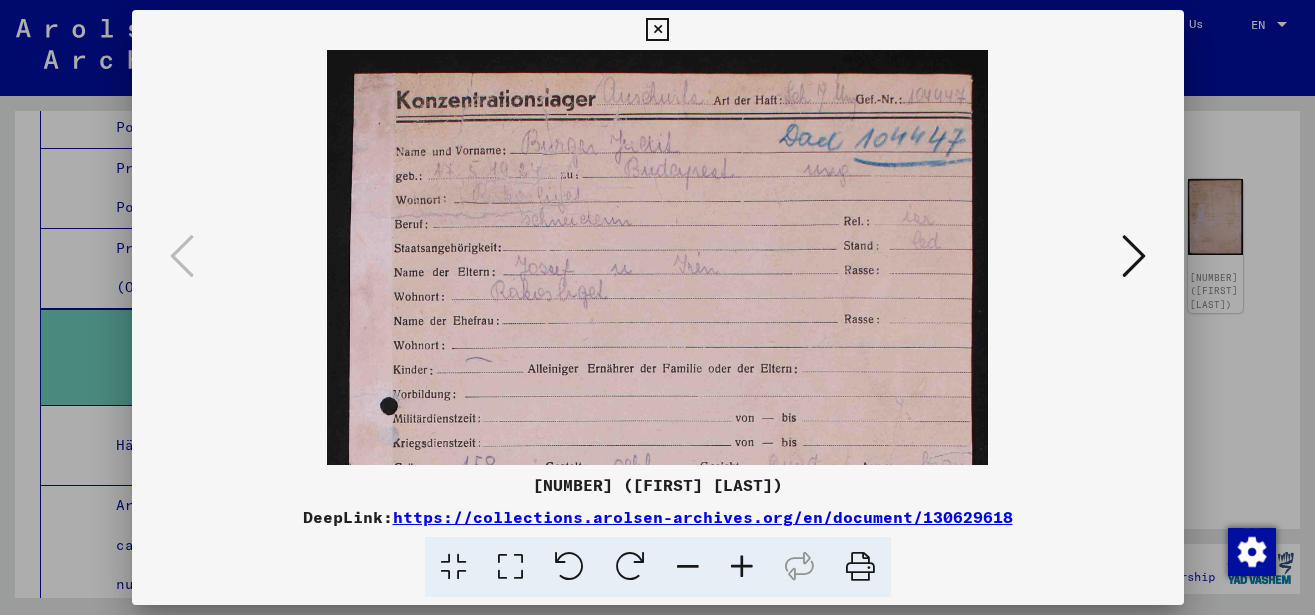 click at bounding box center (742, 567) 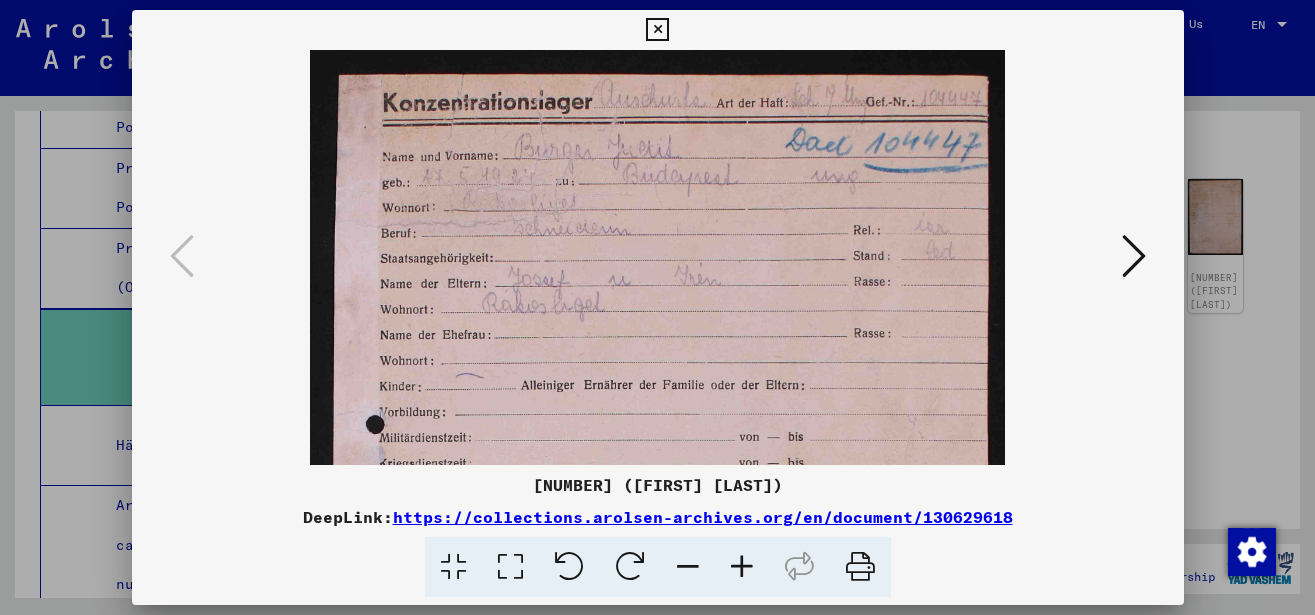 click at bounding box center [742, 567] 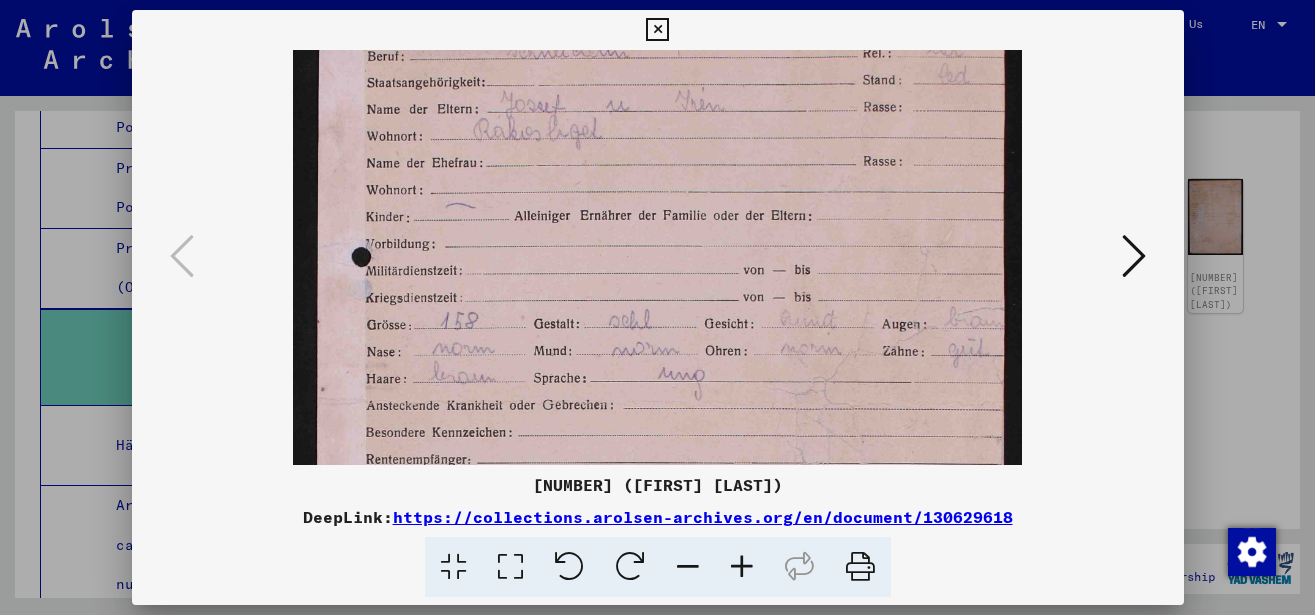 drag, startPoint x: 611, startPoint y: 332, endPoint x: 618, endPoint y: 146, distance: 186.13167 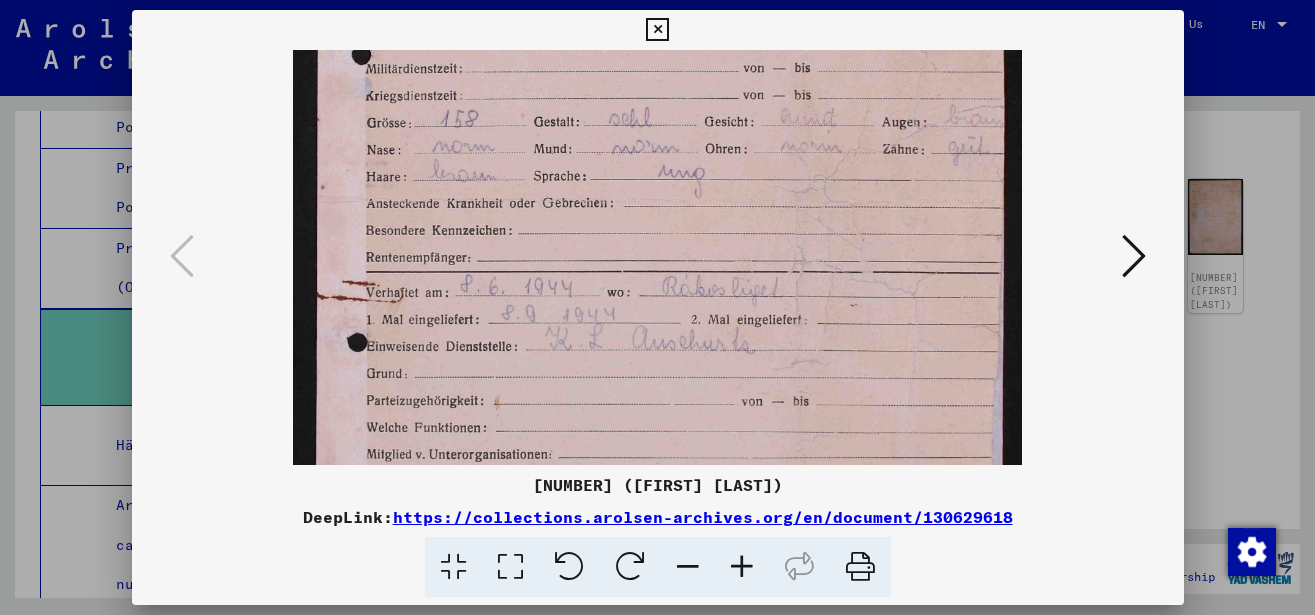 scroll, scrollTop: 393, scrollLeft: 0, axis: vertical 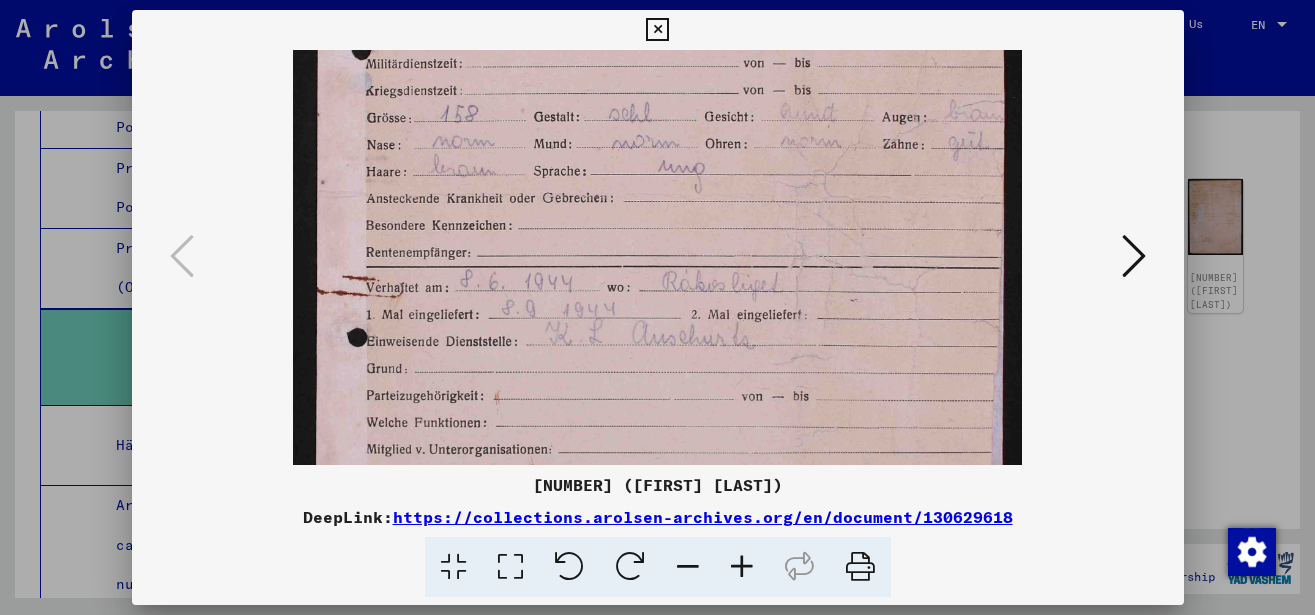 drag, startPoint x: 623, startPoint y: 373, endPoint x: 603, endPoint y: 171, distance: 202.98769 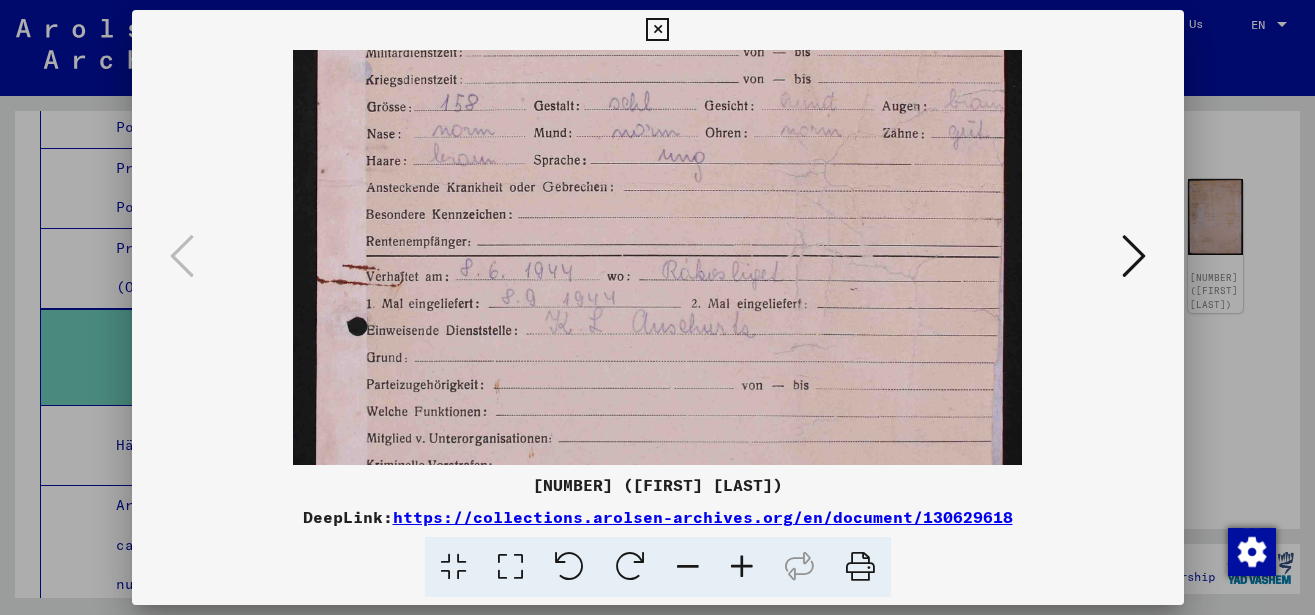 scroll, scrollTop: 410, scrollLeft: 0, axis: vertical 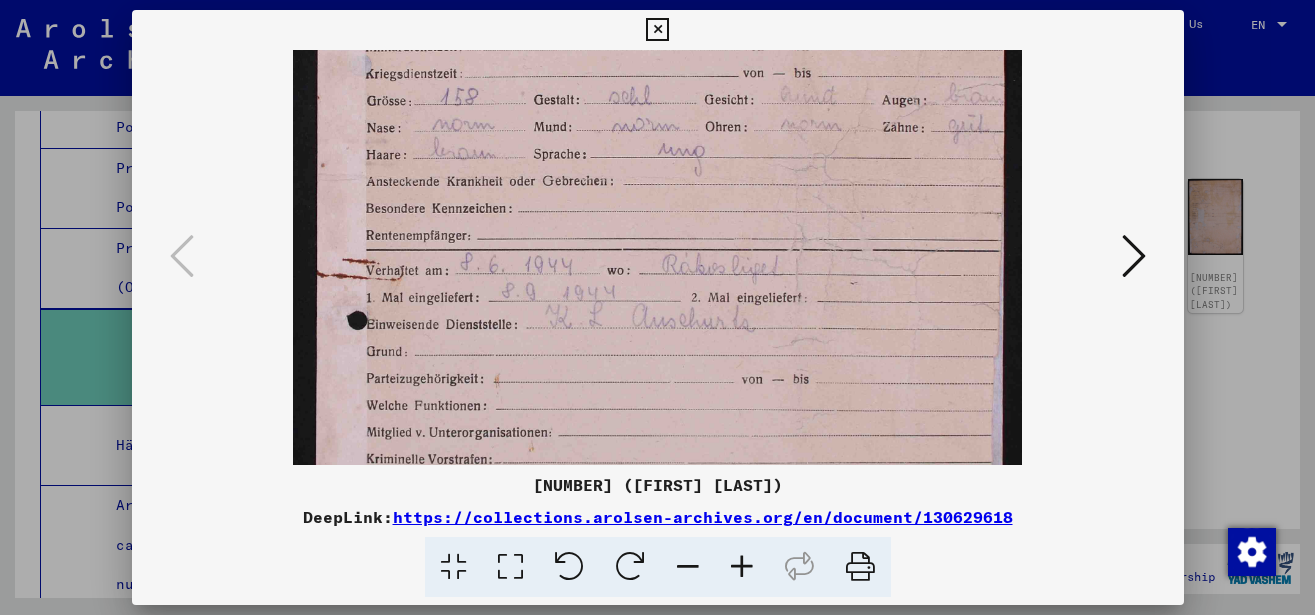 drag, startPoint x: 661, startPoint y: 370, endPoint x: 657, endPoint y: 353, distance: 17.464249 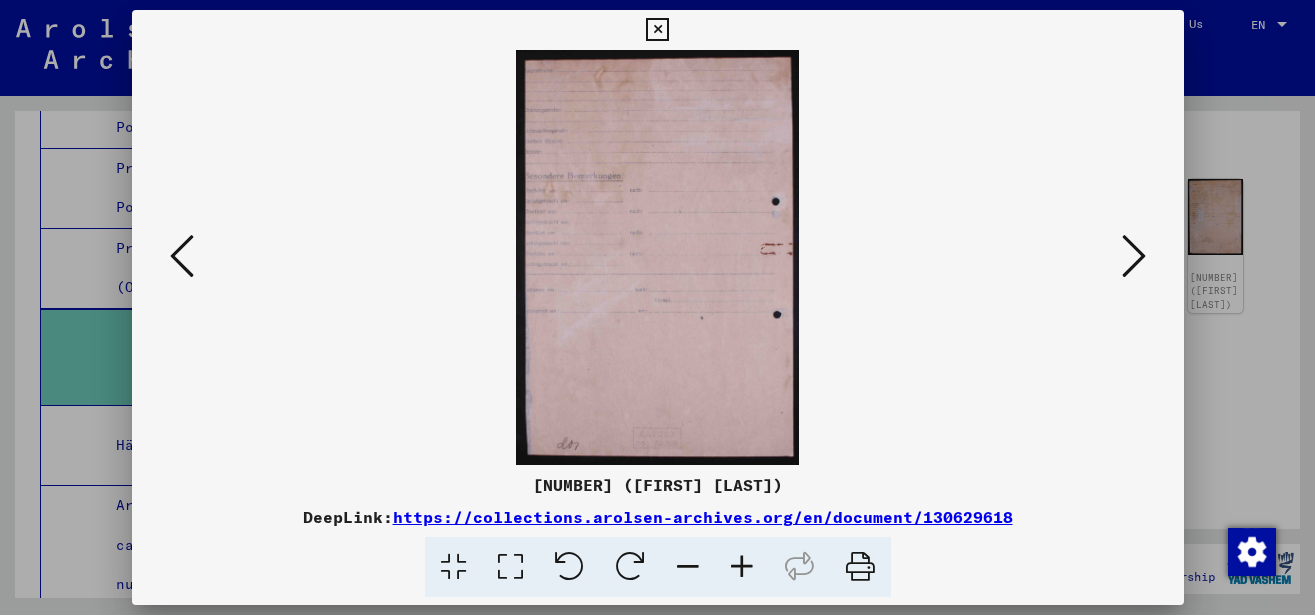 click at bounding box center (1134, 256) 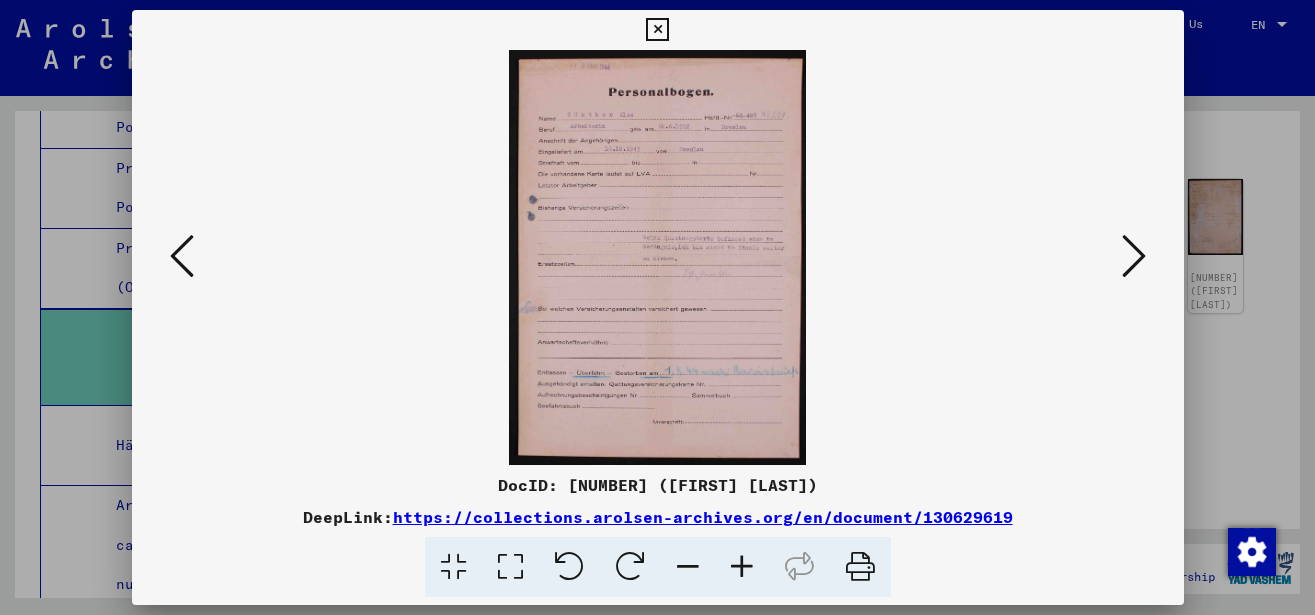 click at bounding box center (1134, 256) 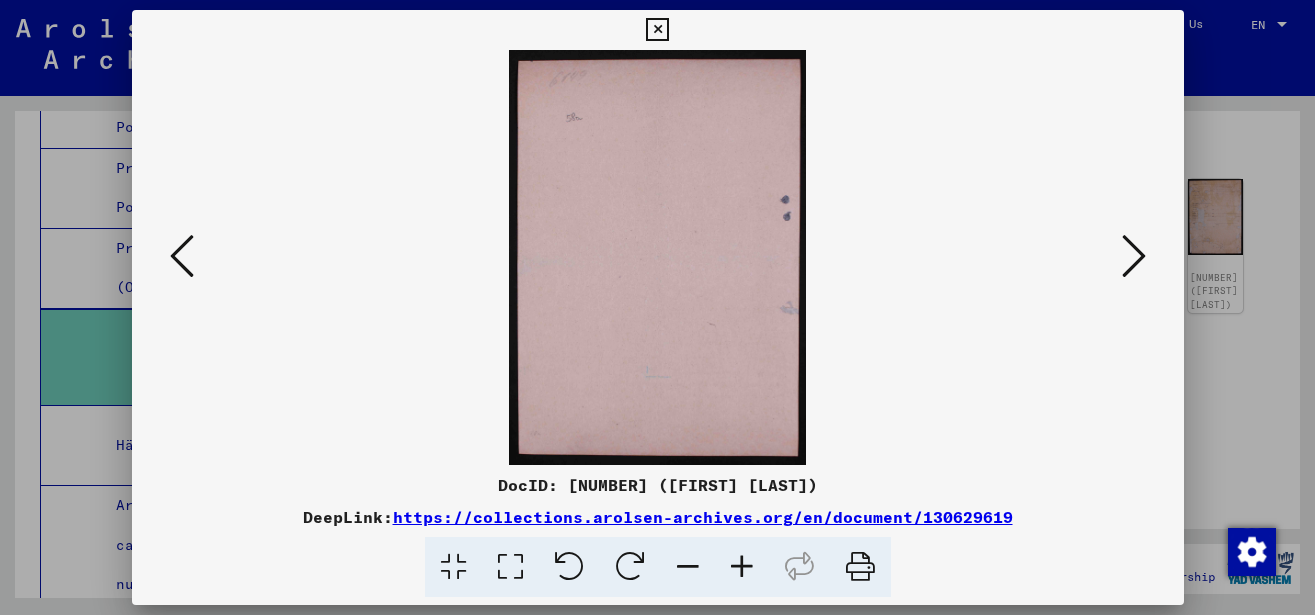 click at bounding box center [657, 30] 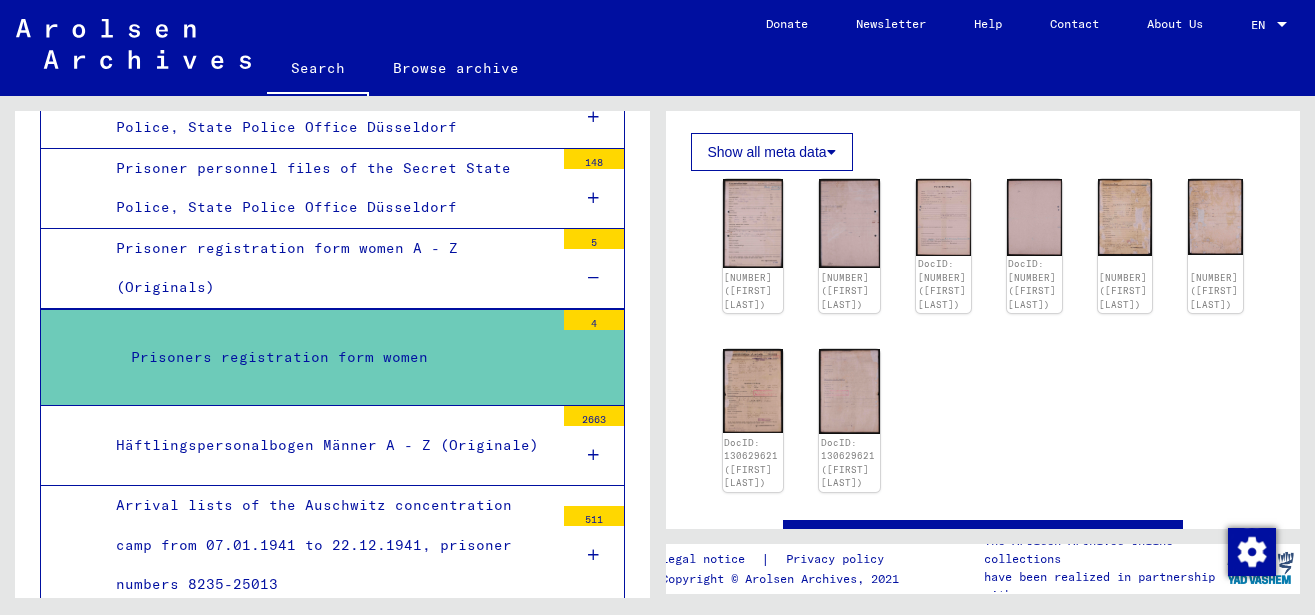 click at bounding box center (593, 278) 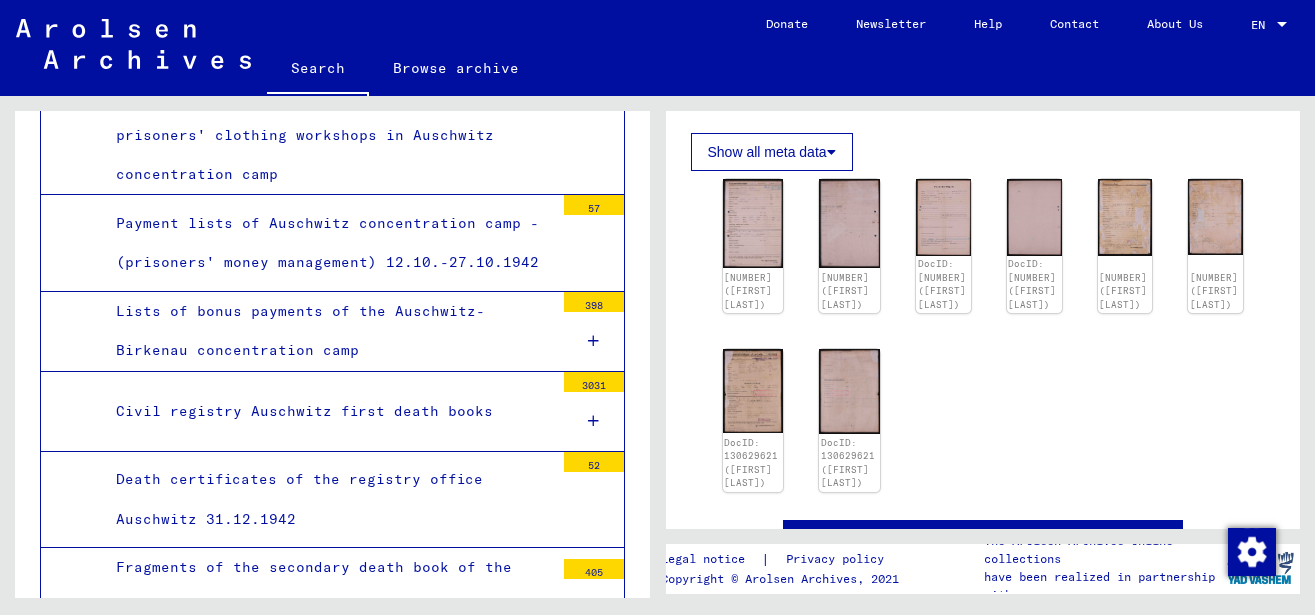 scroll, scrollTop: 6586, scrollLeft: 0, axis: vertical 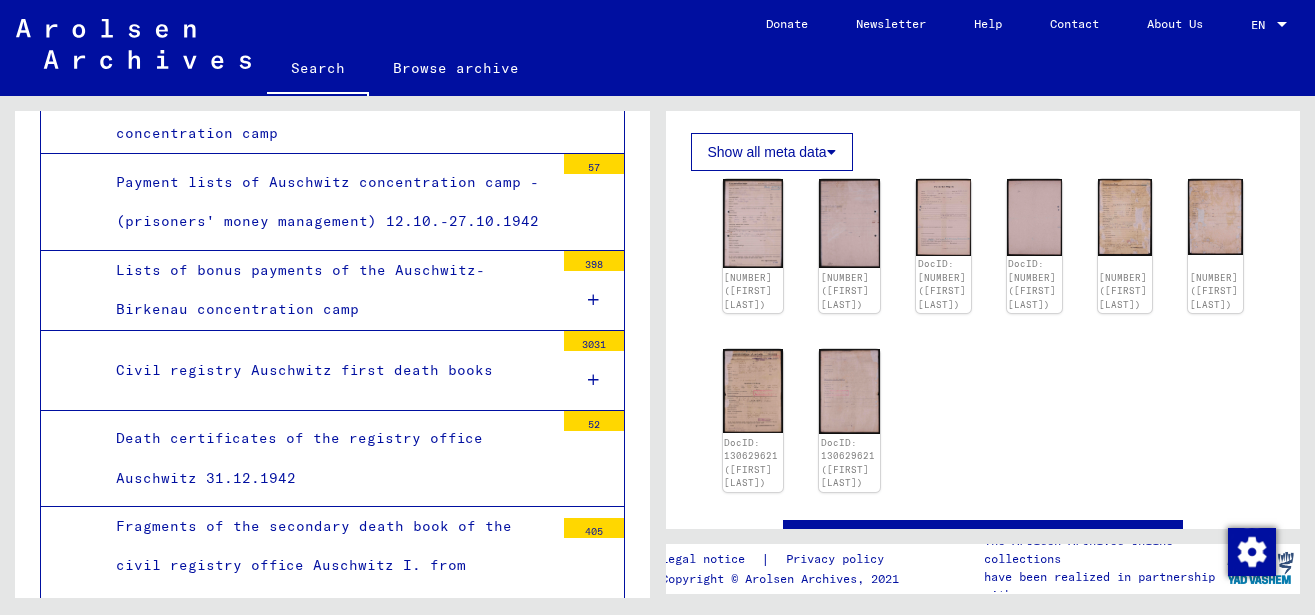 click on "405" at bounding box center [594, 528] 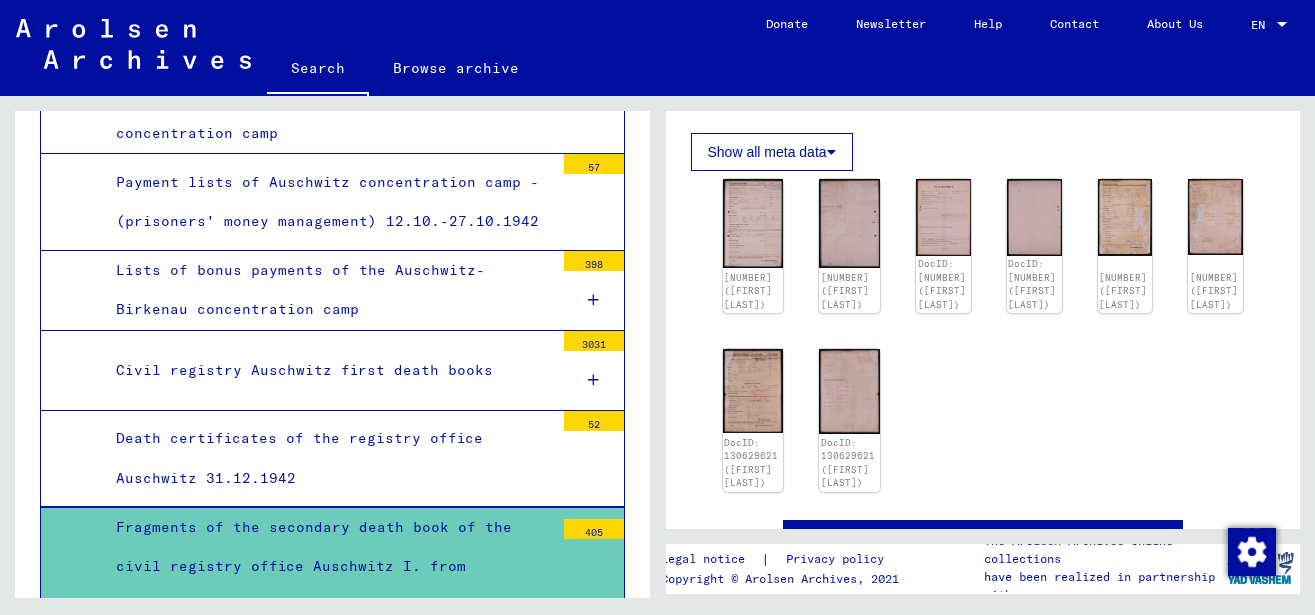 click on "Fragments of the secondary death book of the civil registry office Auschwitz I. from 9.-12.5.1942" at bounding box center (327, 567) 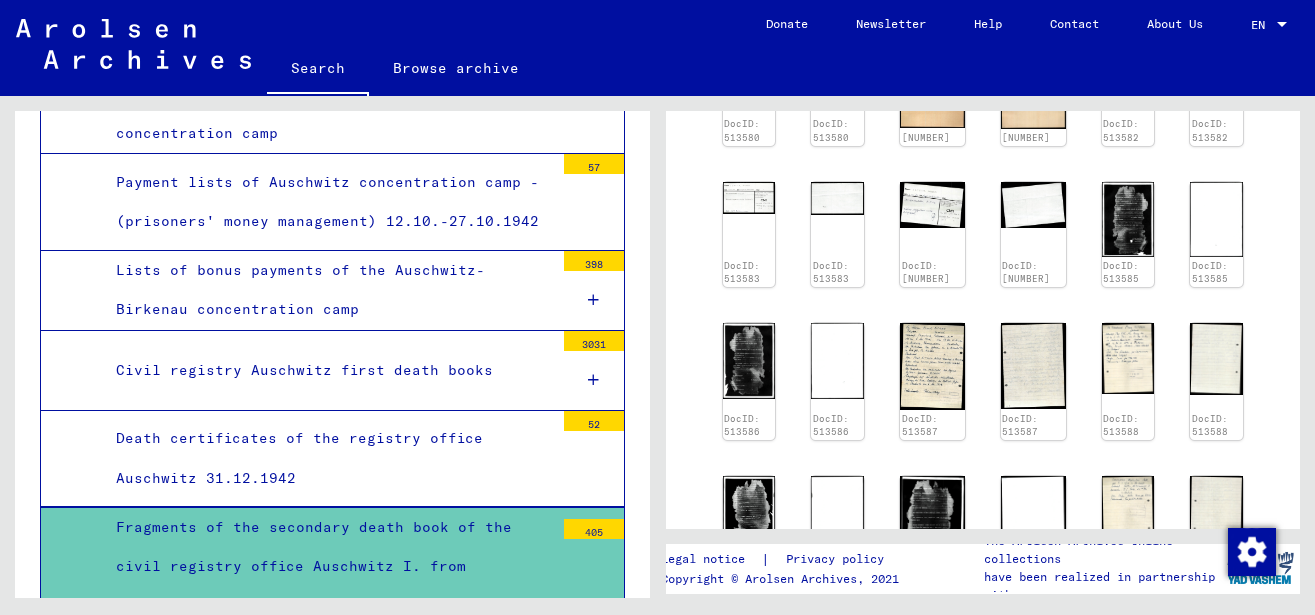 scroll, scrollTop: 972, scrollLeft: 0, axis: vertical 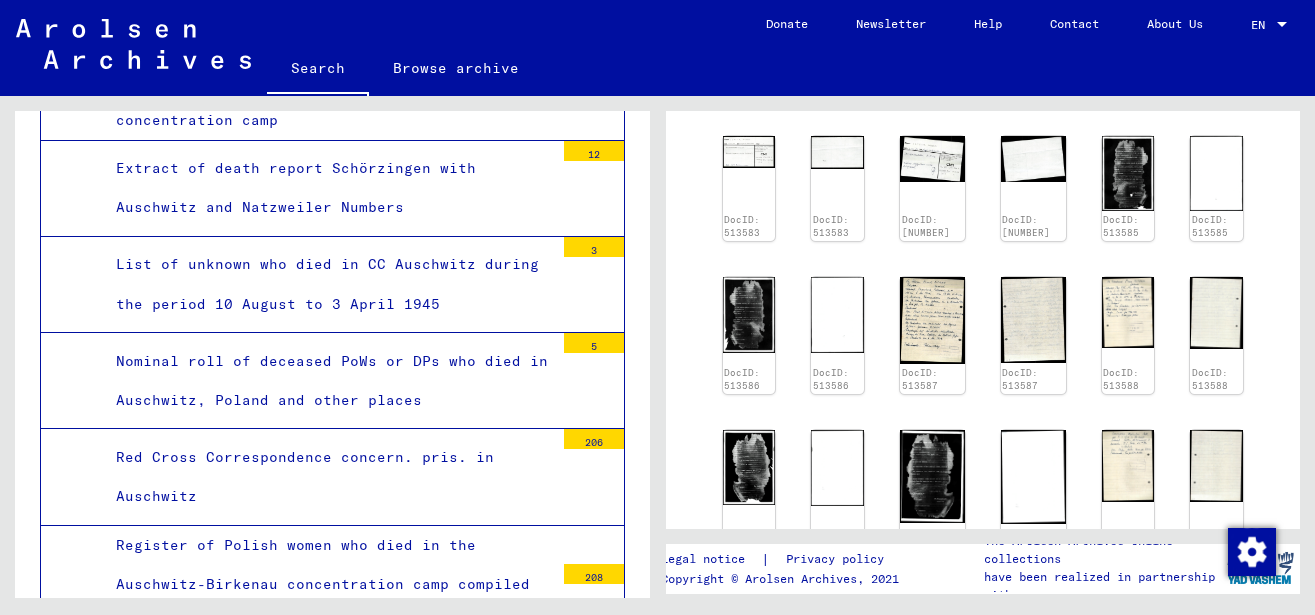 click at bounding box center [594, 613] 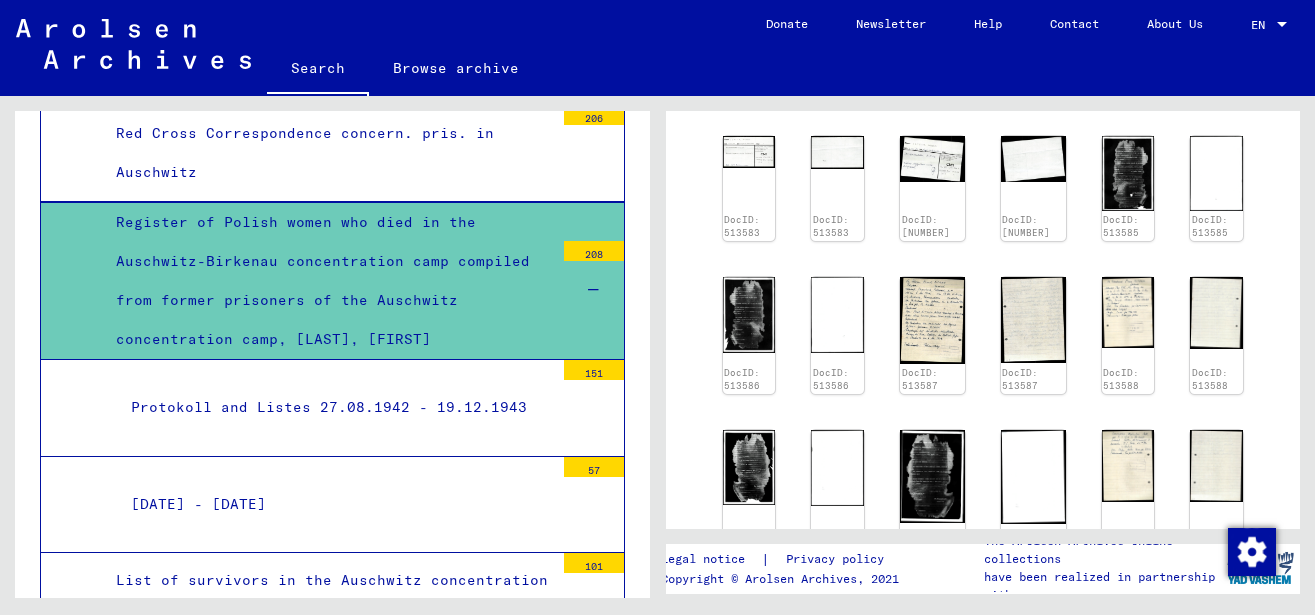scroll, scrollTop: 8204, scrollLeft: 0, axis: vertical 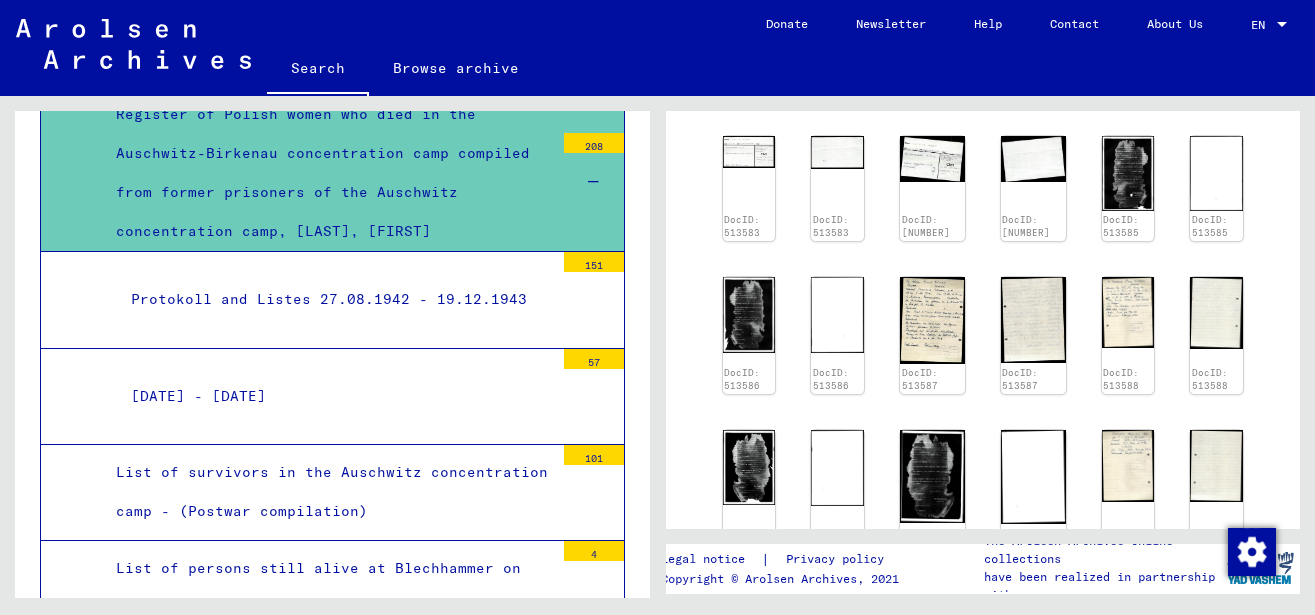 click on "List of French in Auschwitz concentration camp" at bounding box center [327, 780] 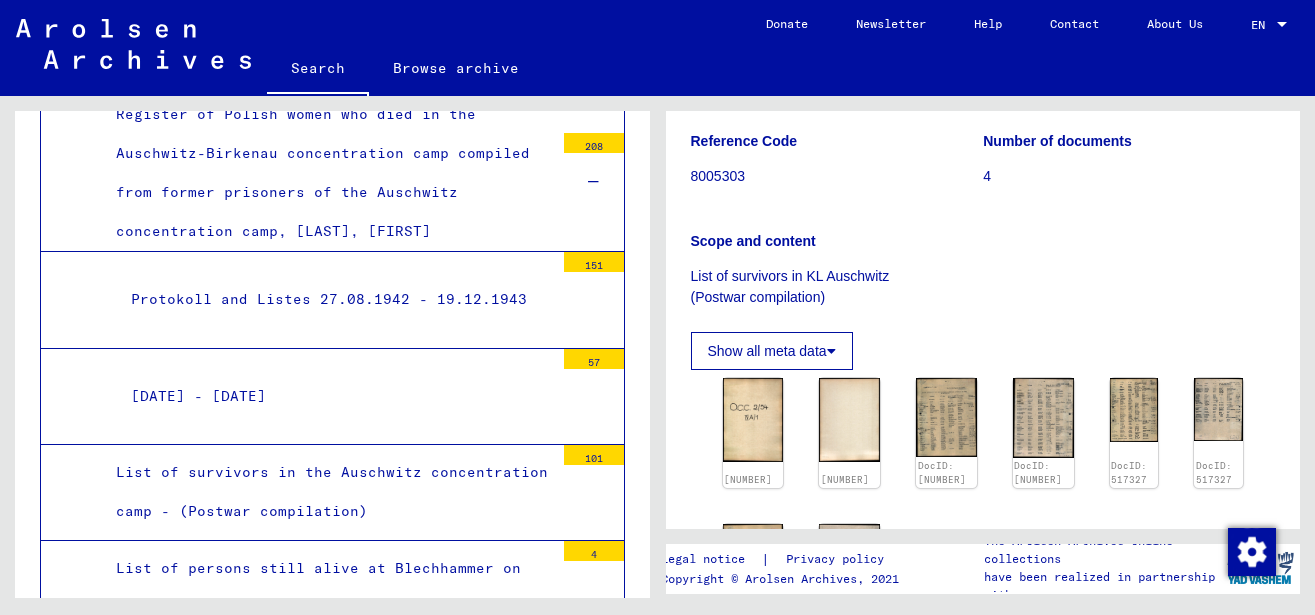 scroll, scrollTop: 324, scrollLeft: 0, axis: vertical 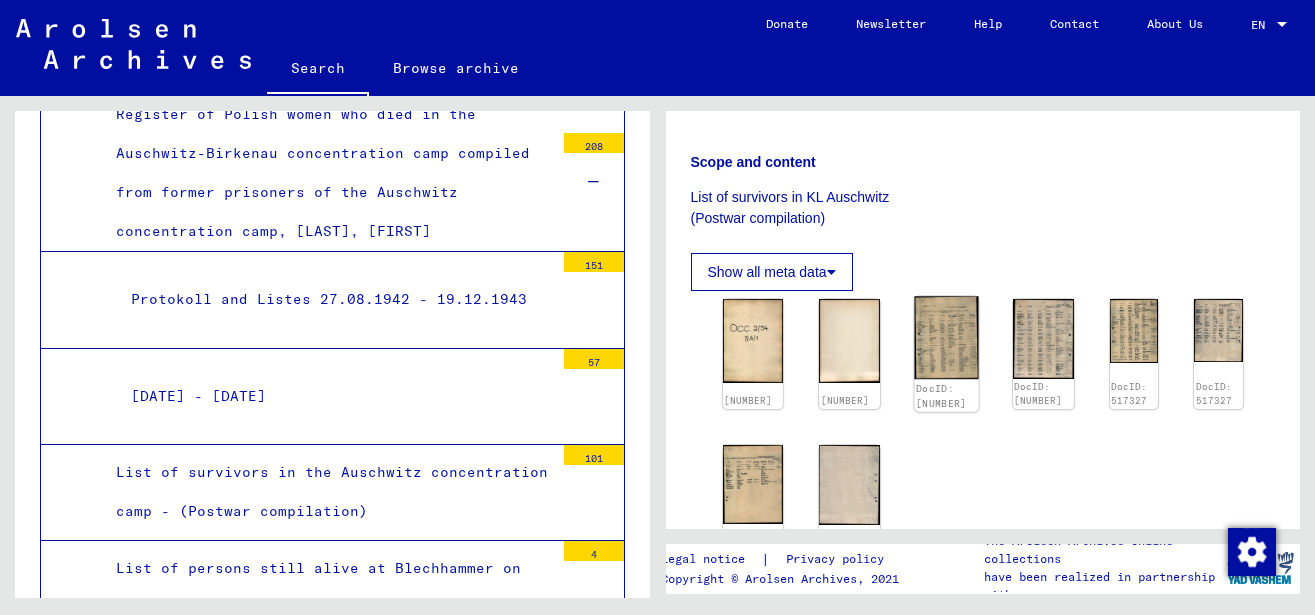 click 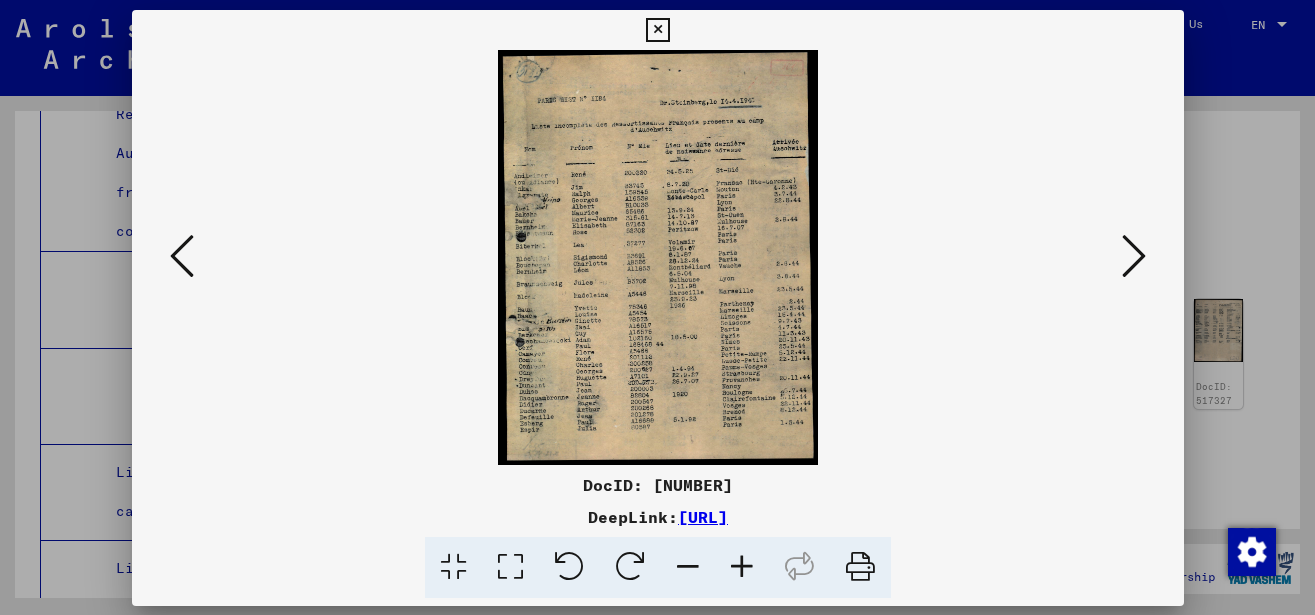 scroll, scrollTop: 8203, scrollLeft: 0, axis: vertical 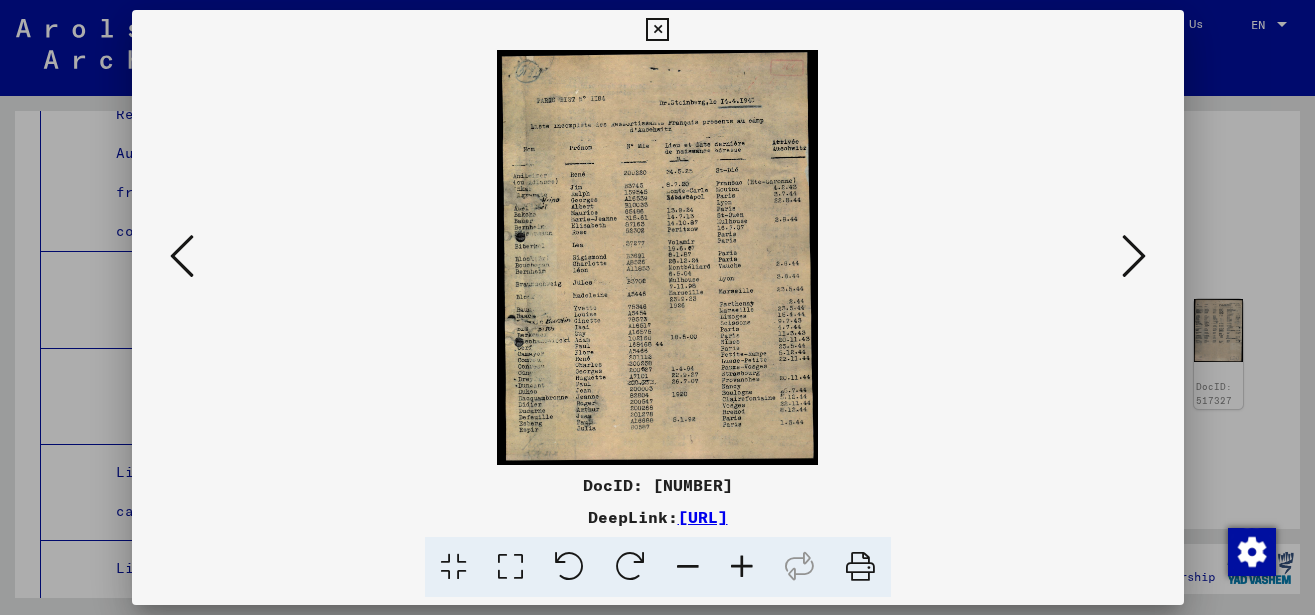 click at bounding box center (742, 567) 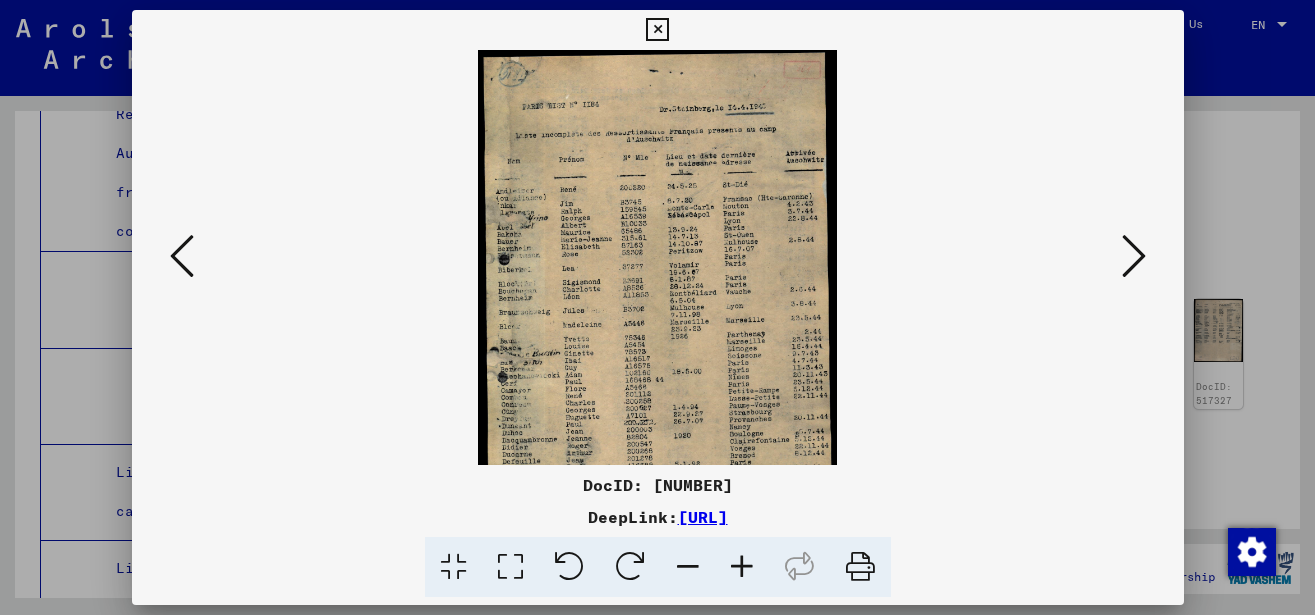 click at bounding box center [742, 567] 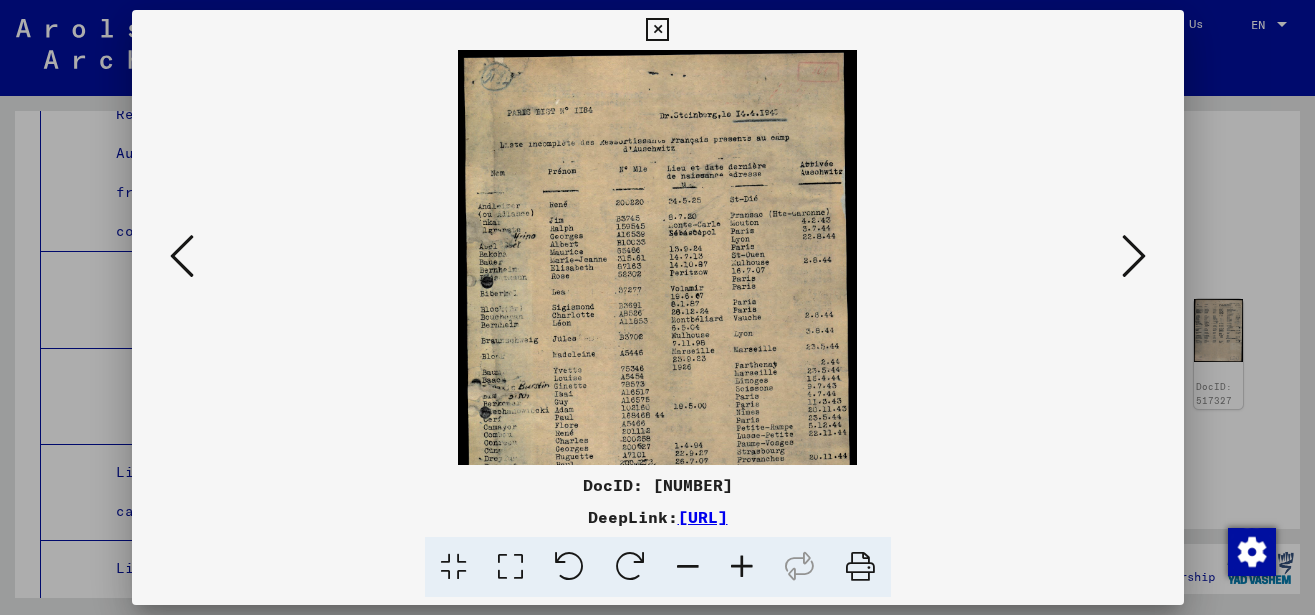 click at bounding box center [742, 567] 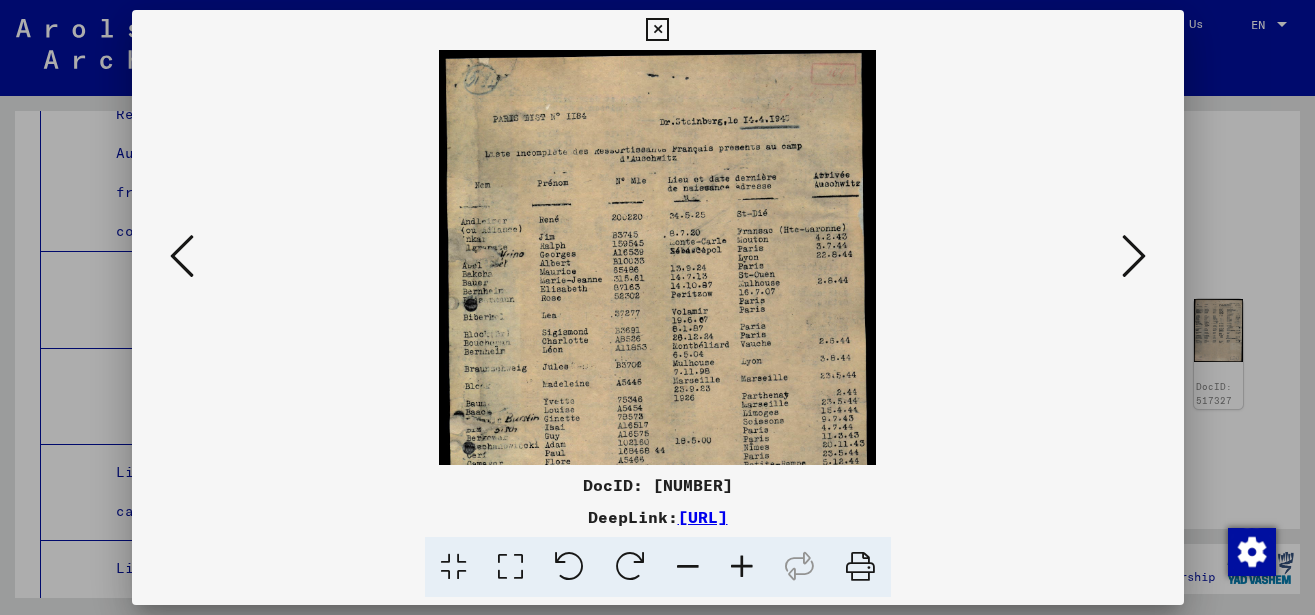 click at bounding box center (742, 567) 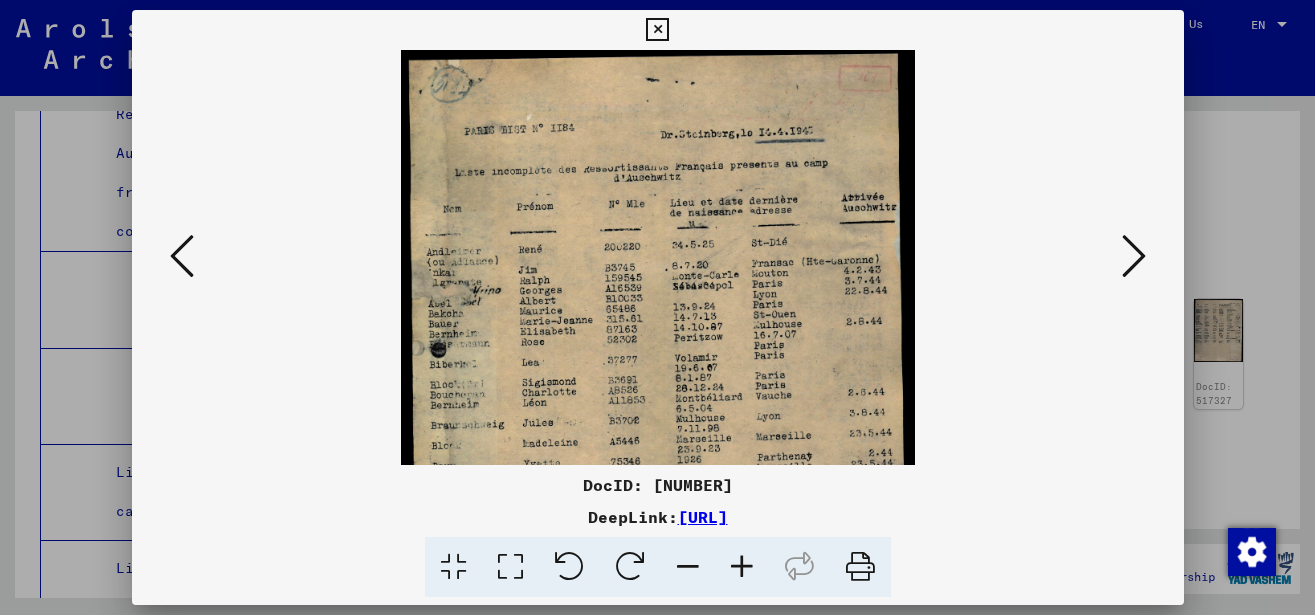 click at bounding box center [742, 567] 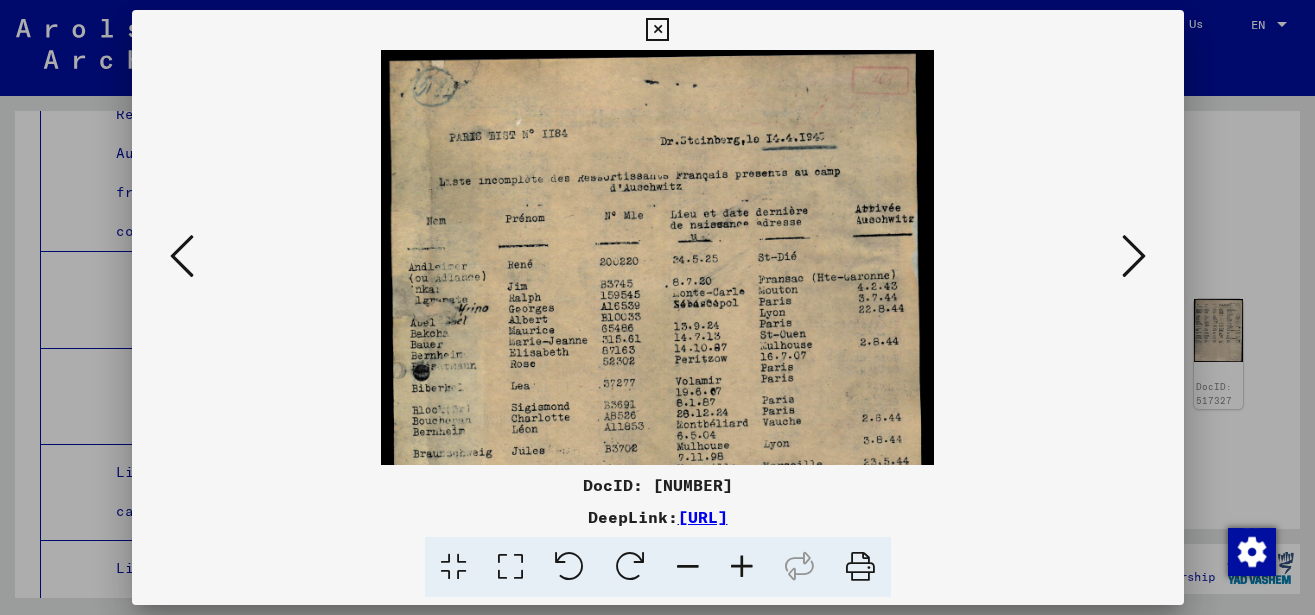 click at bounding box center [742, 567] 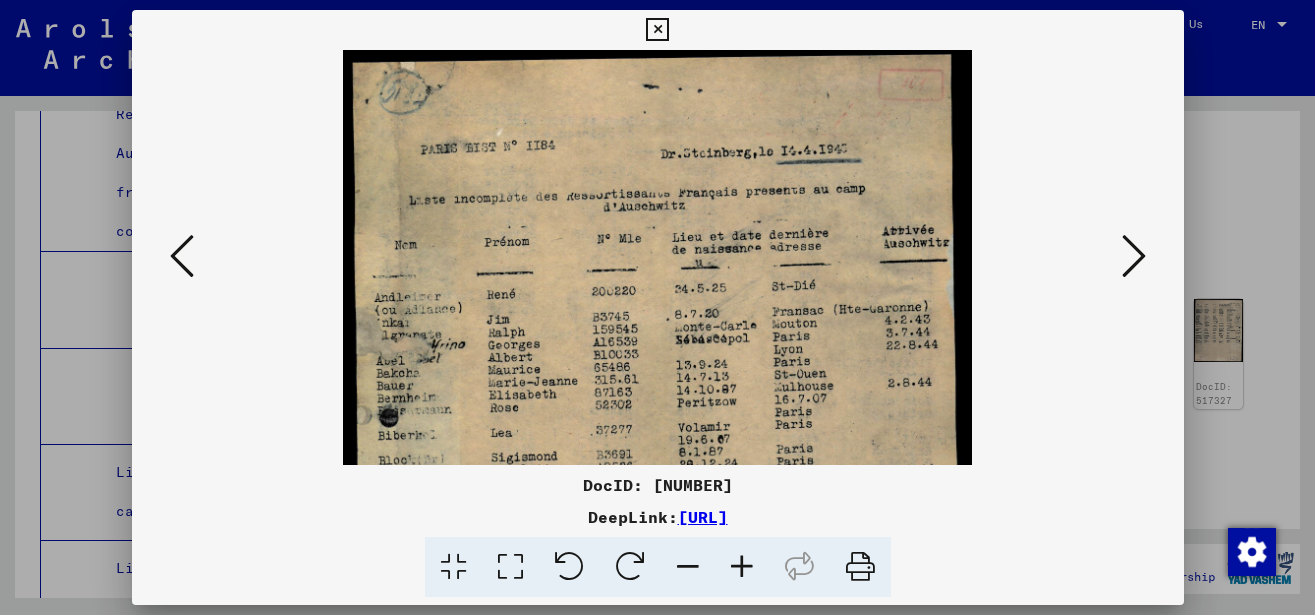 click at bounding box center (742, 567) 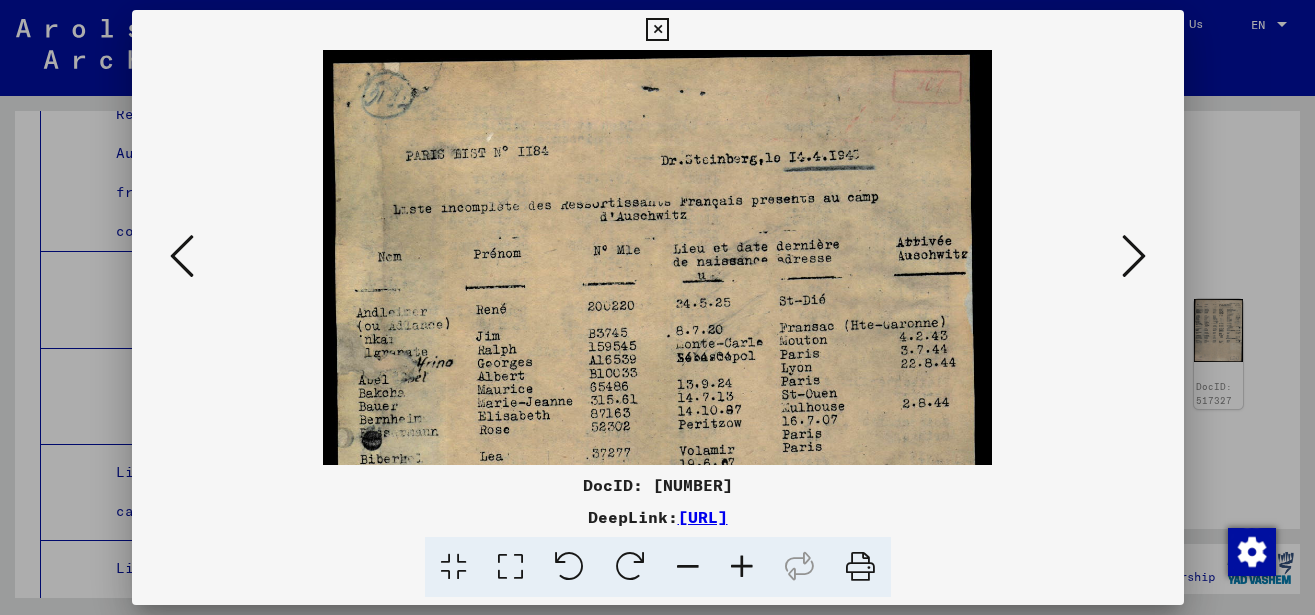click at bounding box center [742, 567] 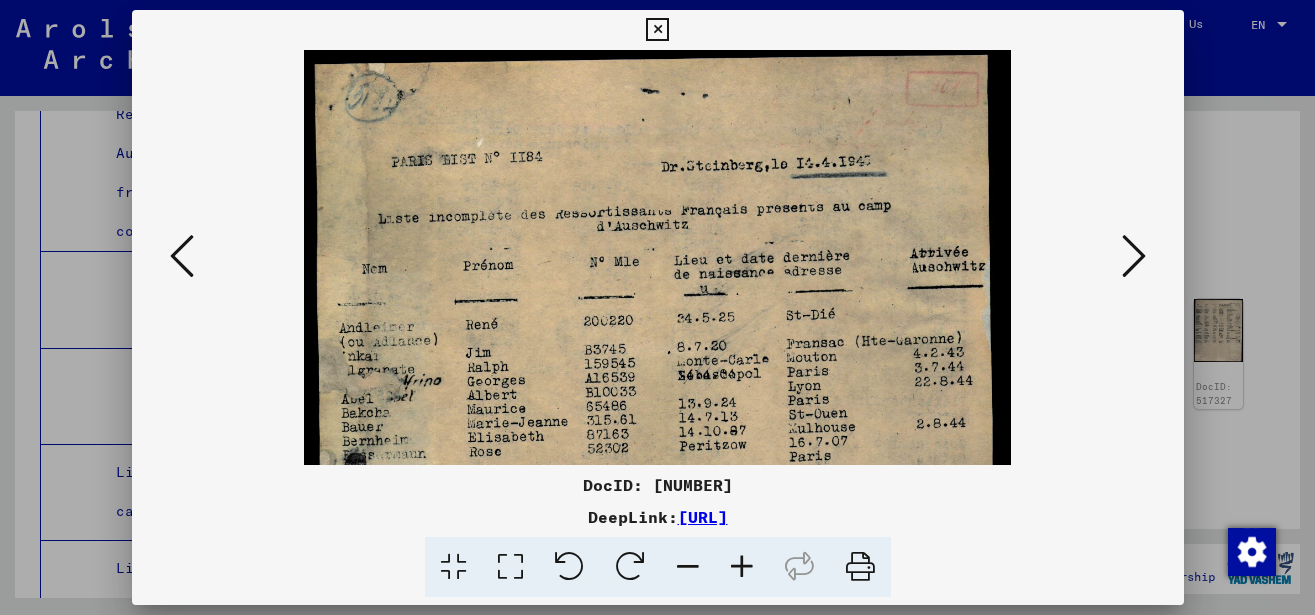 click at bounding box center [742, 567] 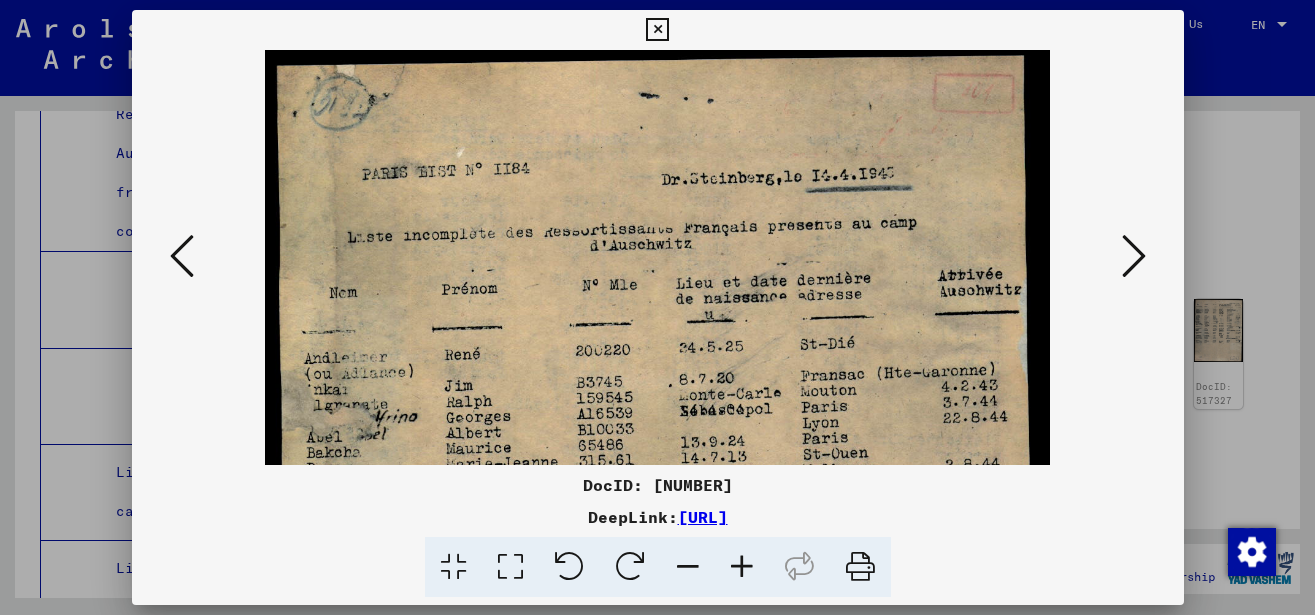 click at bounding box center (742, 567) 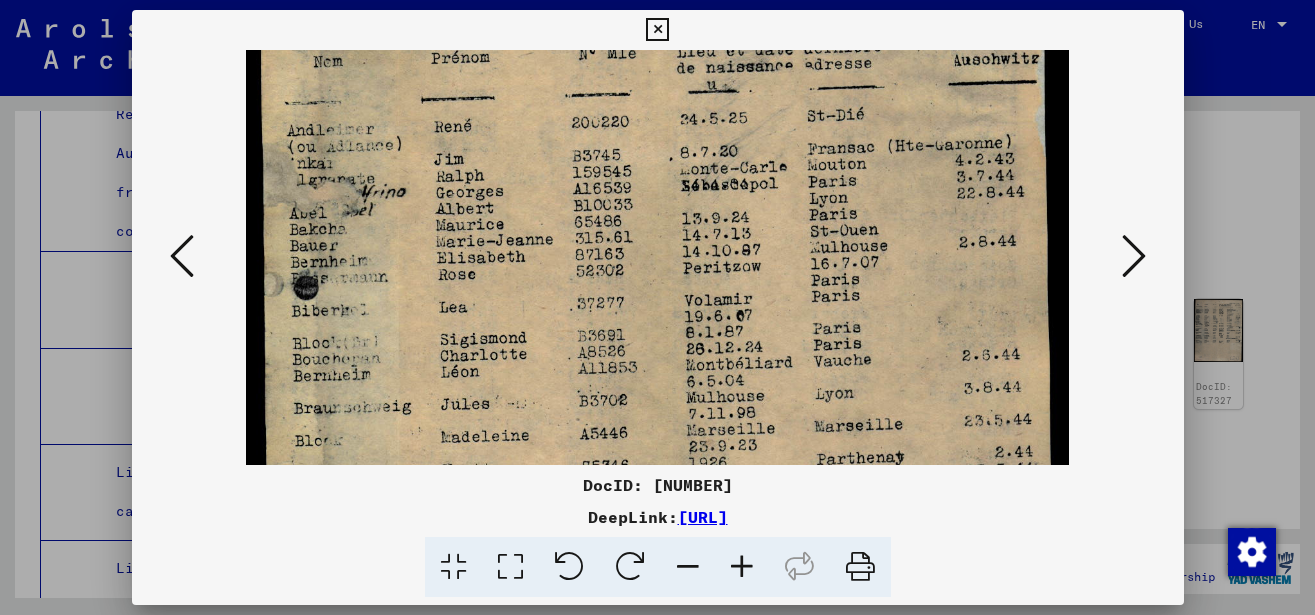 drag, startPoint x: 535, startPoint y: 377, endPoint x: 569, endPoint y: 130, distance: 249.3291 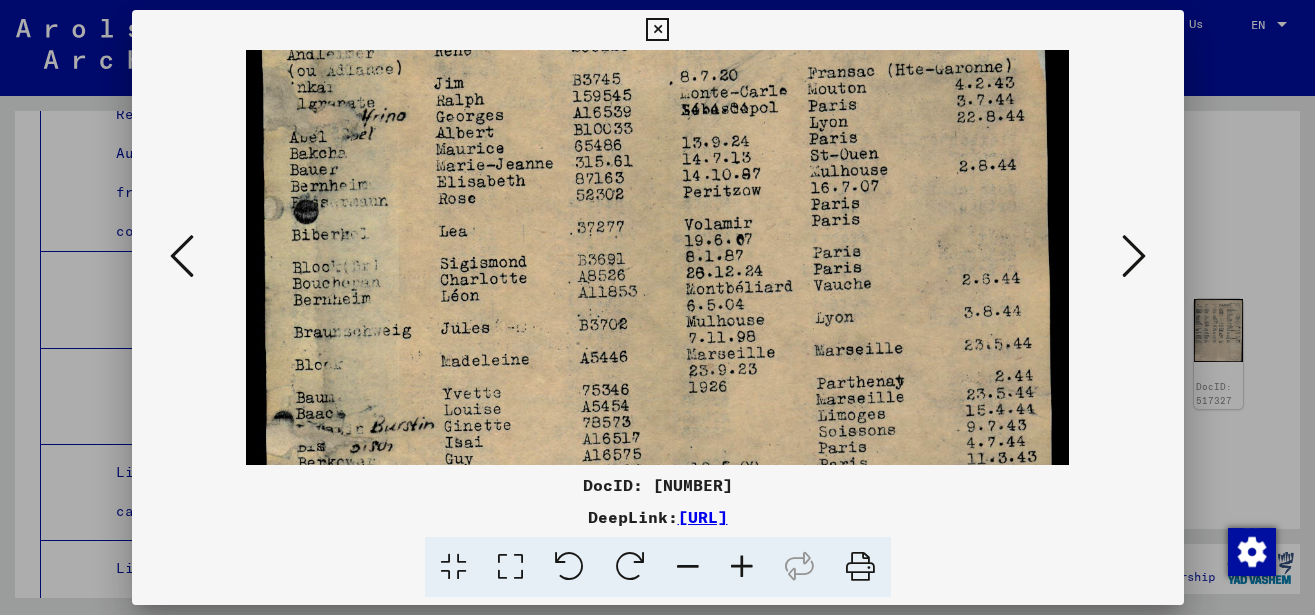 scroll, scrollTop: 399, scrollLeft: 0, axis: vertical 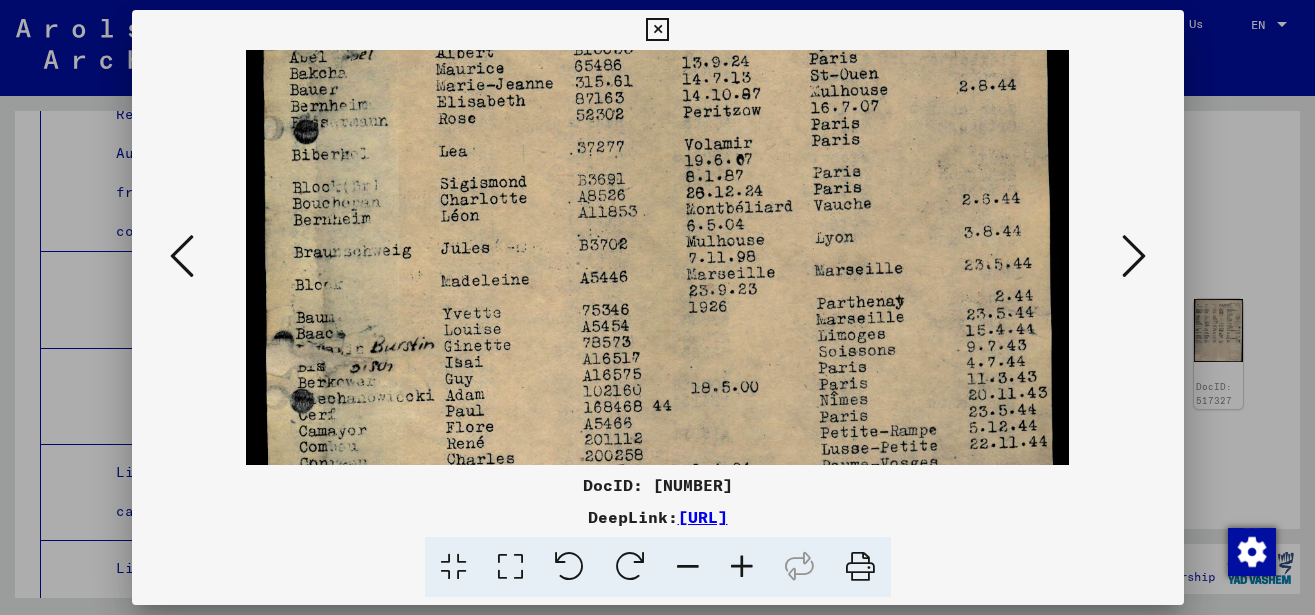 drag, startPoint x: 602, startPoint y: 362, endPoint x: 620, endPoint y: 207, distance: 156.04166 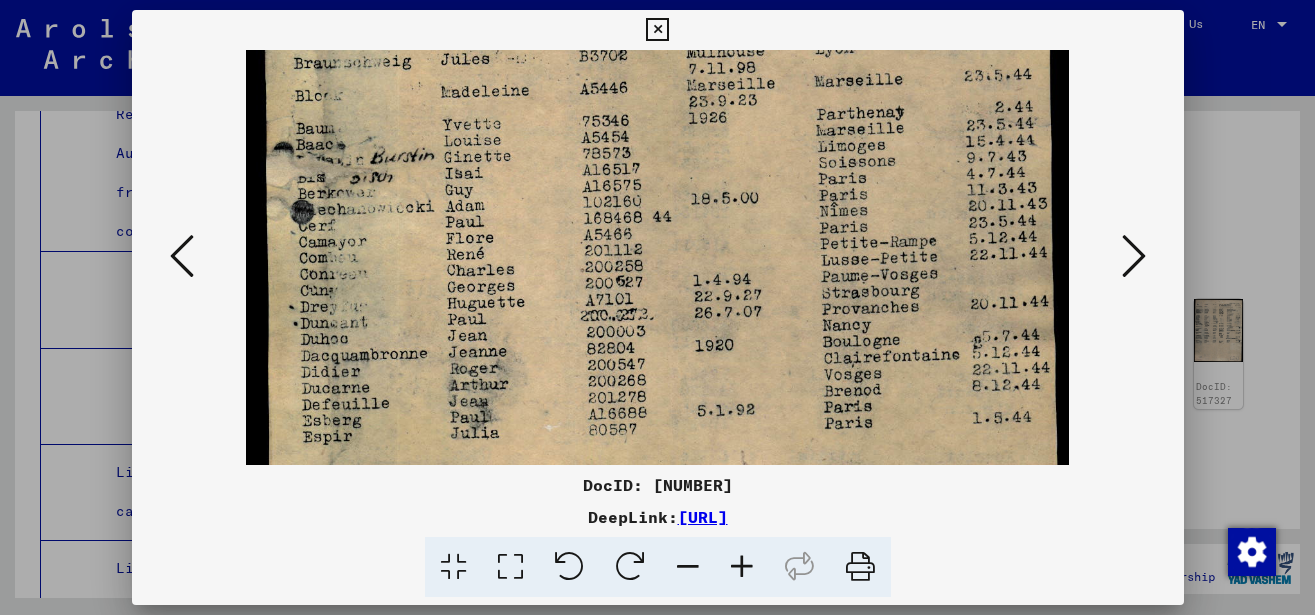 scroll, scrollTop: 597, scrollLeft: 0, axis: vertical 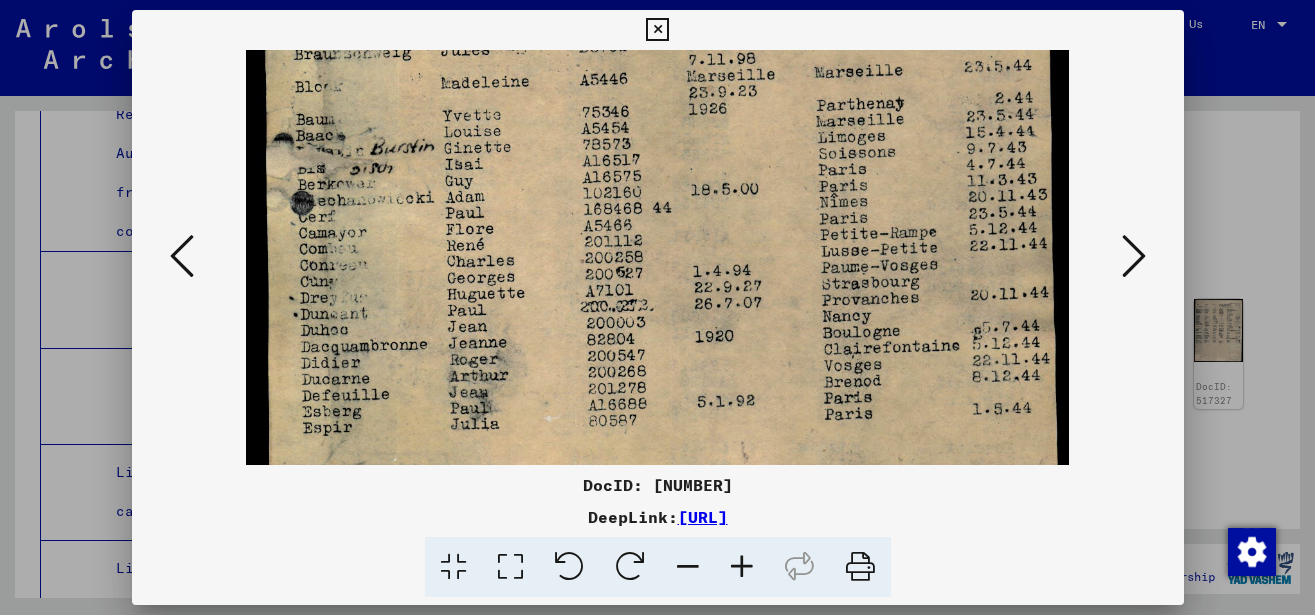 drag, startPoint x: 628, startPoint y: 336, endPoint x: 629, endPoint y: 138, distance: 198.00252 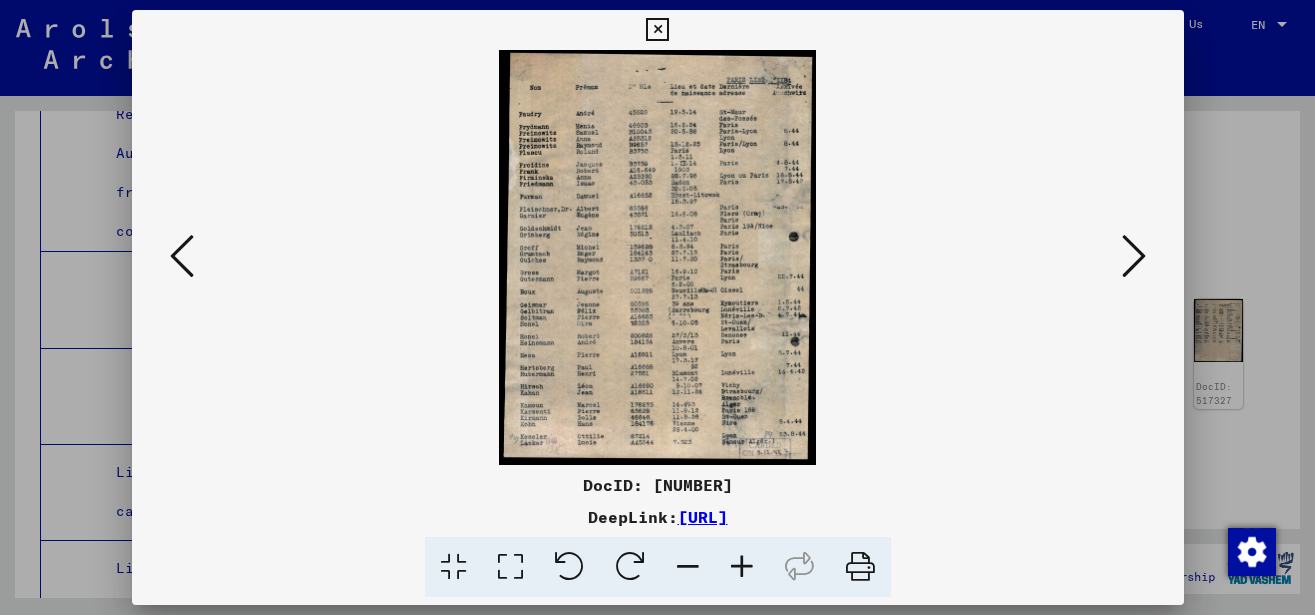click at bounding box center [1134, 256] 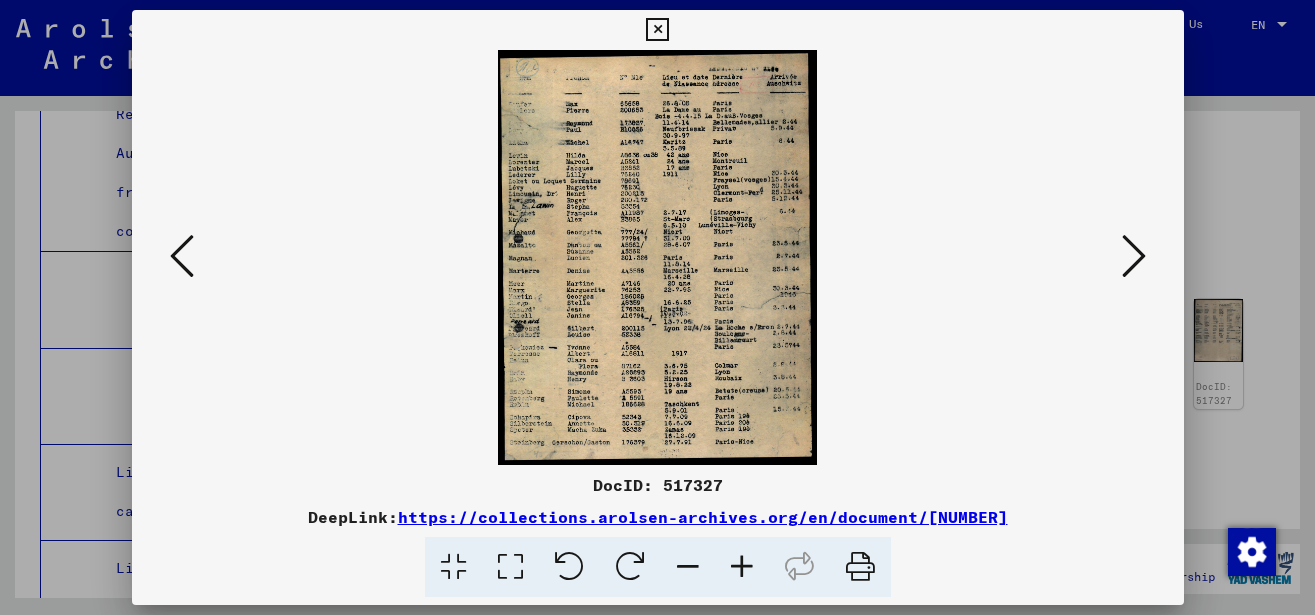 click at bounding box center (657, 30) 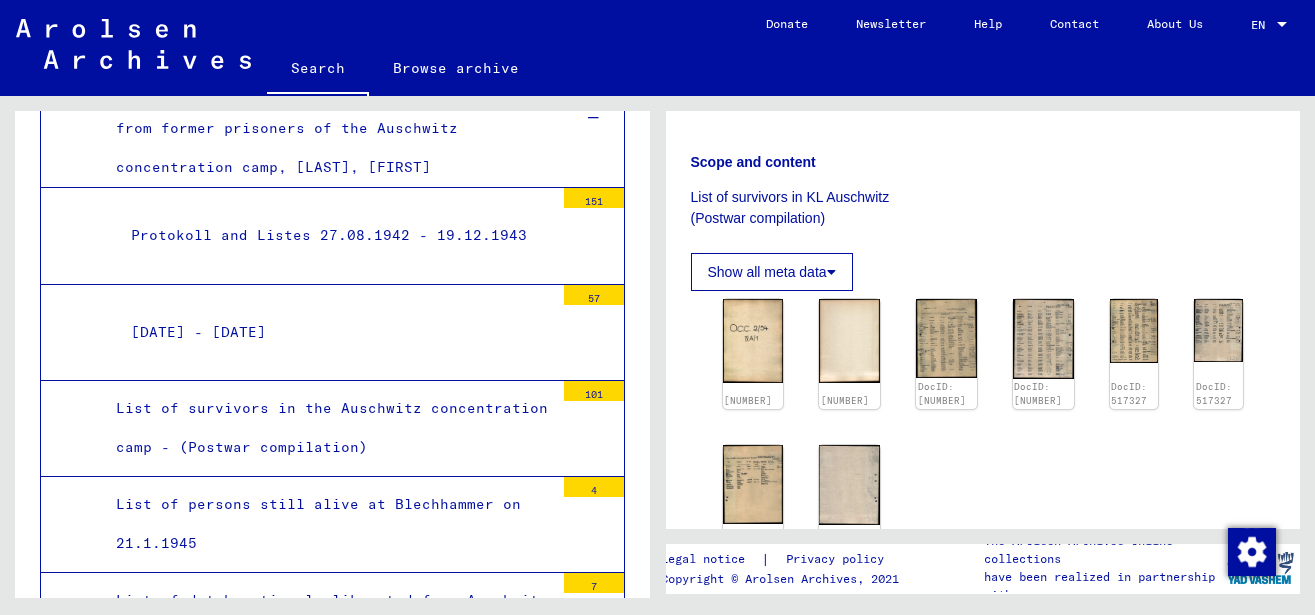 scroll, scrollTop: 8311, scrollLeft: 0, axis: vertical 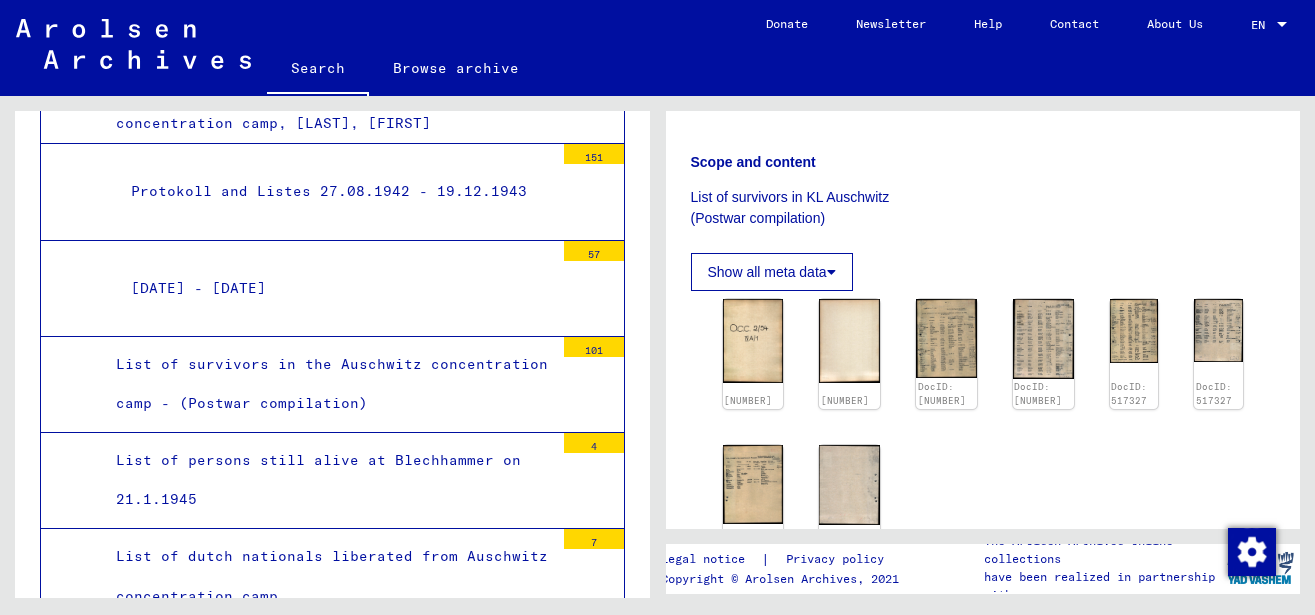 click on "Lists of survivors (by nationalities). Entry dates: 6/1941 - 1/1945" at bounding box center (327, 866) 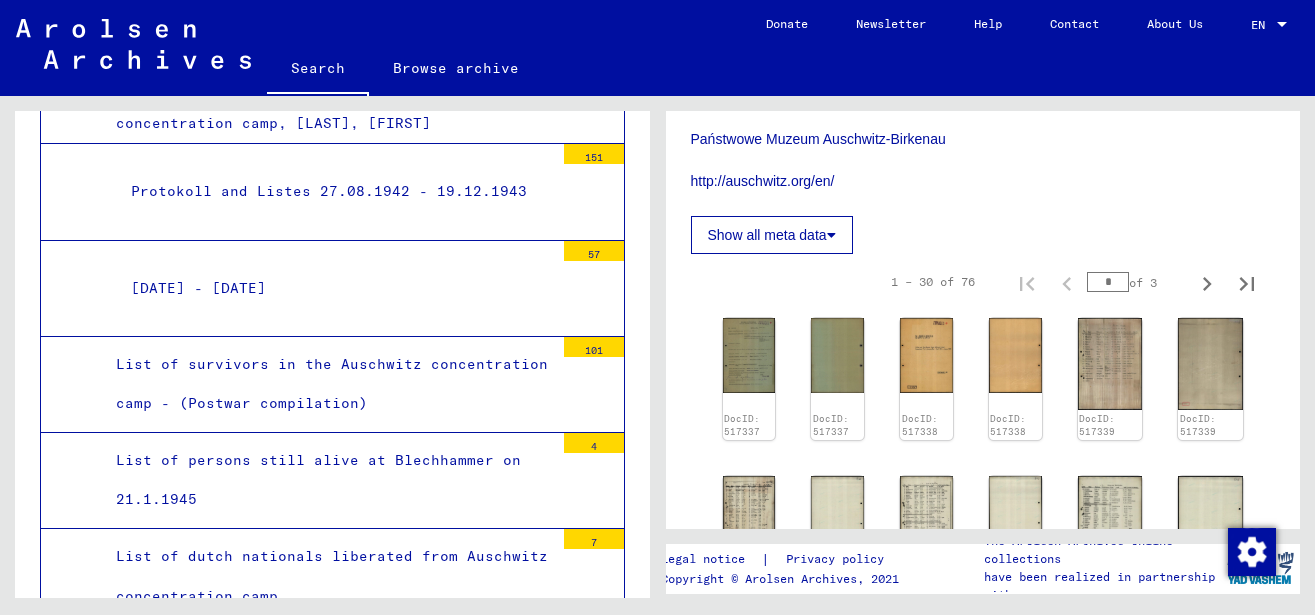 scroll, scrollTop: 756, scrollLeft: 0, axis: vertical 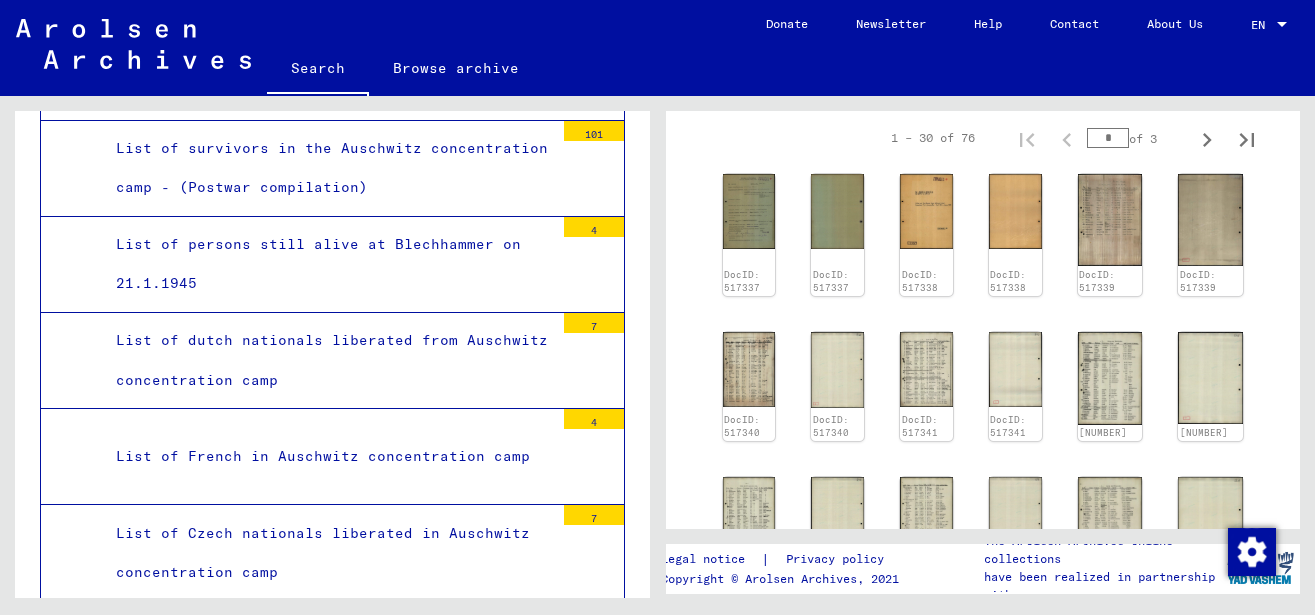 click at bounding box center (593, 787) 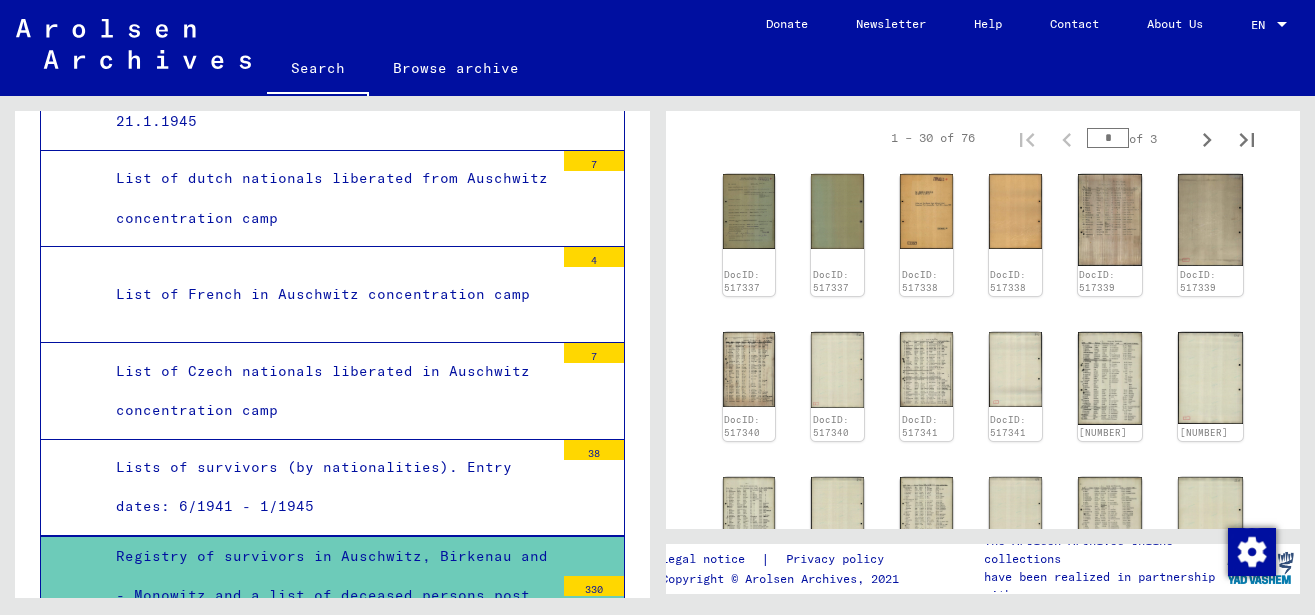 scroll, scrollTop: 8743, scrollLeft: 0, axis: vertical 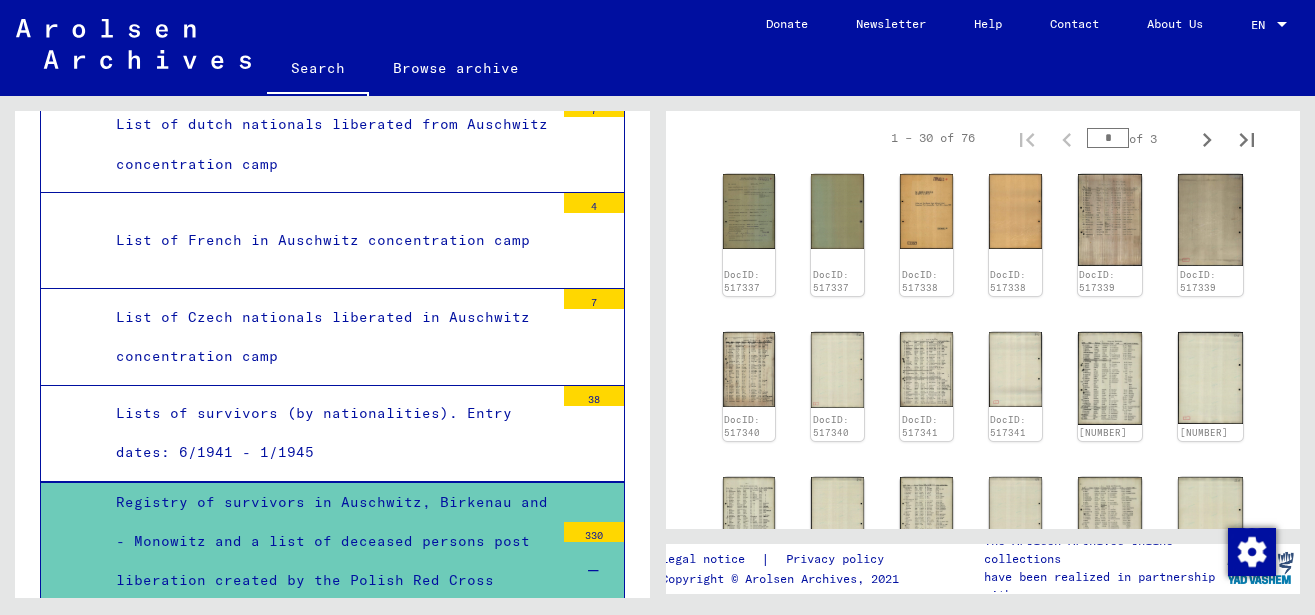 click on "H - P" at bounding box center (335, 784) 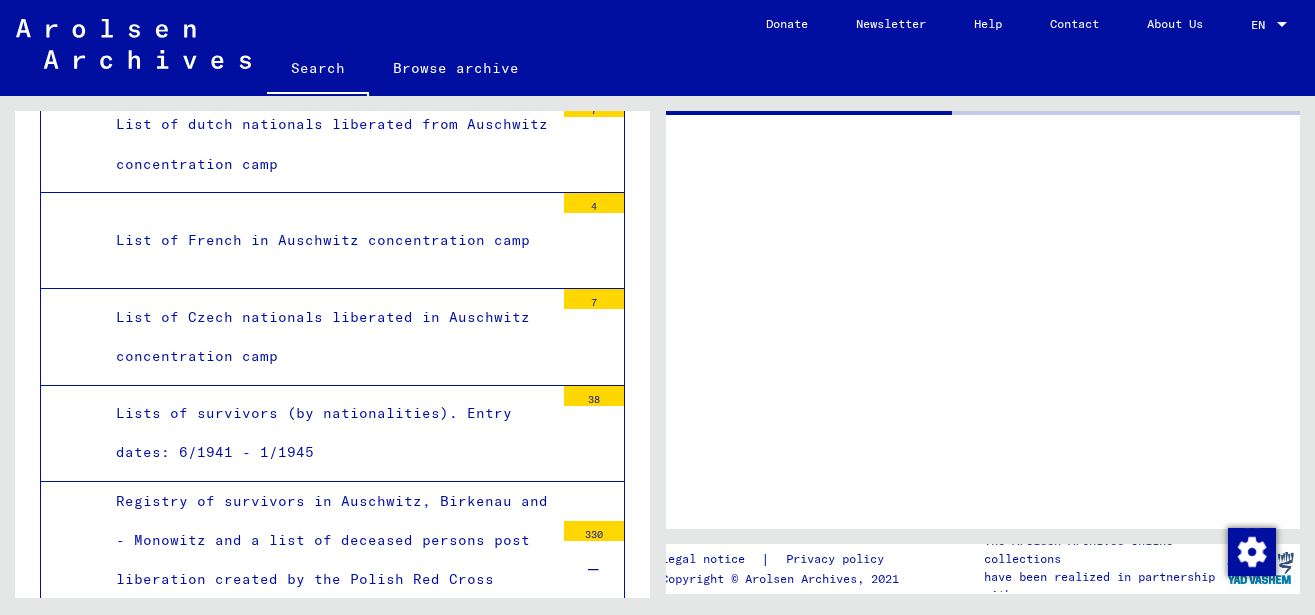scroll, scrollTop: 8742, scrollLeft: 0, axis: vertical 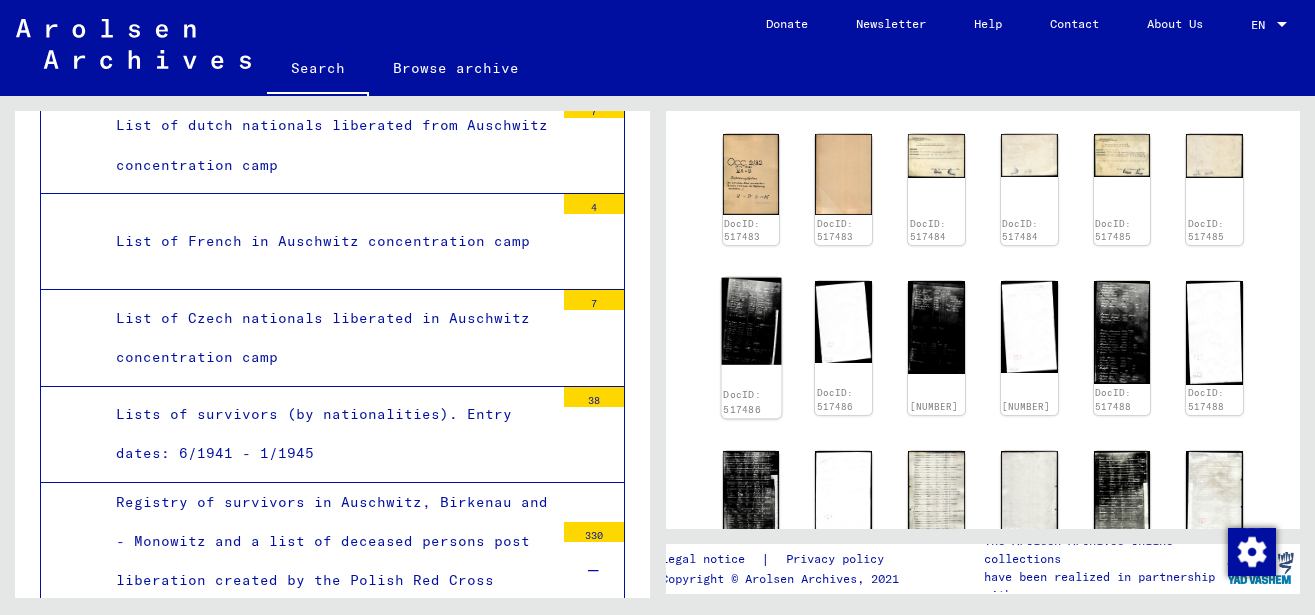 click 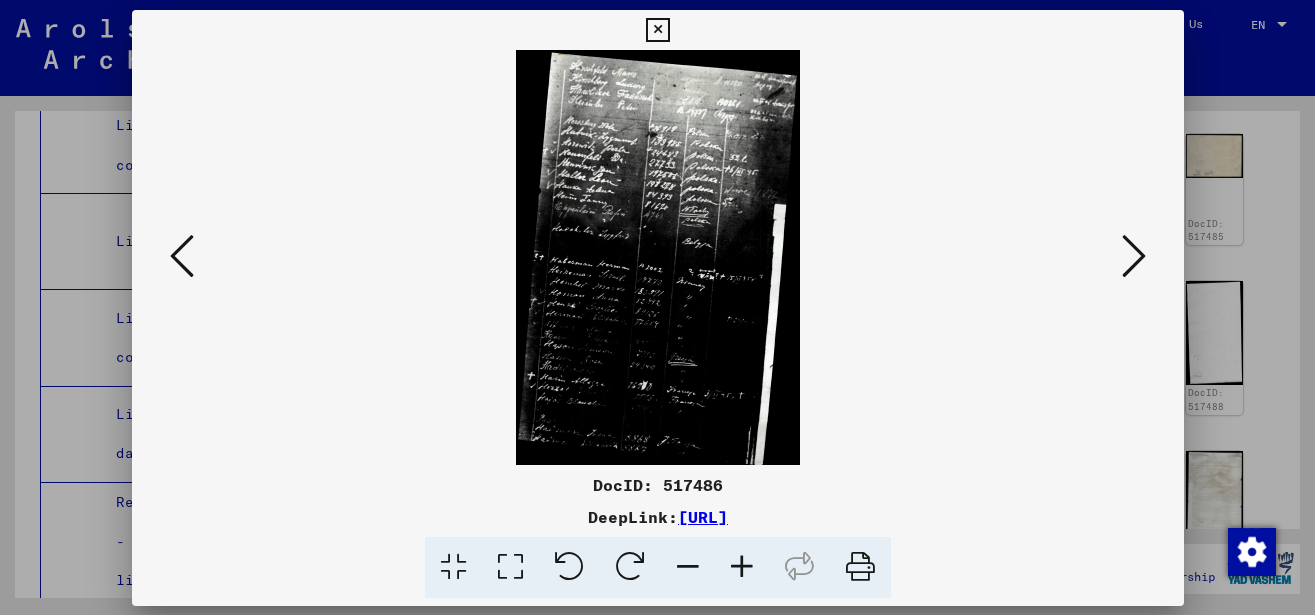 scroll, scrollTop: 8742, scrollLeft: 0, axis: vertical 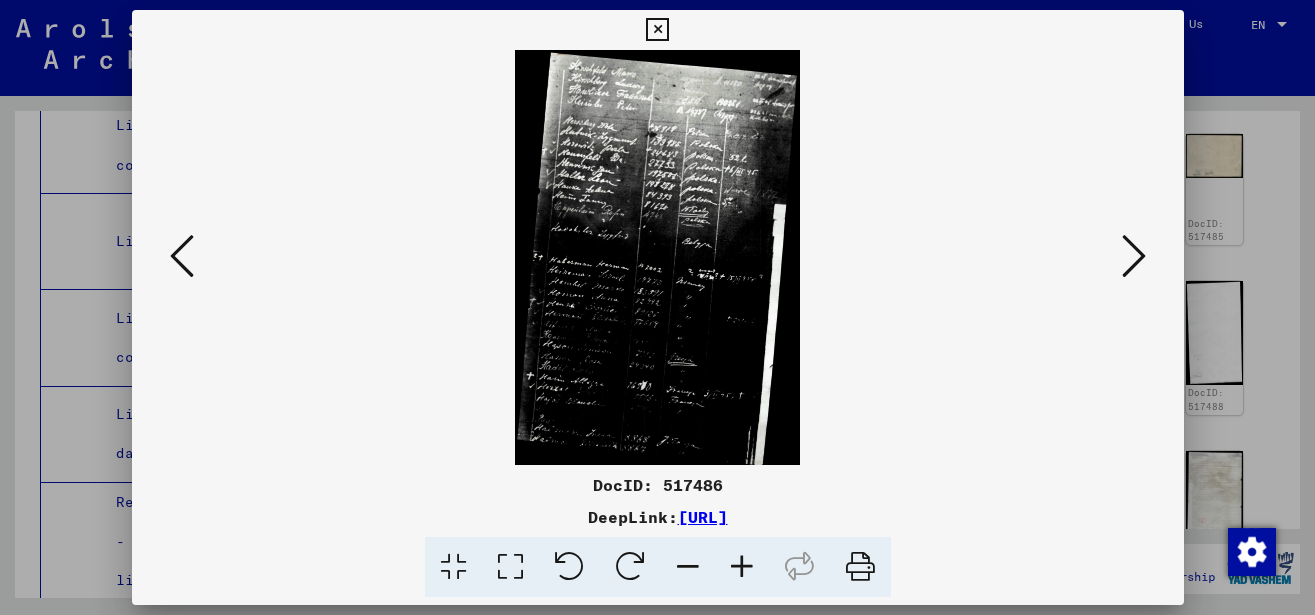 click at bounding box center [1134, 256] 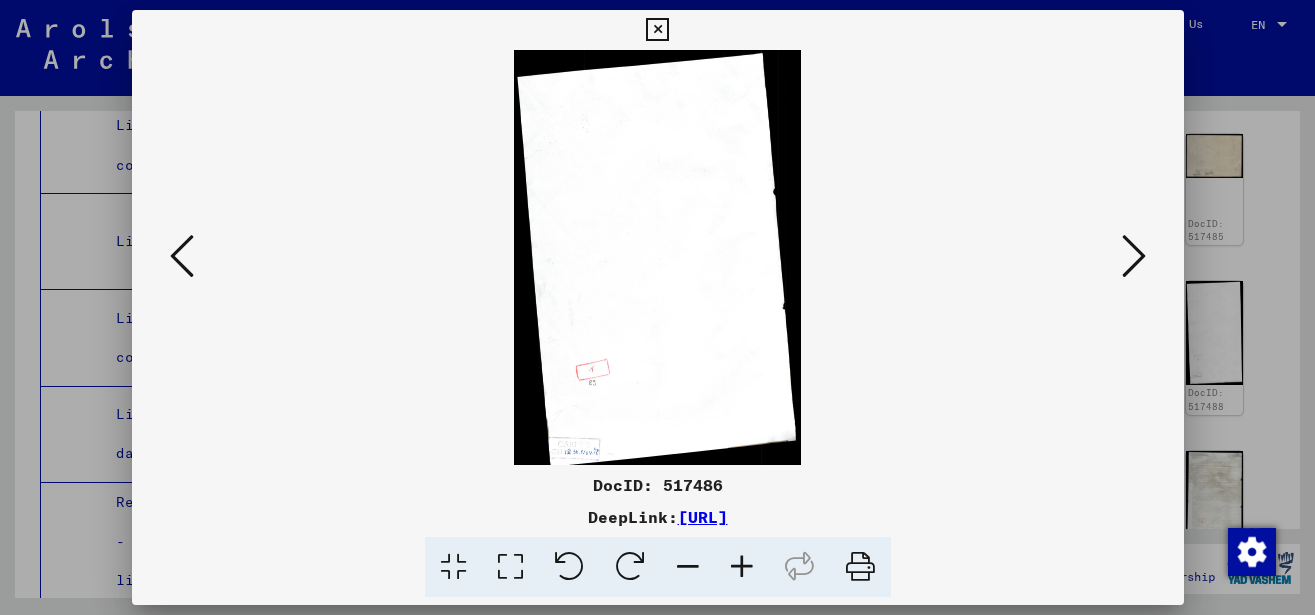 click at bounding box center (1134, 256) 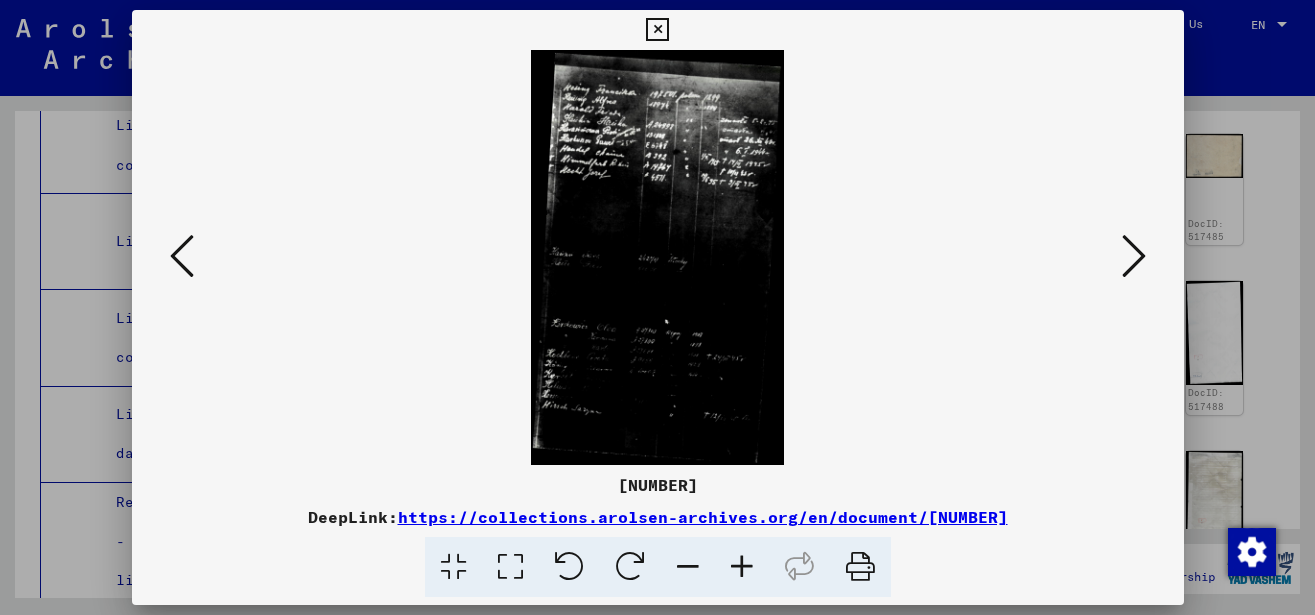 click at bounding box center [742, 567] 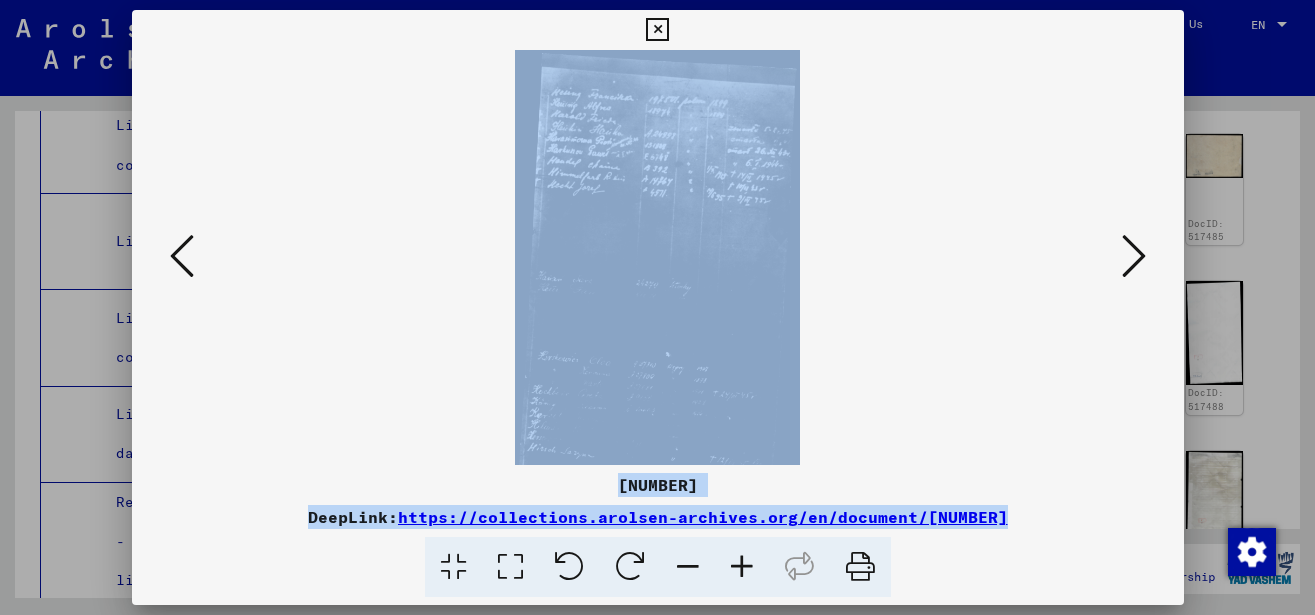 click at bounding box center [742, 567] 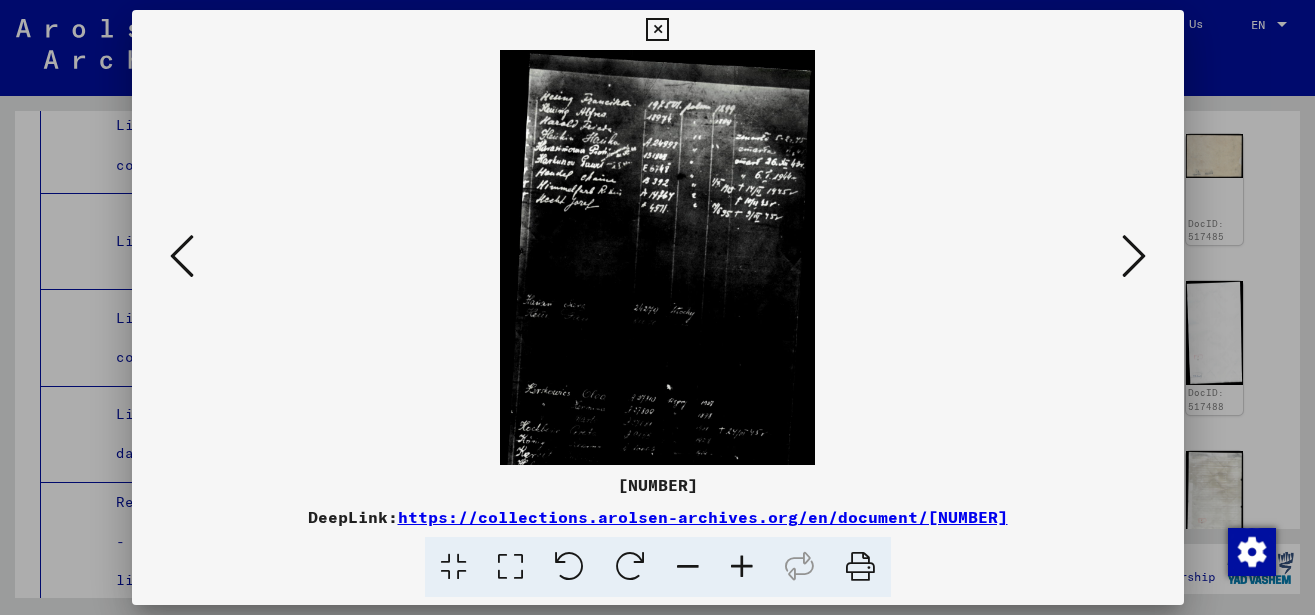 click at bounding box center (742, 567) 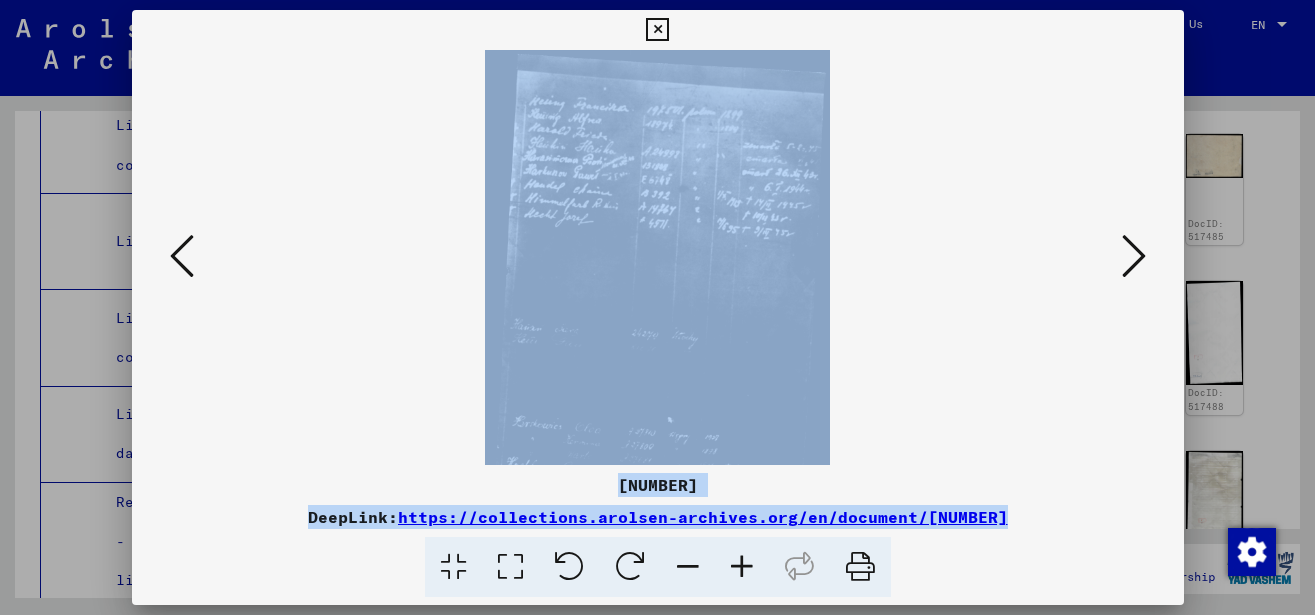 click at bounding box center [742, 567] 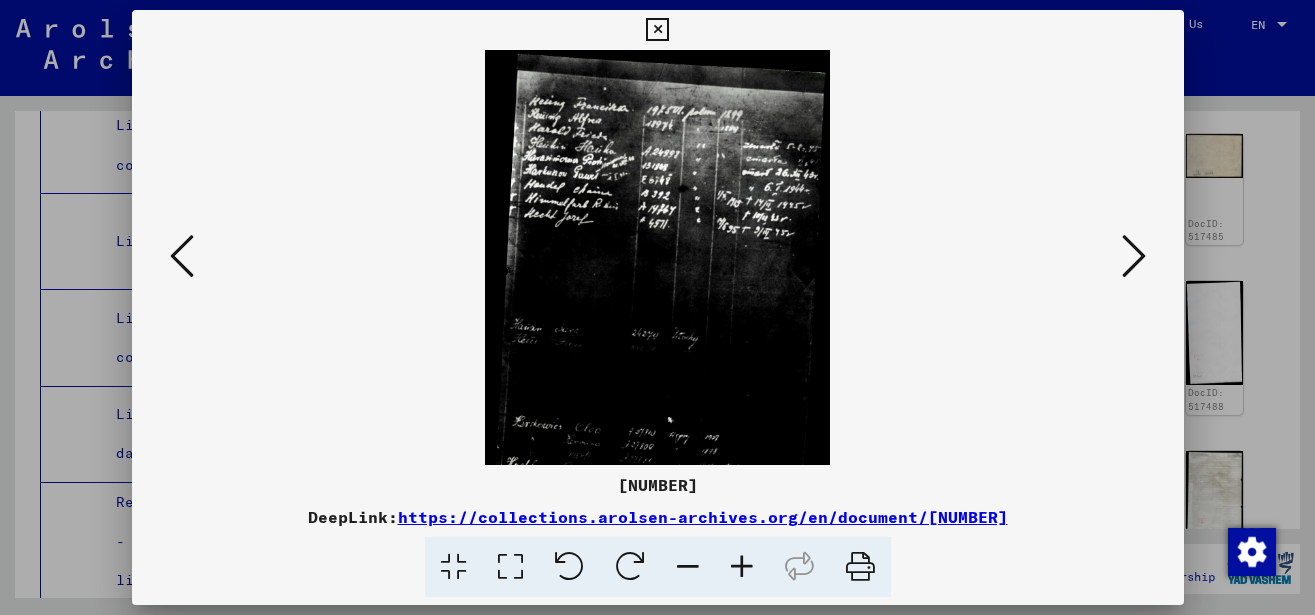 click at bounding box center (742, 567) 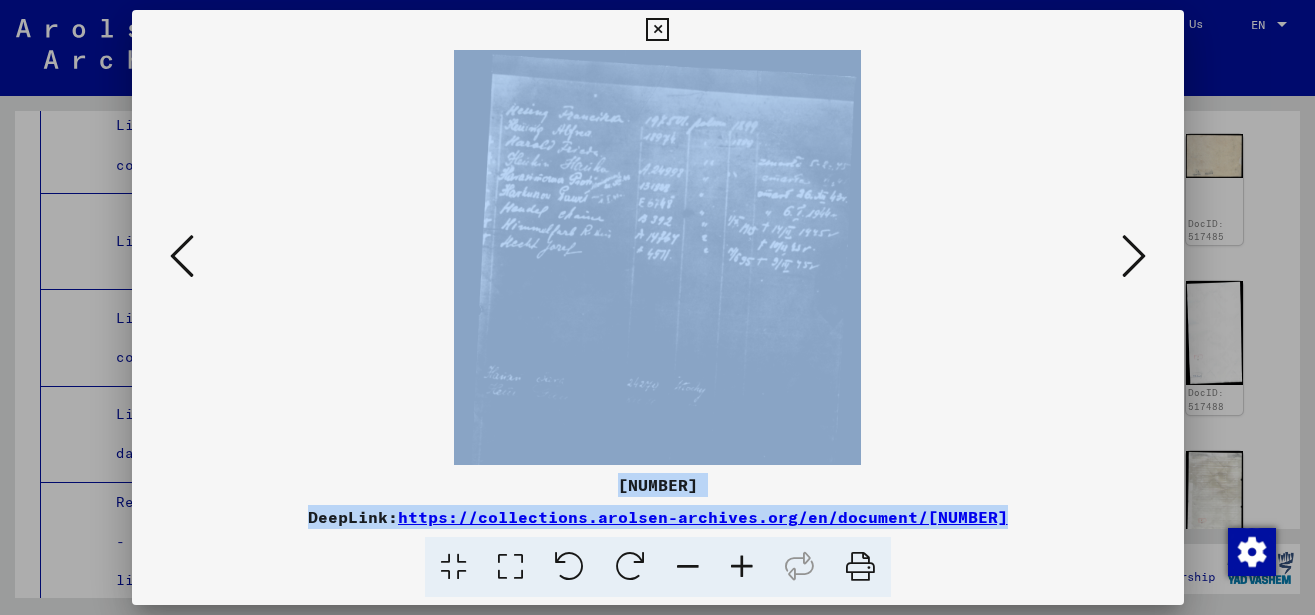 click at bounding box center (742, 567) 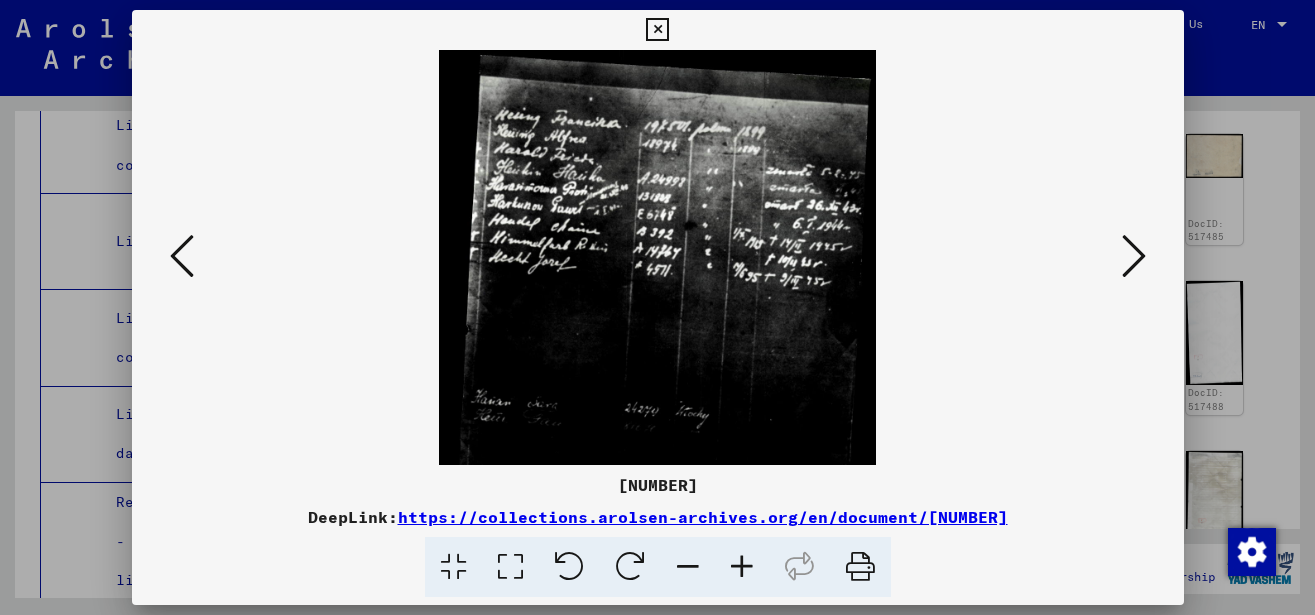 click at bounding box center [742, 567] 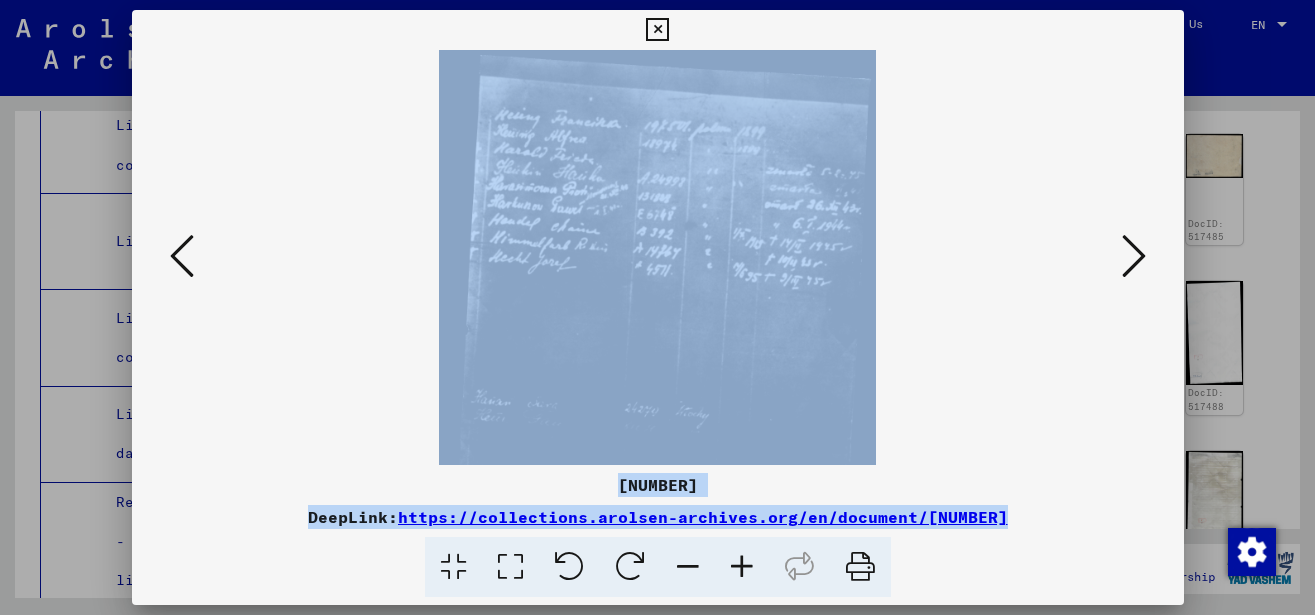 click at bounding box center [742, 567] 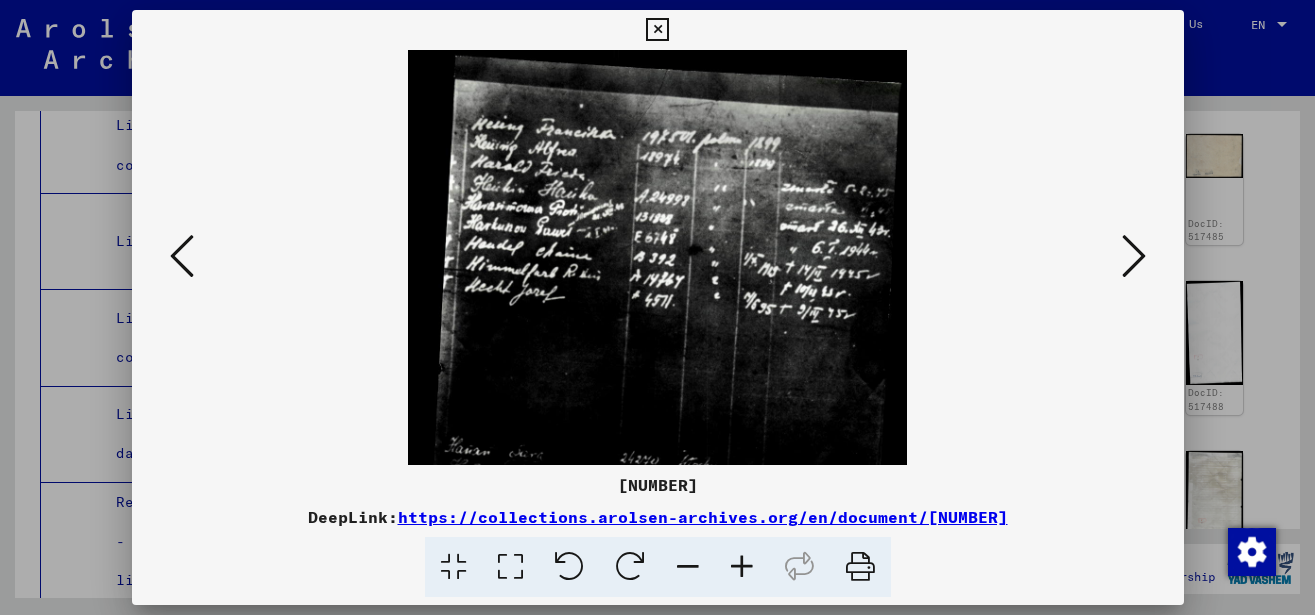 click at bounding box center (742, 567) 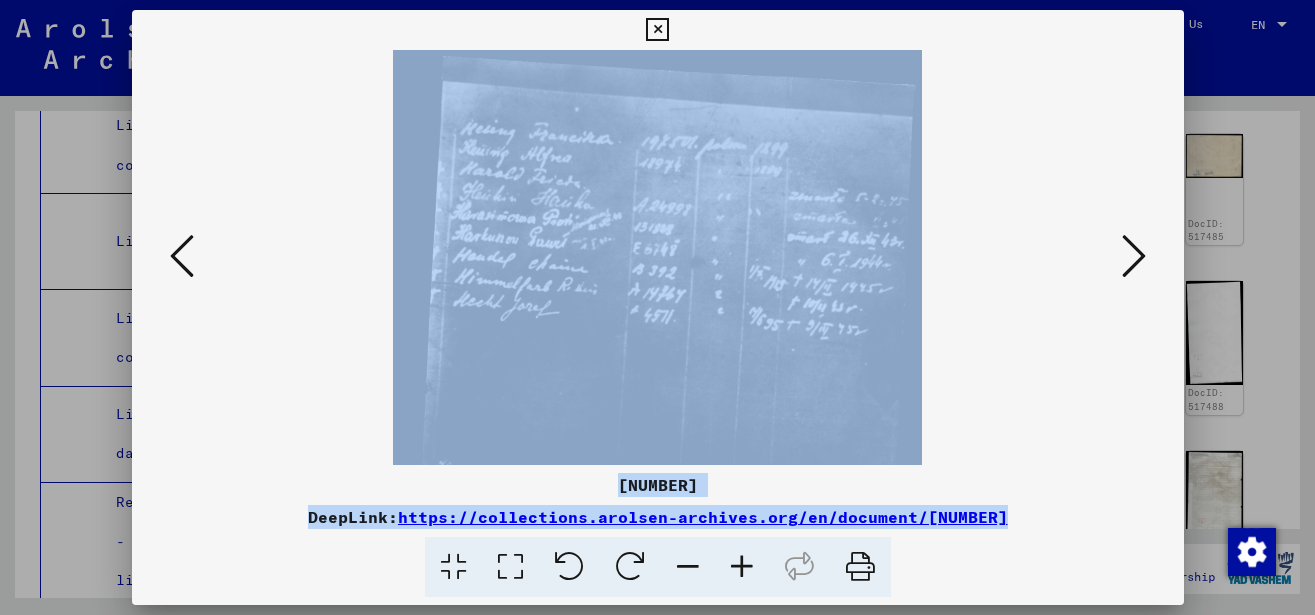 click at bounding box center (742, 567) 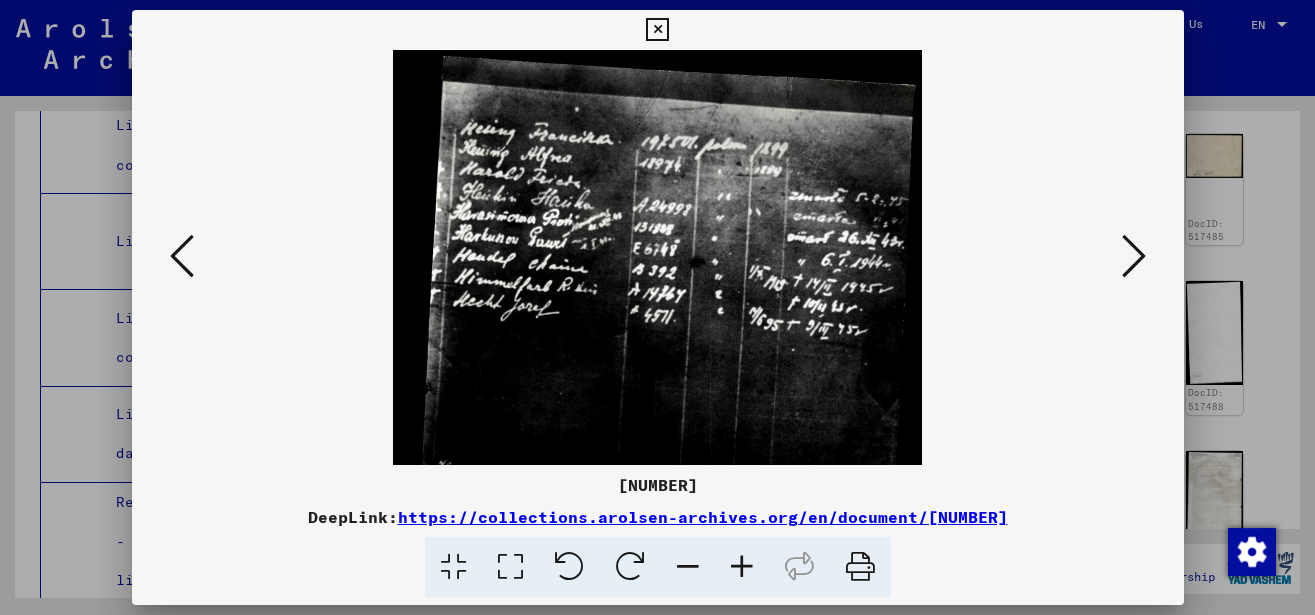 click at bounding box center [742, 567] 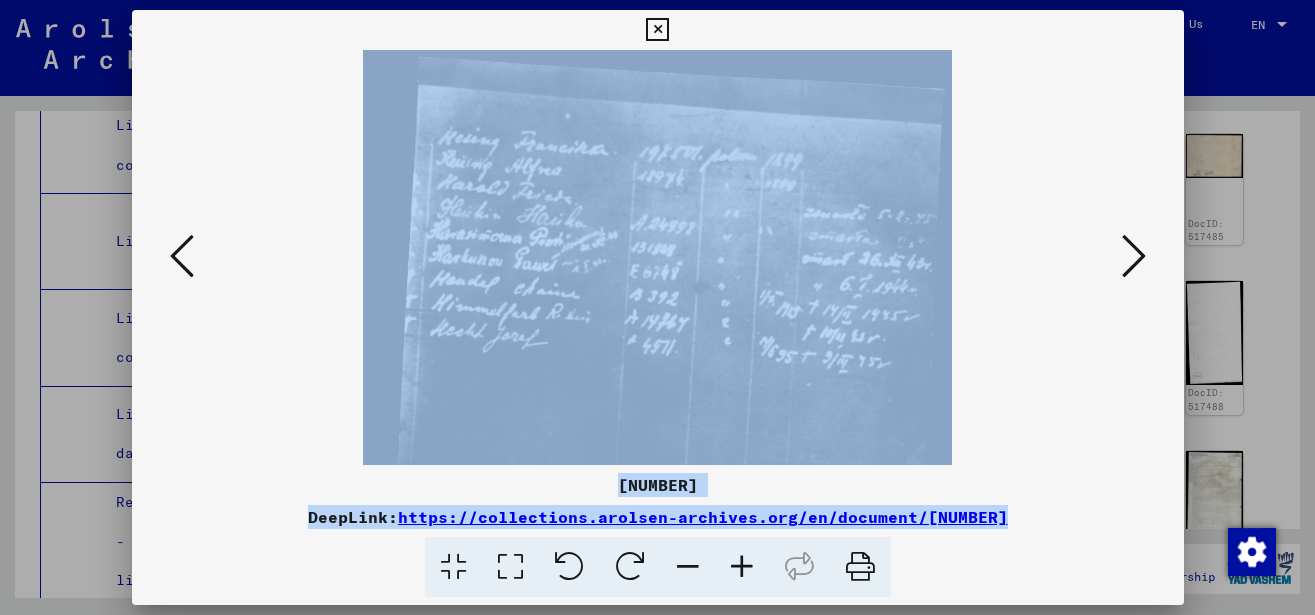 click at bounding box center [742, 567] 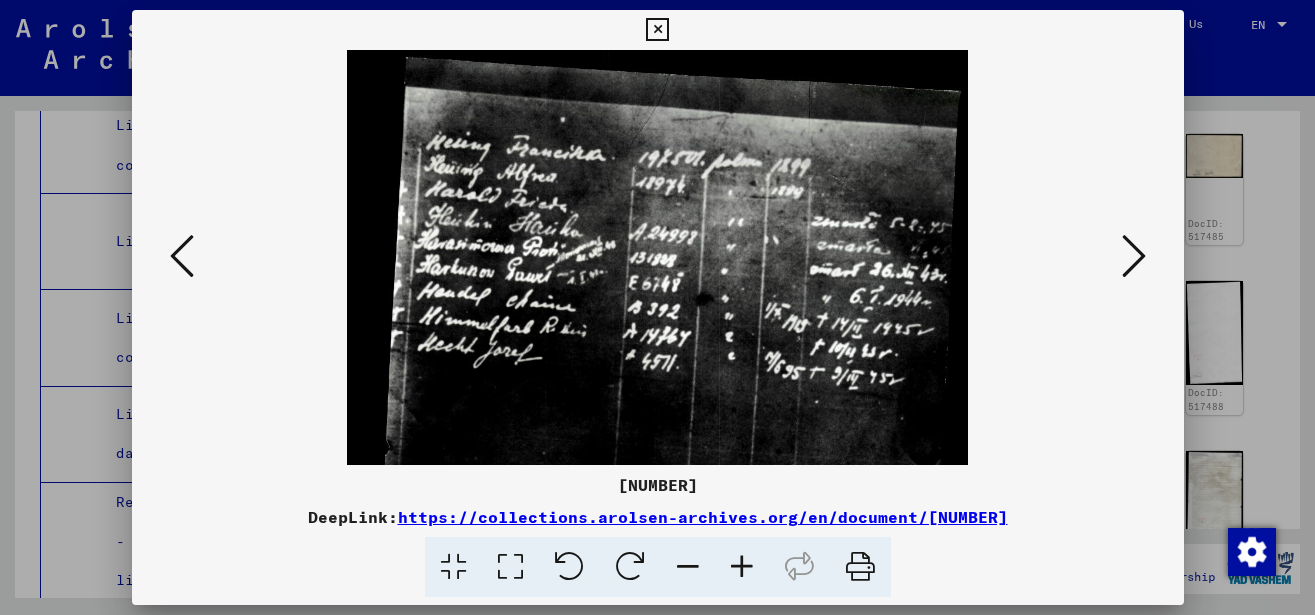 click at bounding box center (742, 567) 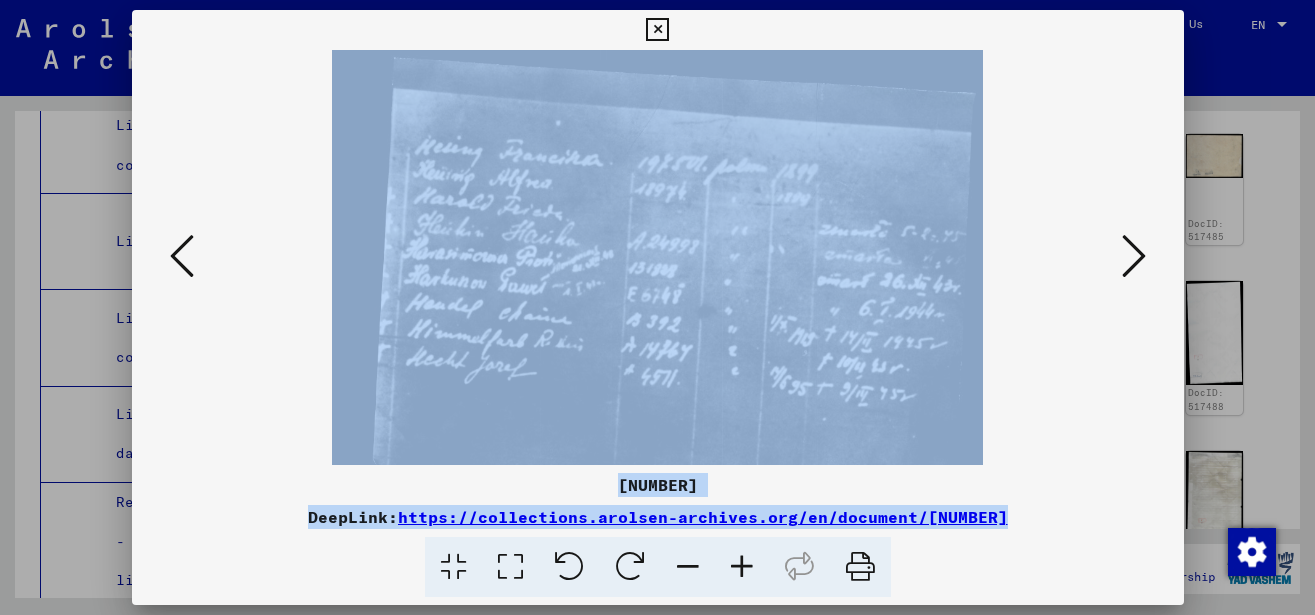 click at bounding box center [742, 567] 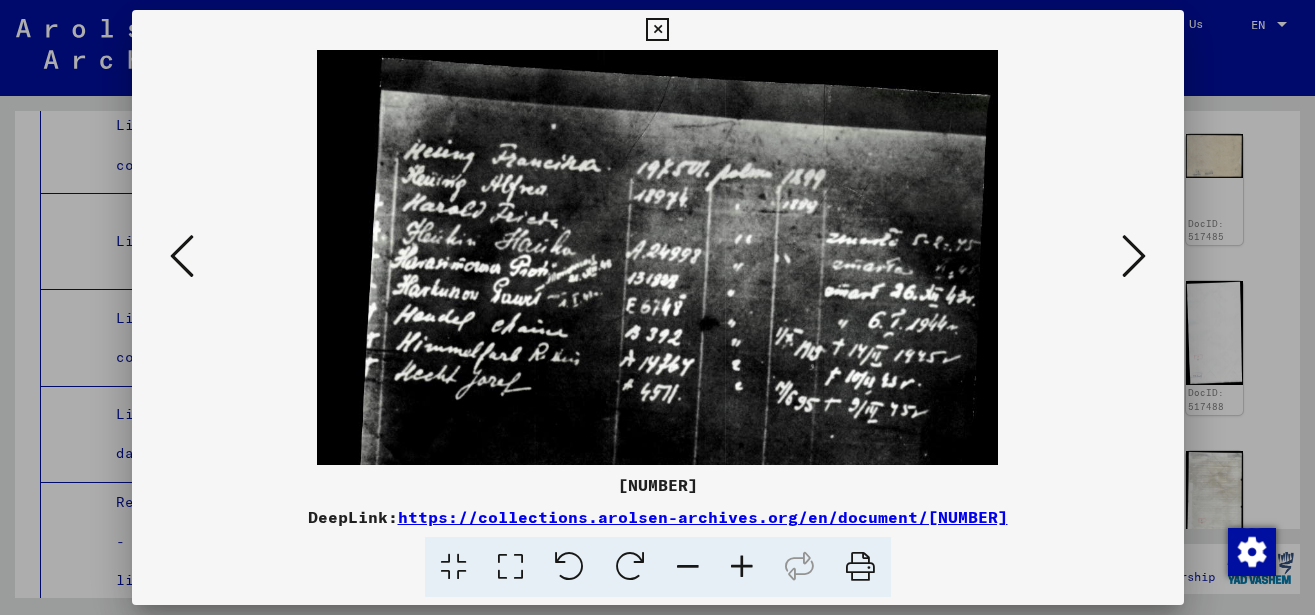 click at bounding box center [742, 567] 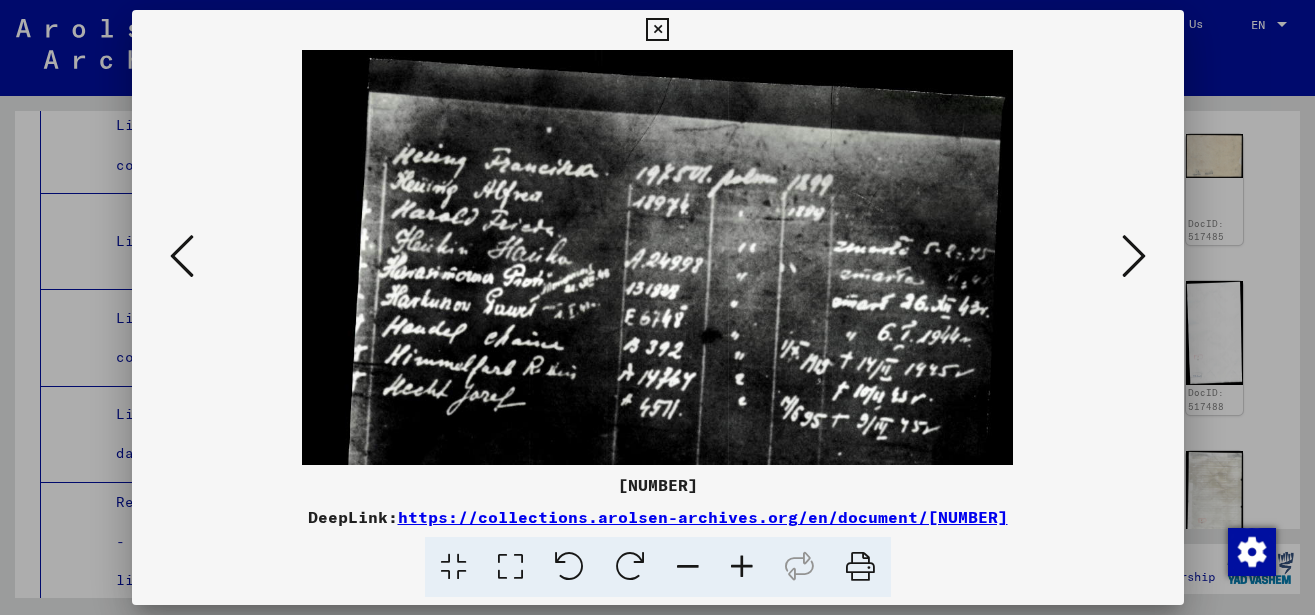 click at bounding box center (1134, 256) 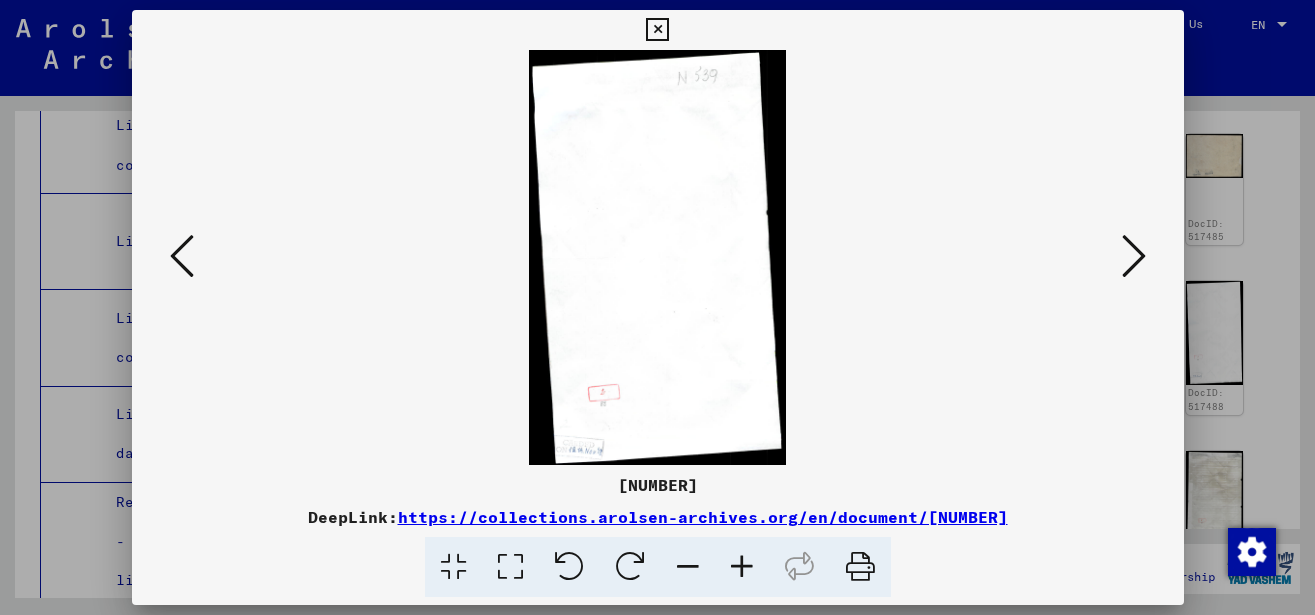 click at bounding box center (1134, 256) 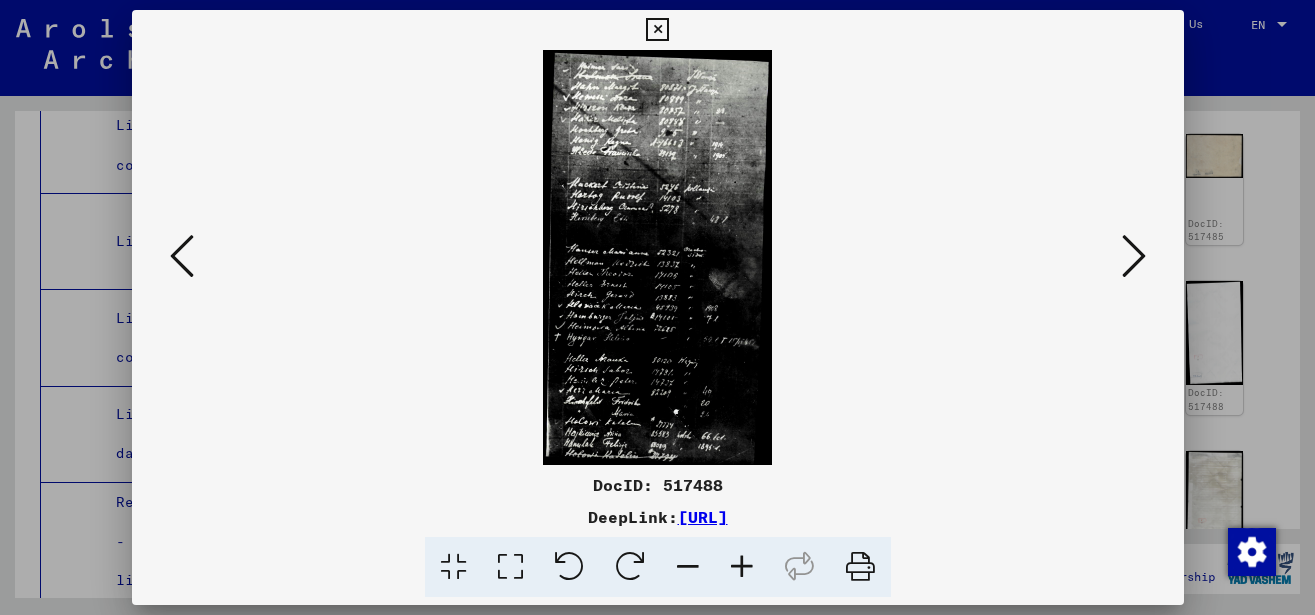 click at bounding box center (742, 567) 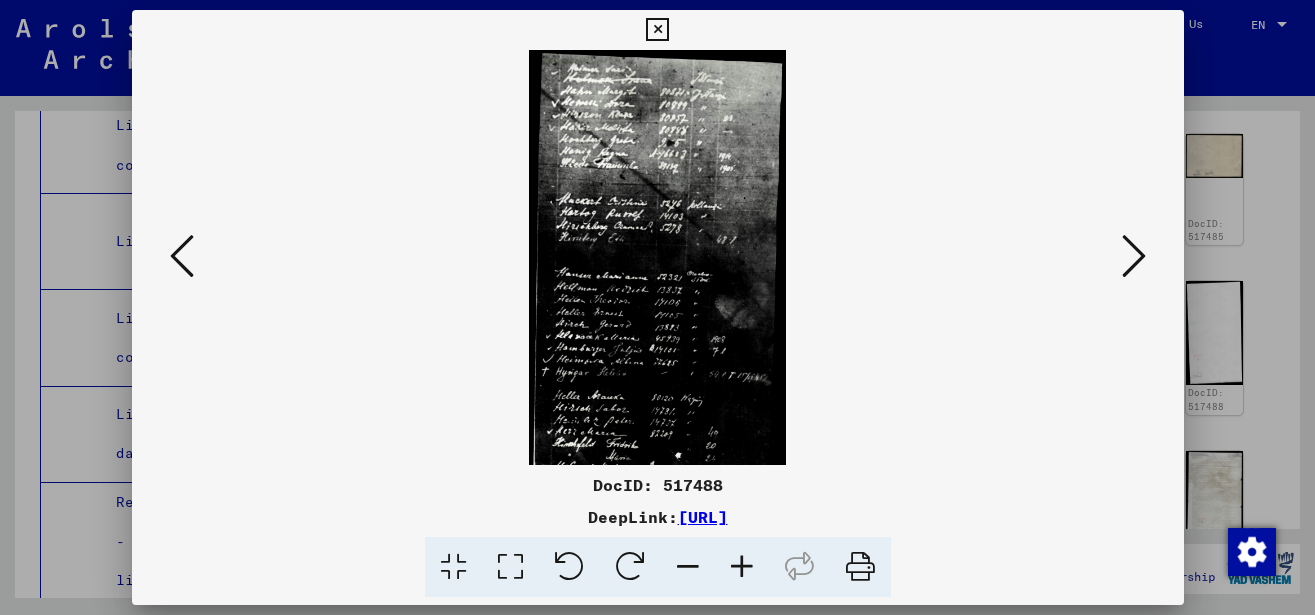 click at bounding box center [742, 567] 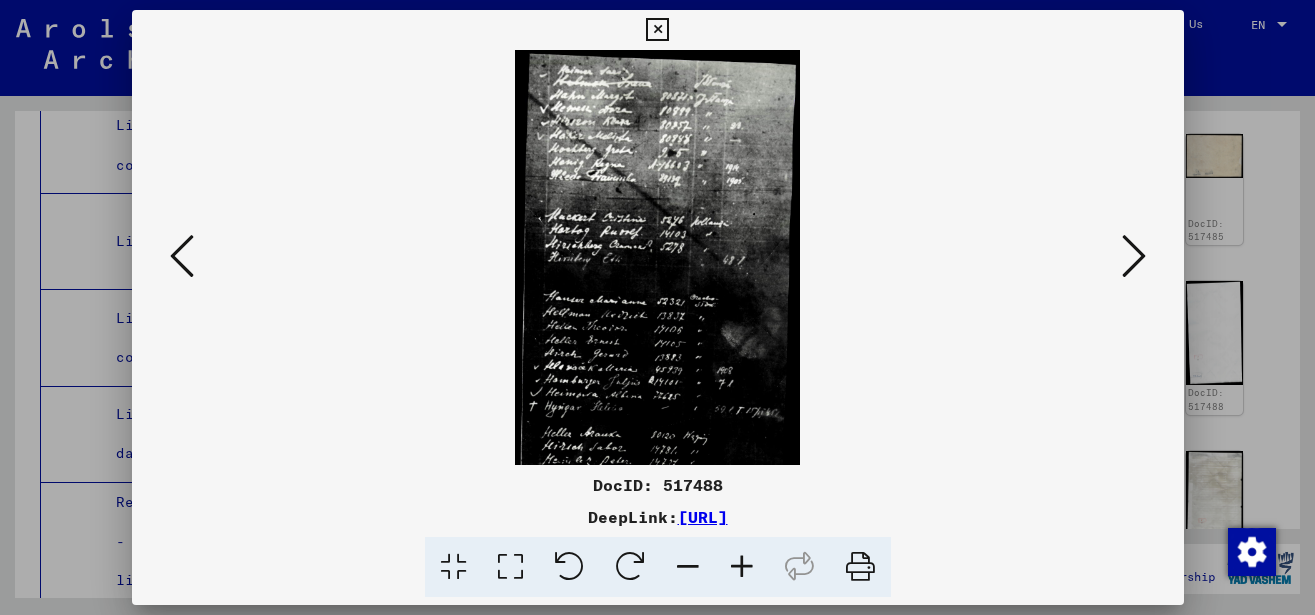 click at bounding box center [742, 567] 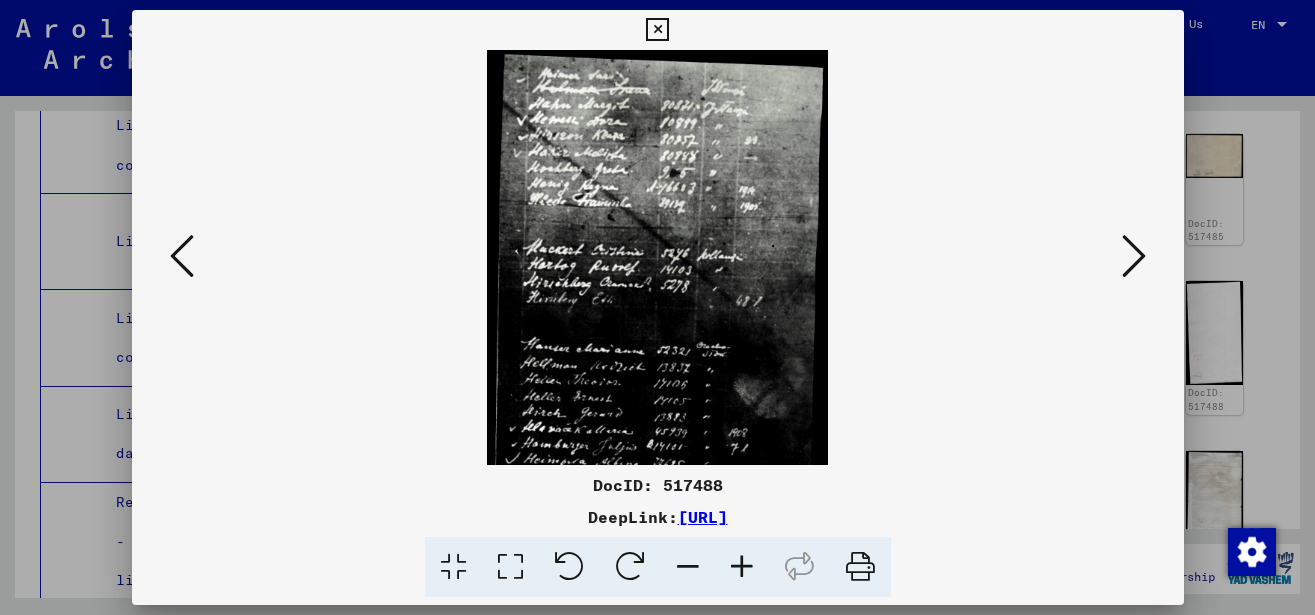 click at bounding box center (742, 567) 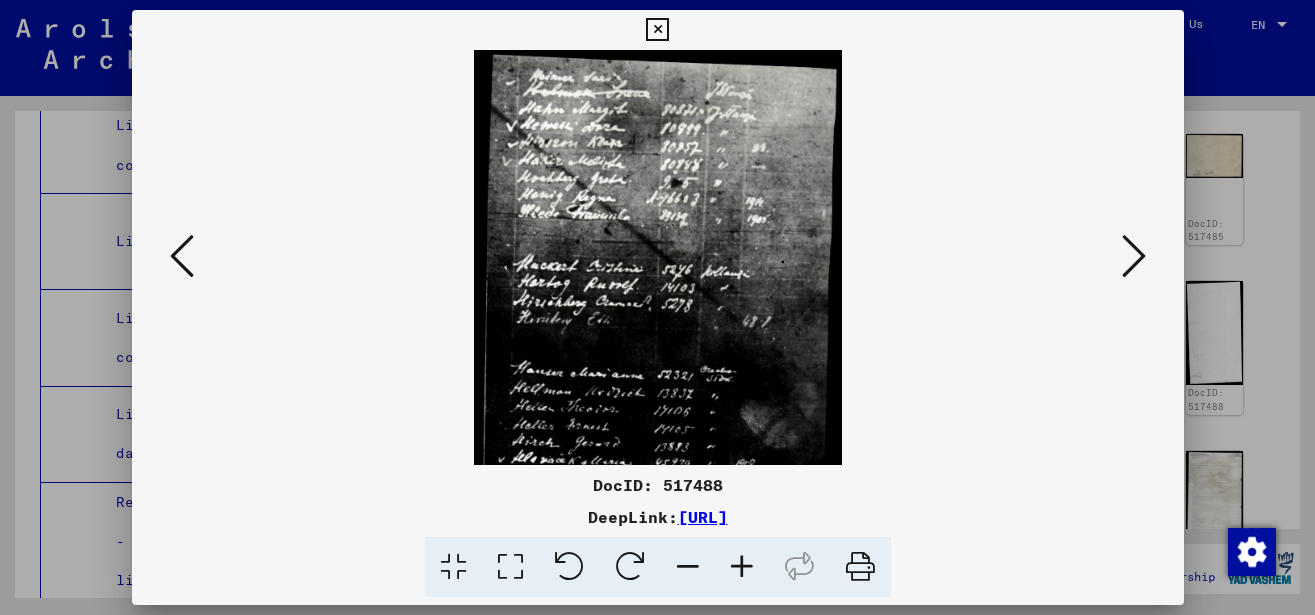 click at bounding box center (742, 567) 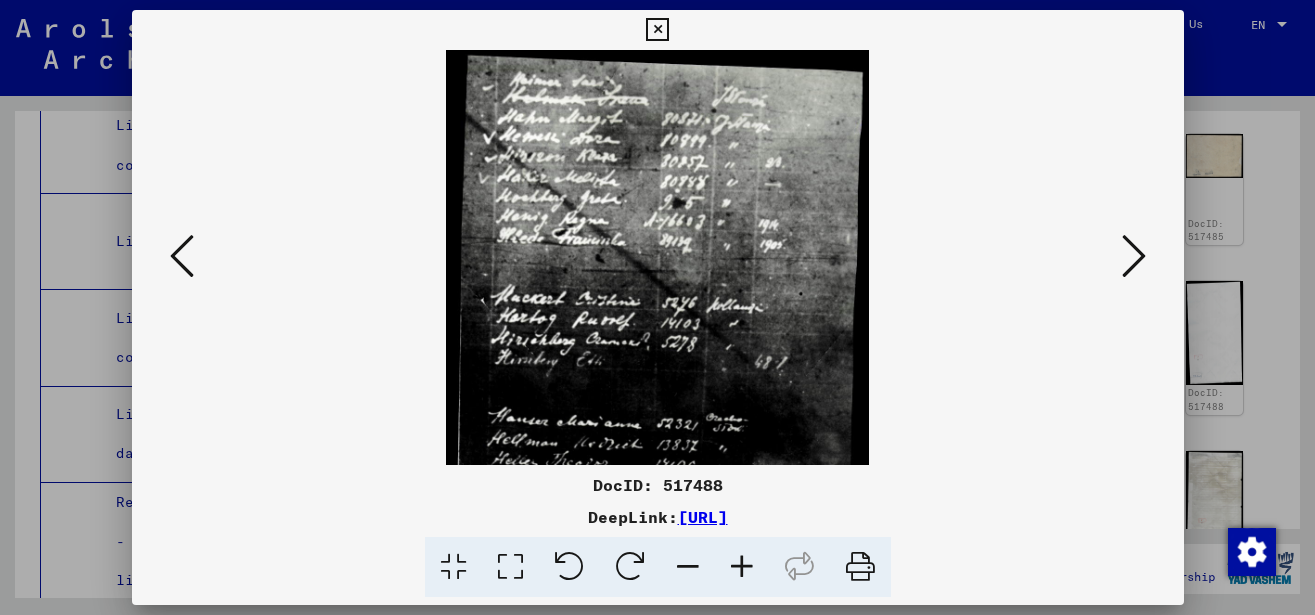 click at bounding box center [742, 567] 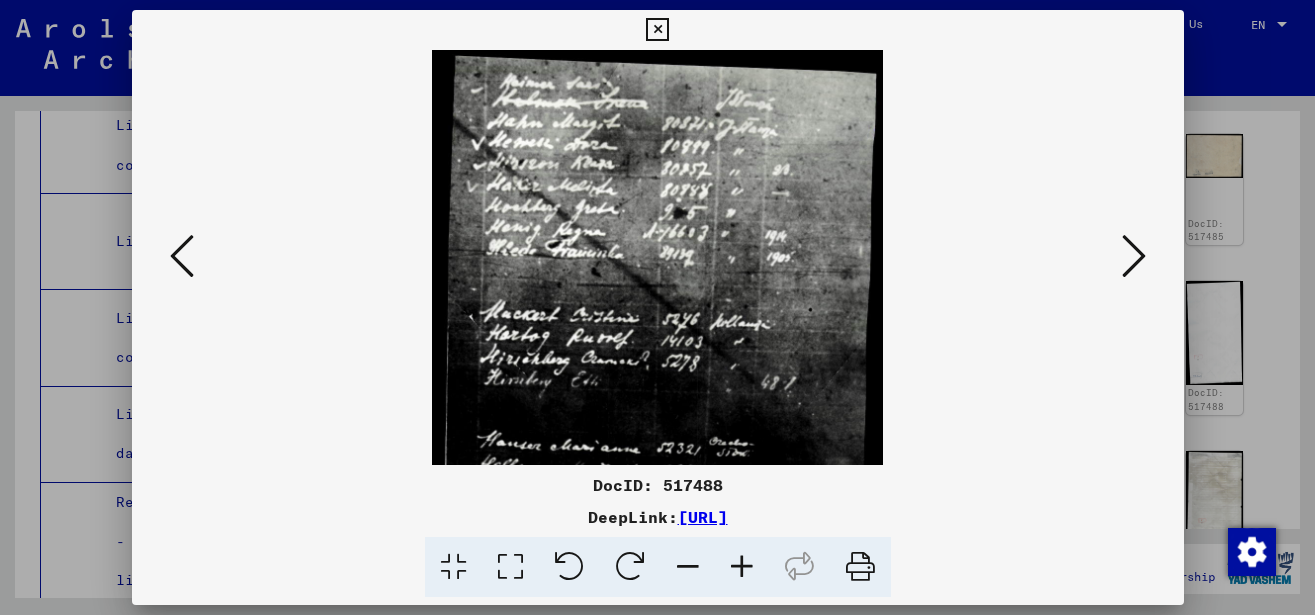 click at bounding box center [742, 567] 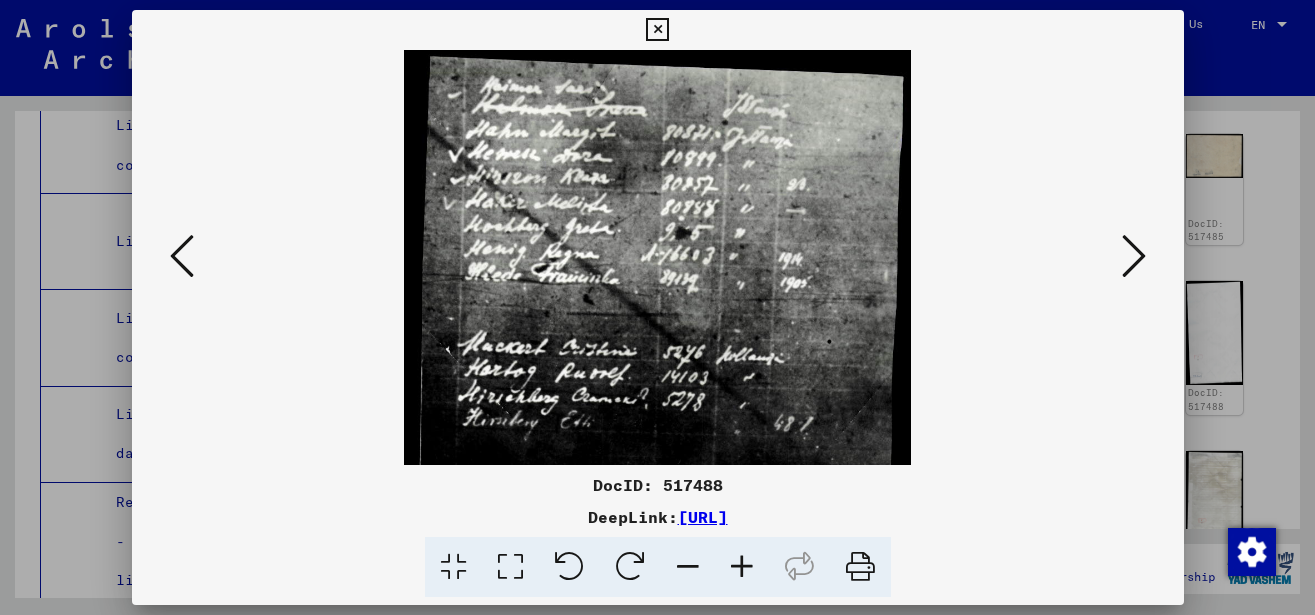 click at bounding box center (742, 567) 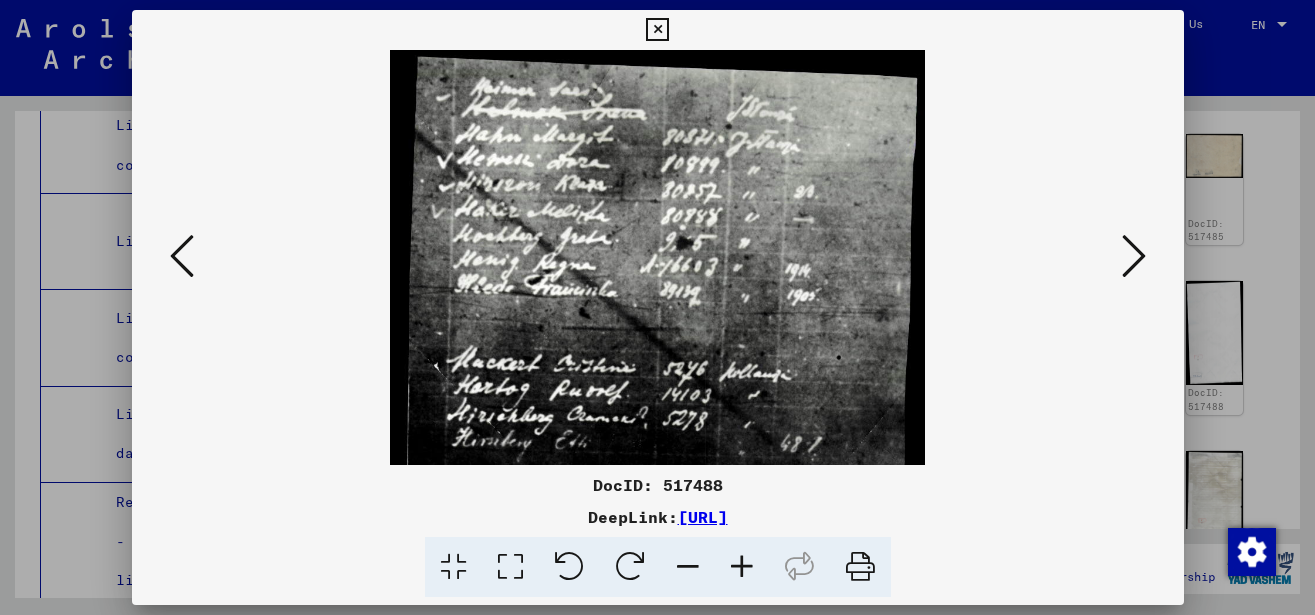 click at bounding box center [742, 567] 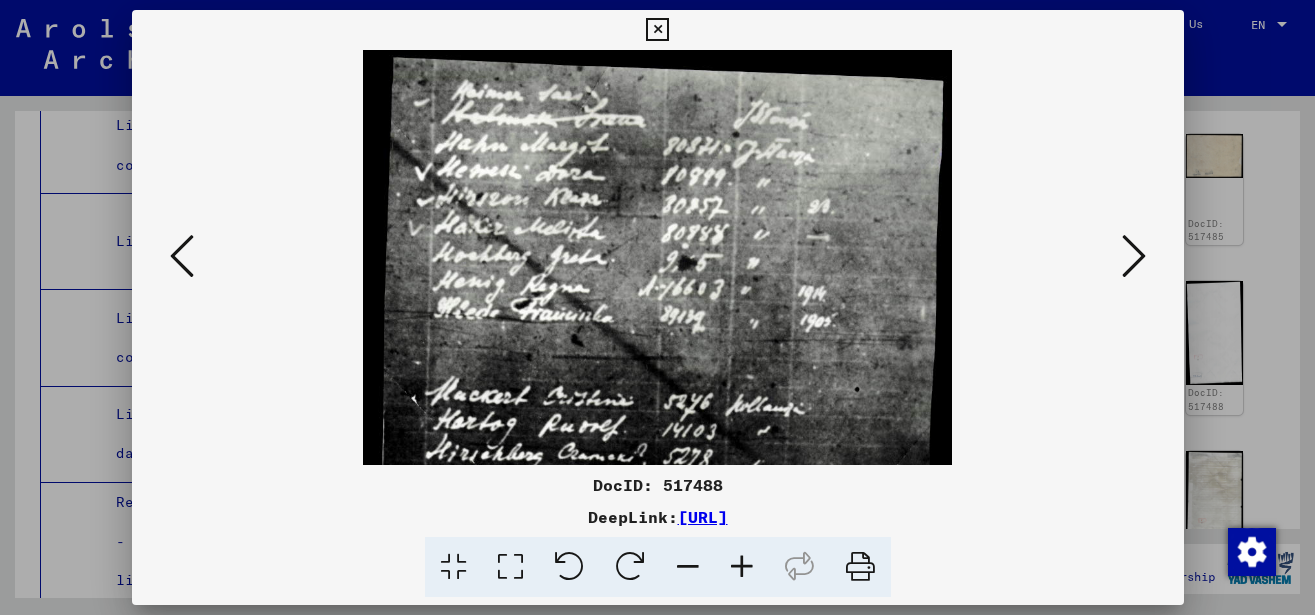 click at bounding box center [742, 567] 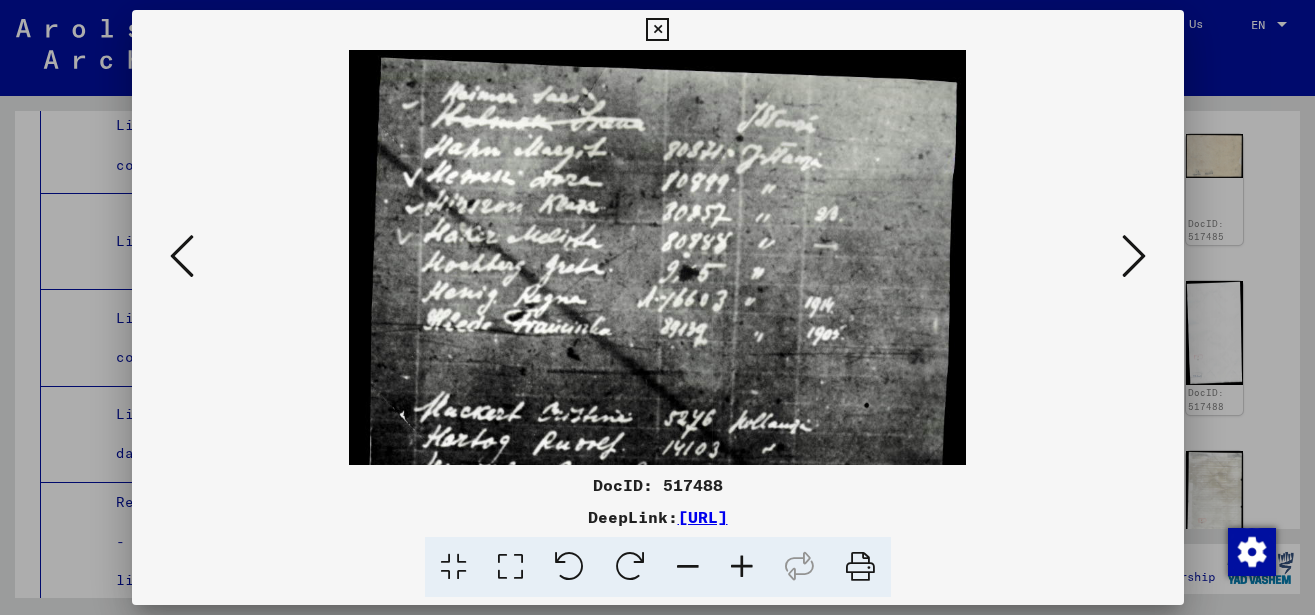 click at bounding box center (742, 567) 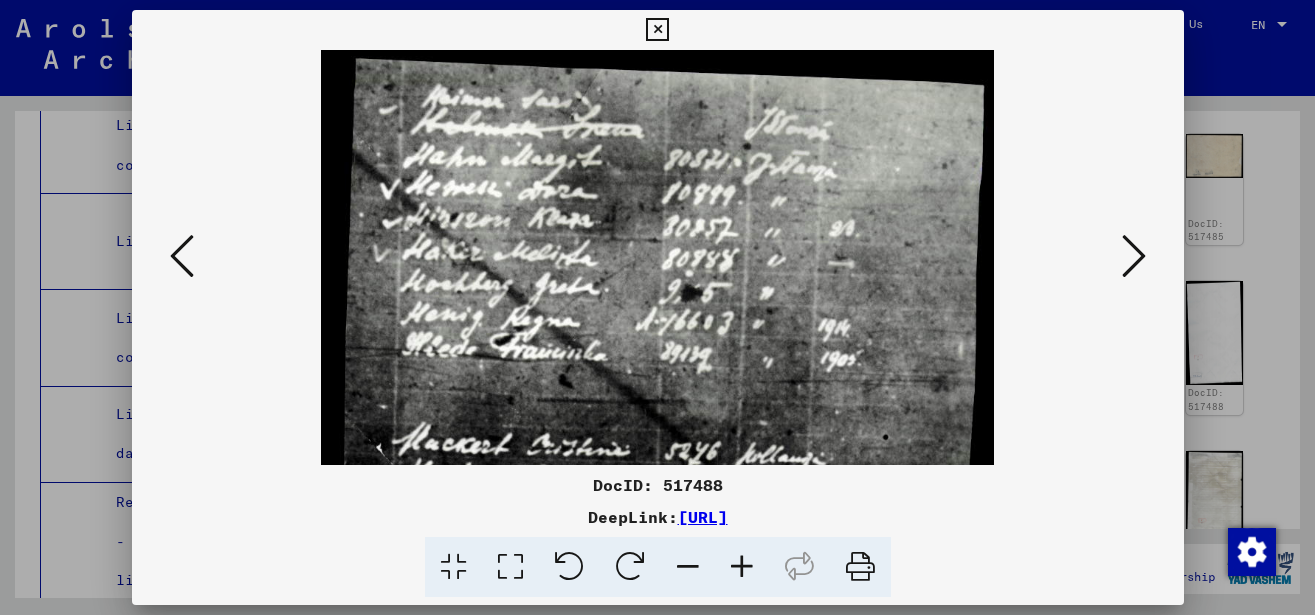 click at bounding box center (742, 567) 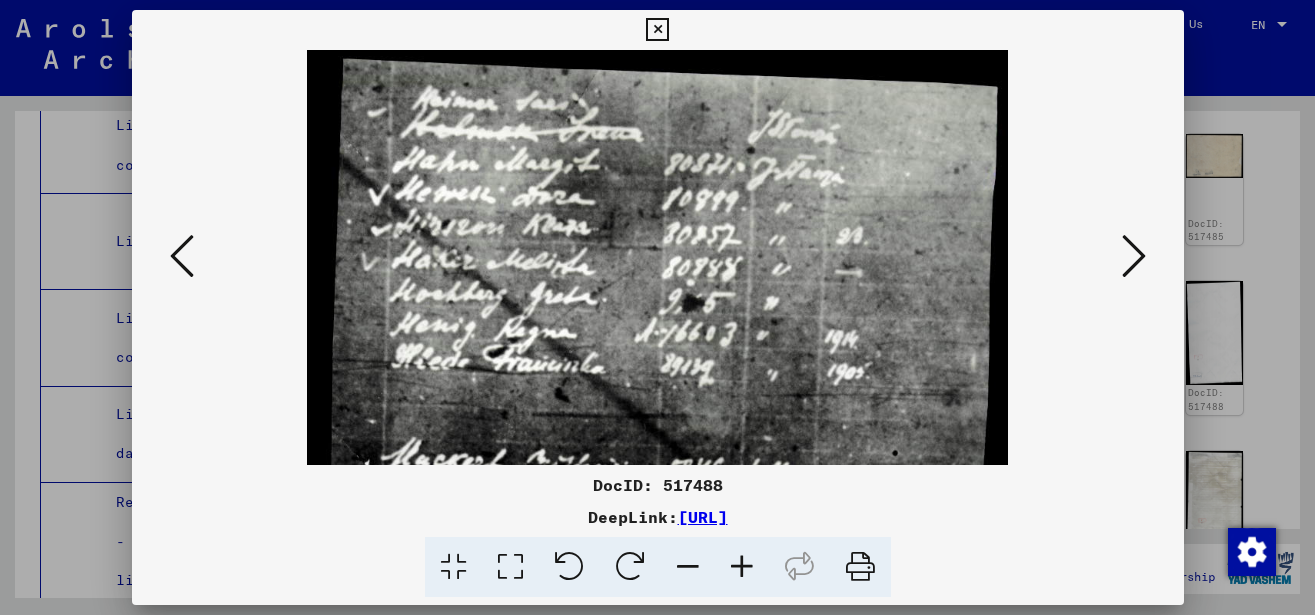 click at bounding box center [742, 567] 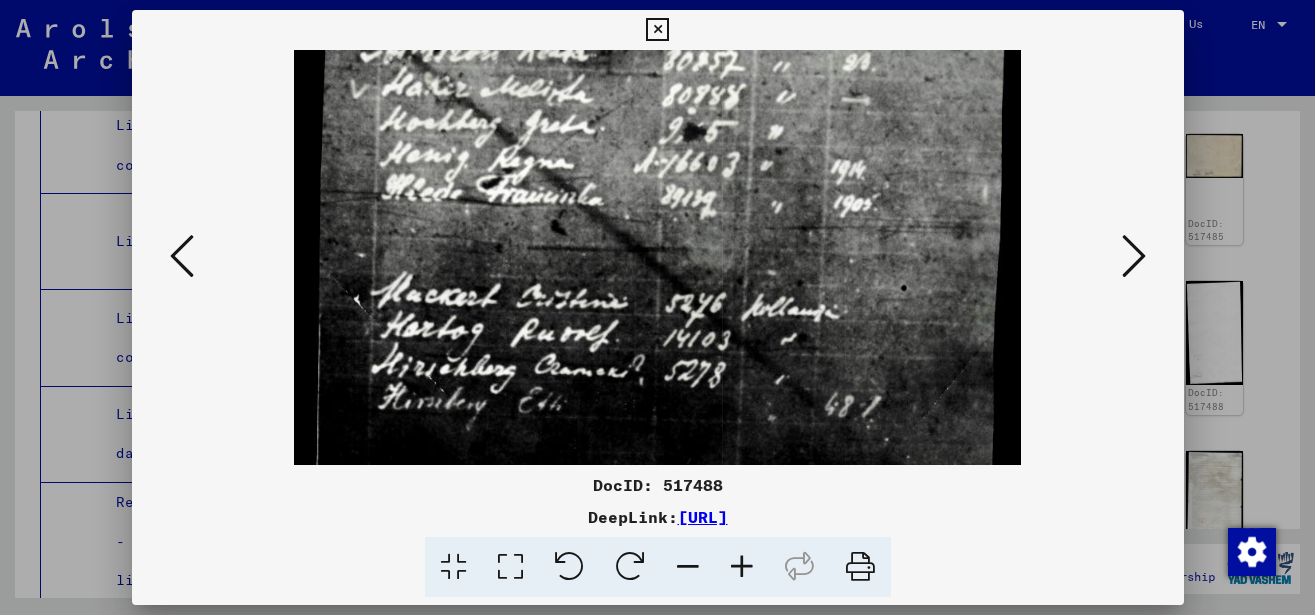 scroll, scrollTop: 183, scrollLeft: 0, axis: vertical 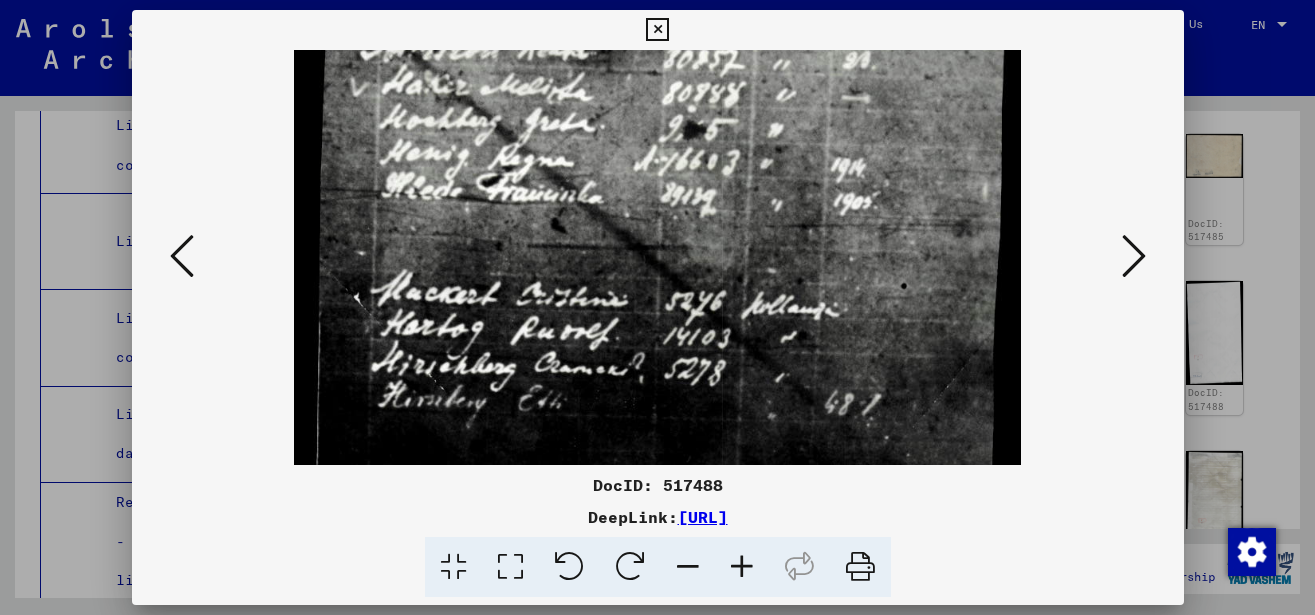drag, startPoint x: 547, startPoint y: 425, endPoint x: 560, endPoint y: 242, distance: 183.46117 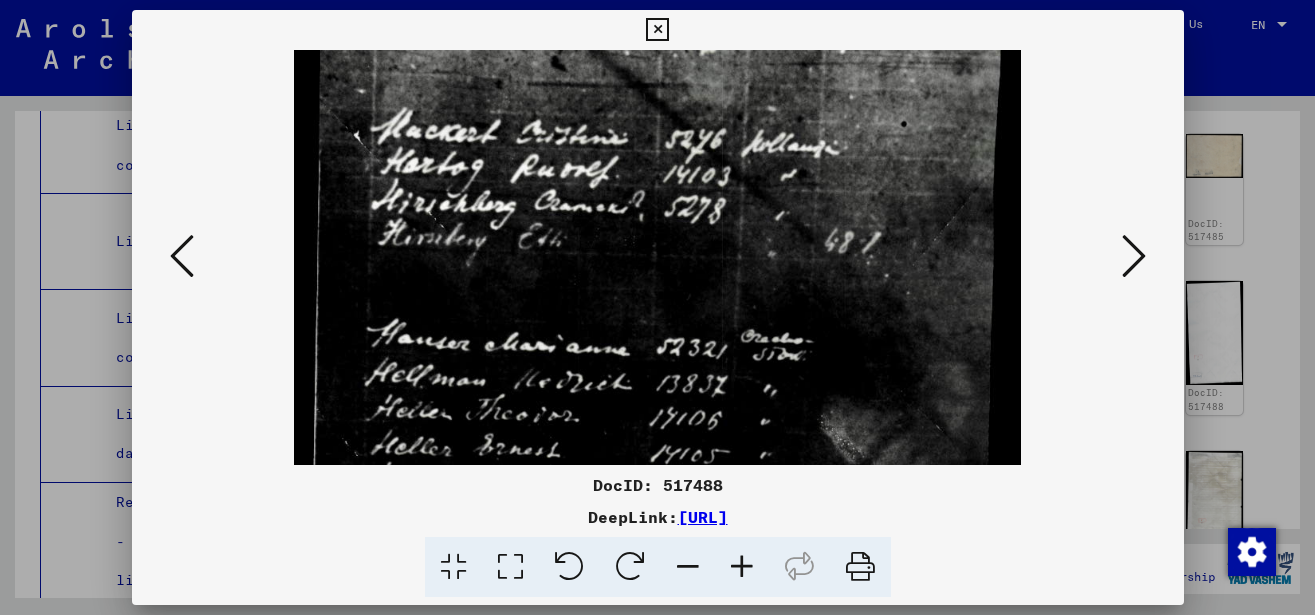 drag, startPoint x: 613, startPoint y: 339, endPoint x: 612, endPoint y: 177, distance: 162.00308 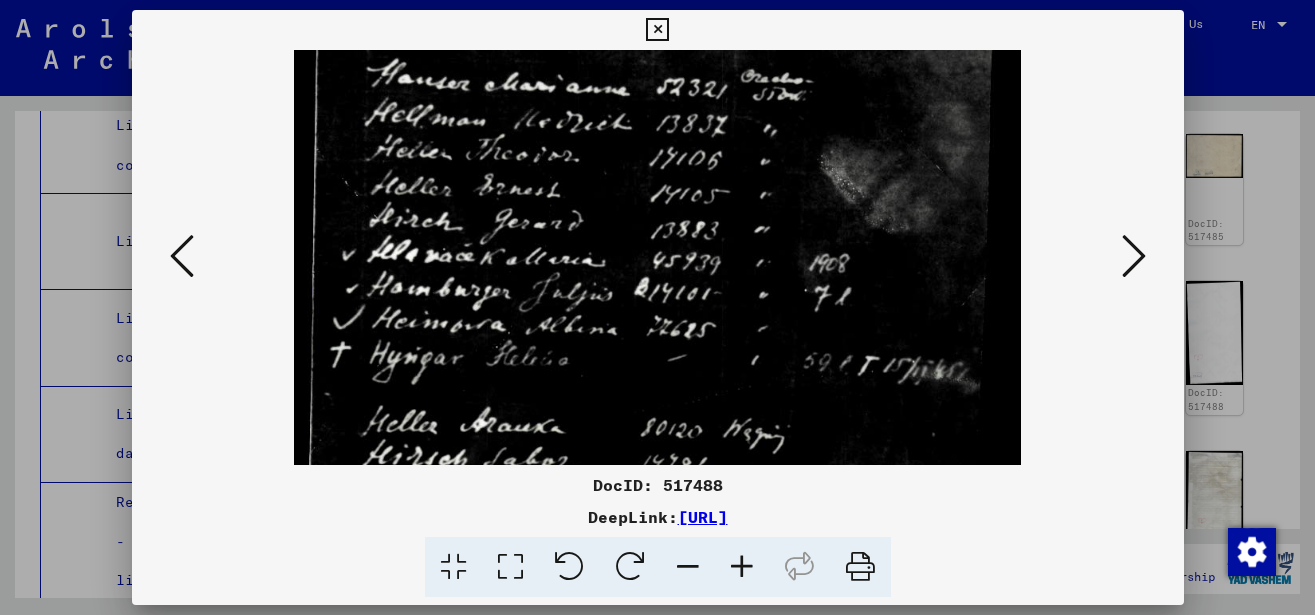 drag, startPoint x: 640, startPoint y: 278, endPoint x: 646, endPoint y: 79, distance: 199.09044 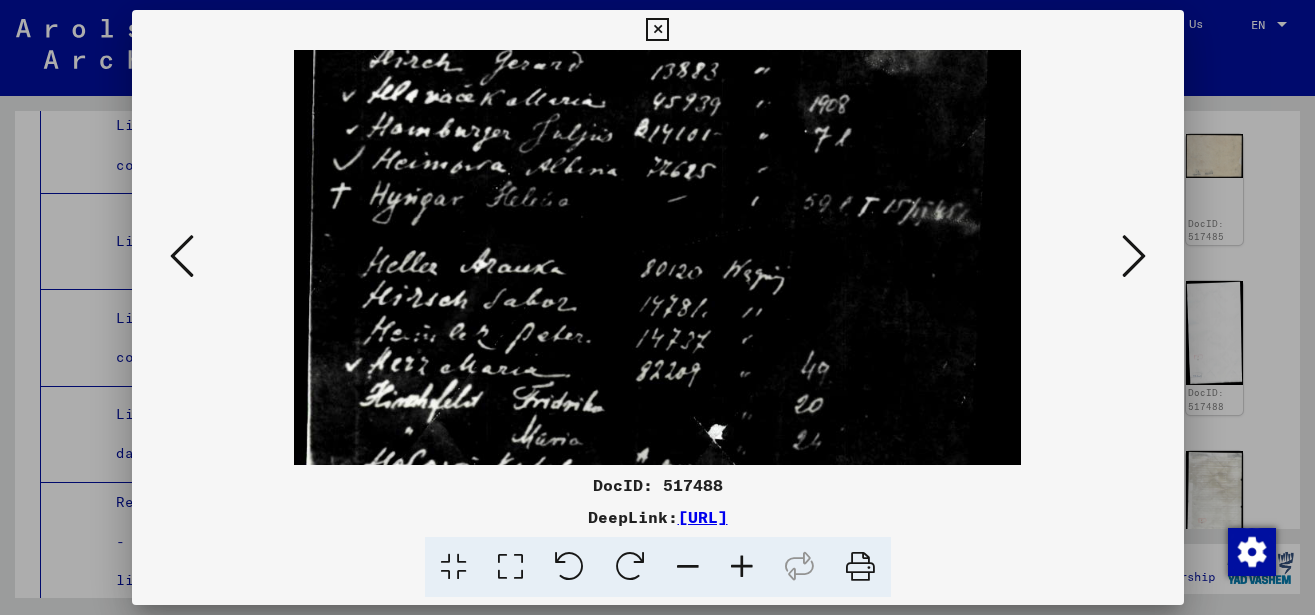 drag, startPoint x: 695, startPoint y: 322, endPoint x: 705, endPoint y: 195, distance: 127.39309 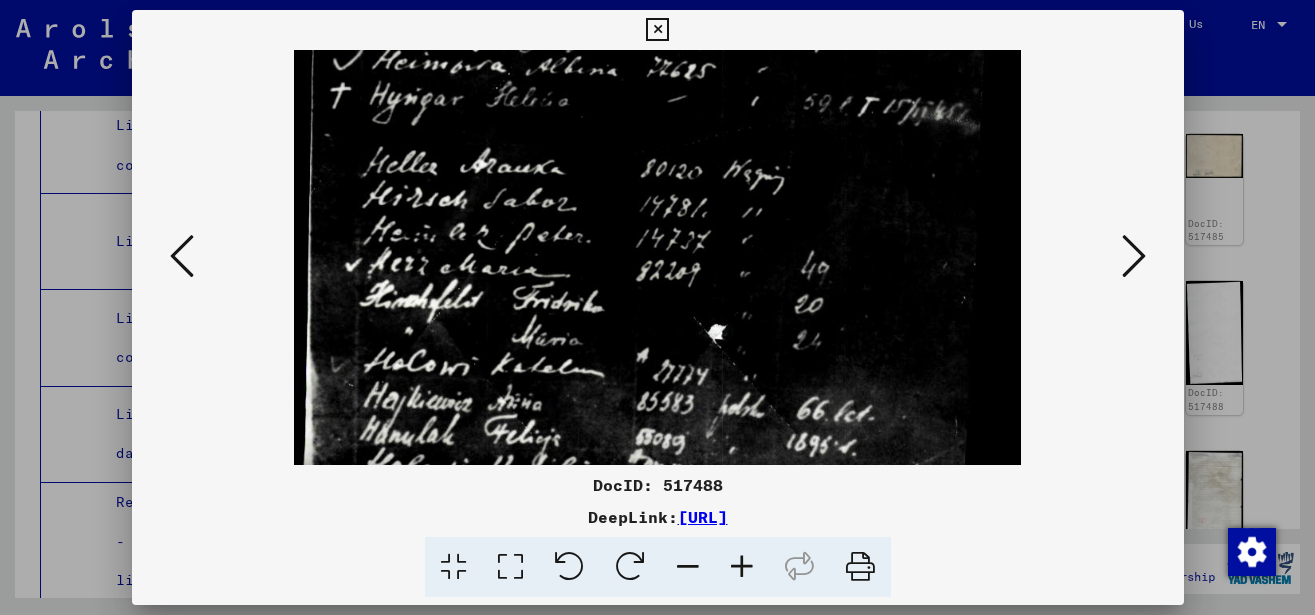 drag, startPoint x: 752, startPoint y: 294, endPoint x: 773, endPoint y: 183, distance: 112.969025 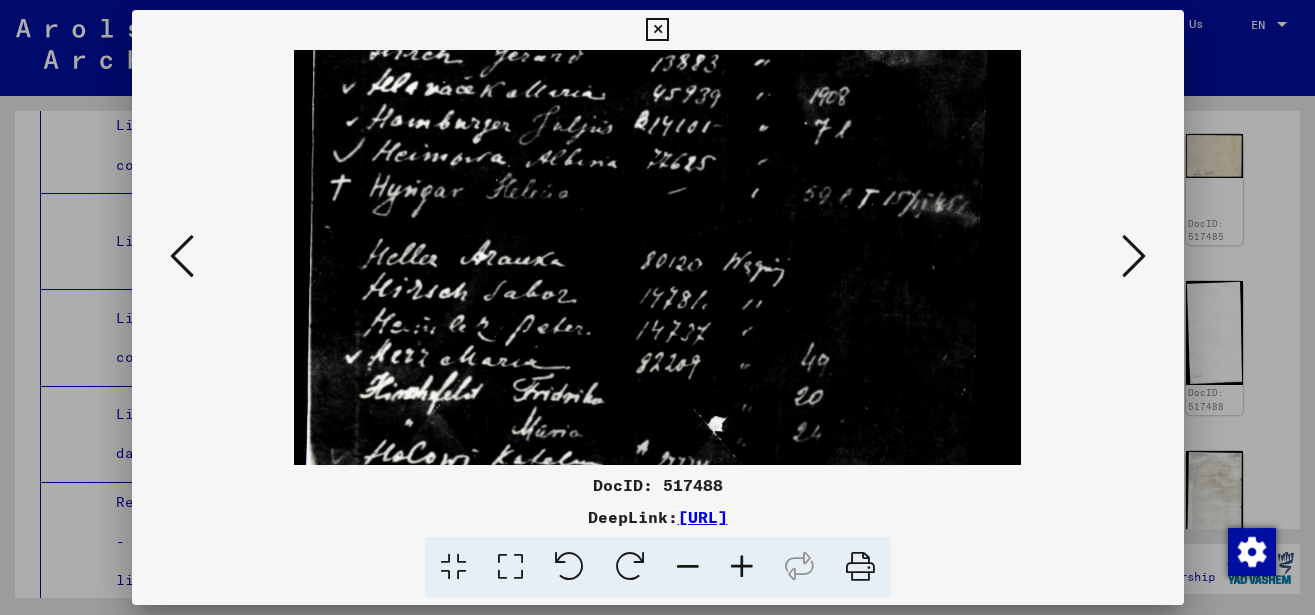 drag, startPoint x: 834, startPoint y: 370, endPoint x: 856, endPoint y: 484, distance: 116.1034 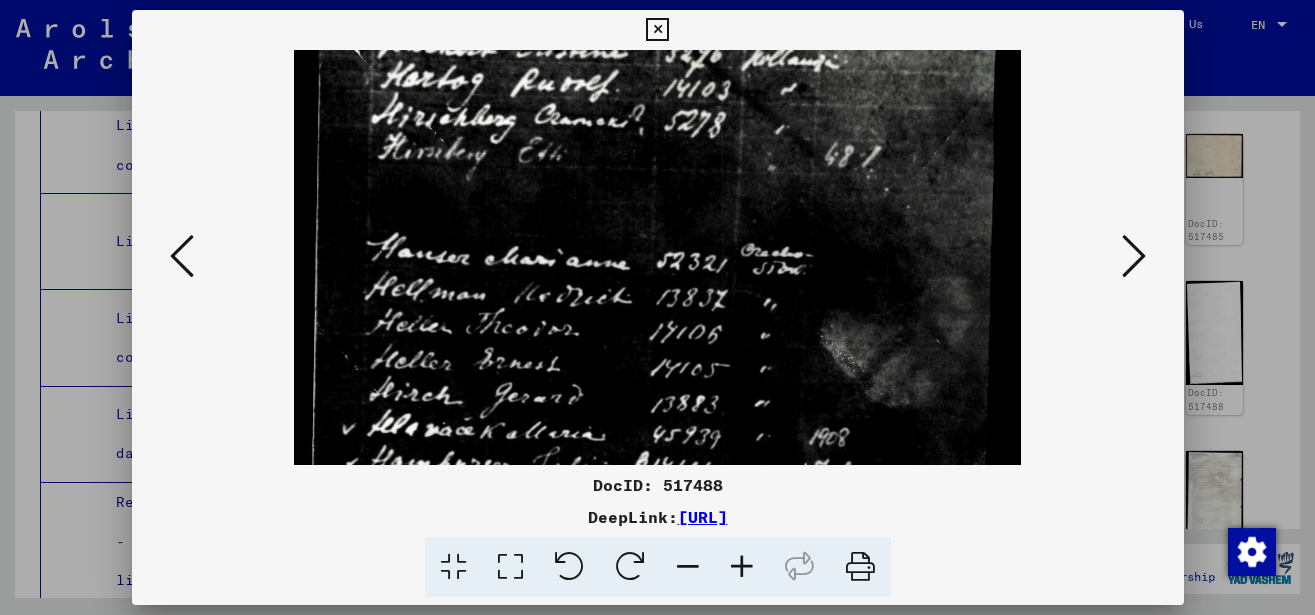 drag, startPoint x: 920, startPoint y: 173, endPoint x: 897, endPoint y: 502, distance: 329.80298 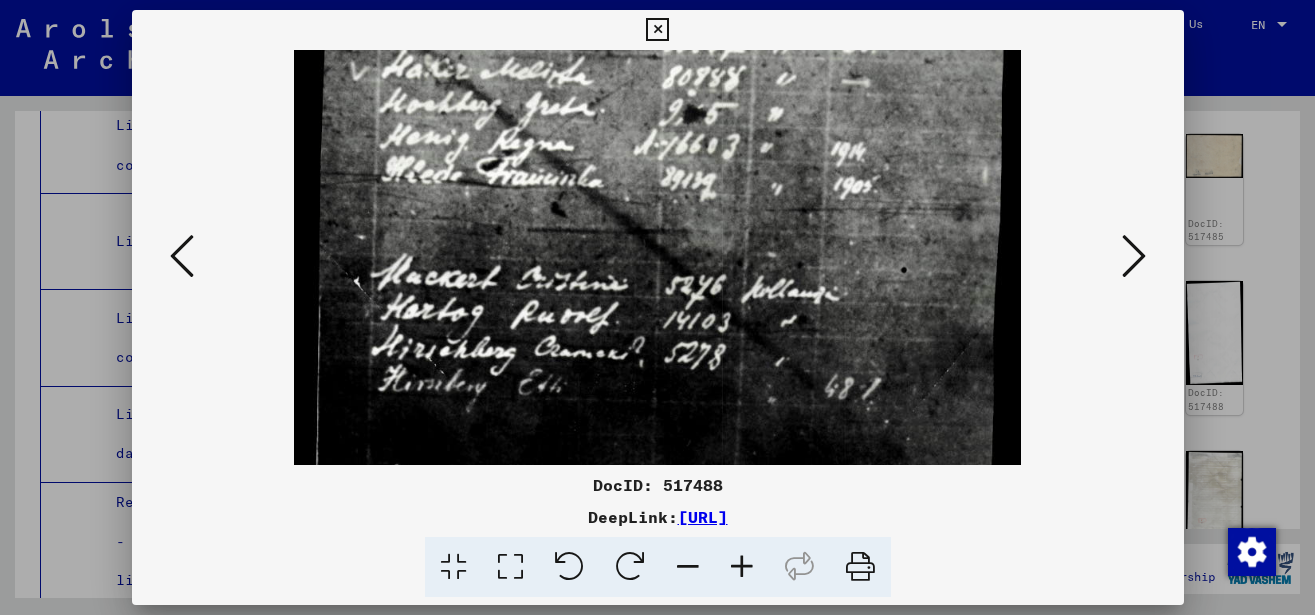 drag, startPoint x: 897, startPoint y: 199, endPoint x: 892, endPoint y: 326, distance: 127.09839 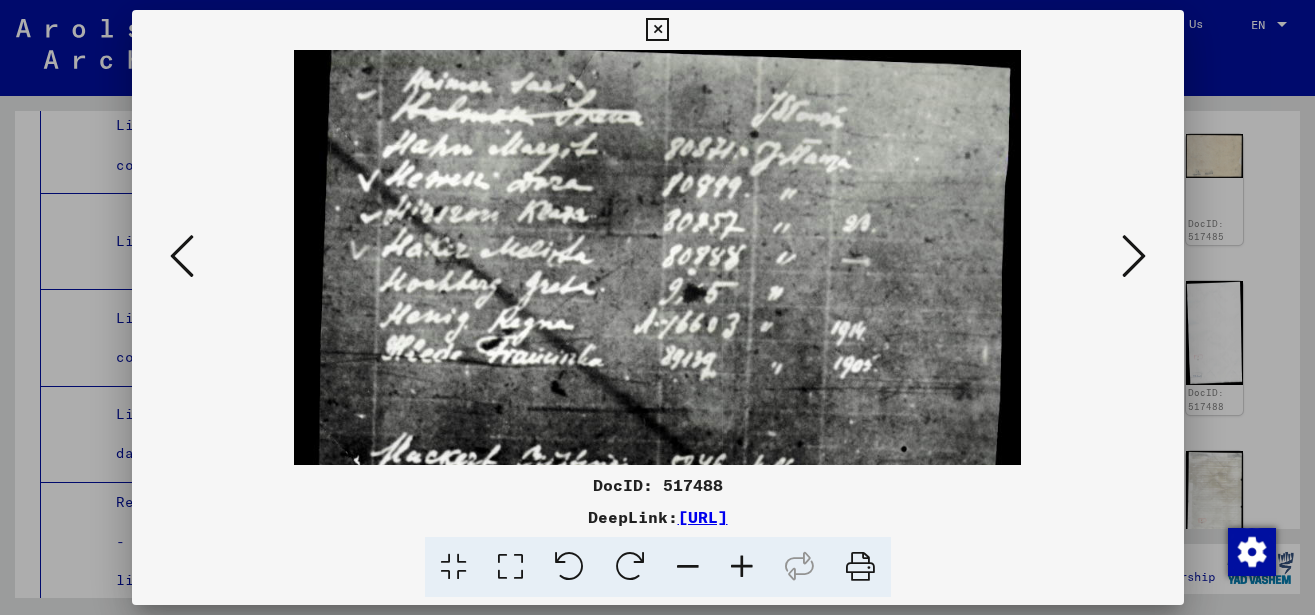 scroll, scrollTop: 0, scrollLeft: 0, axis: both 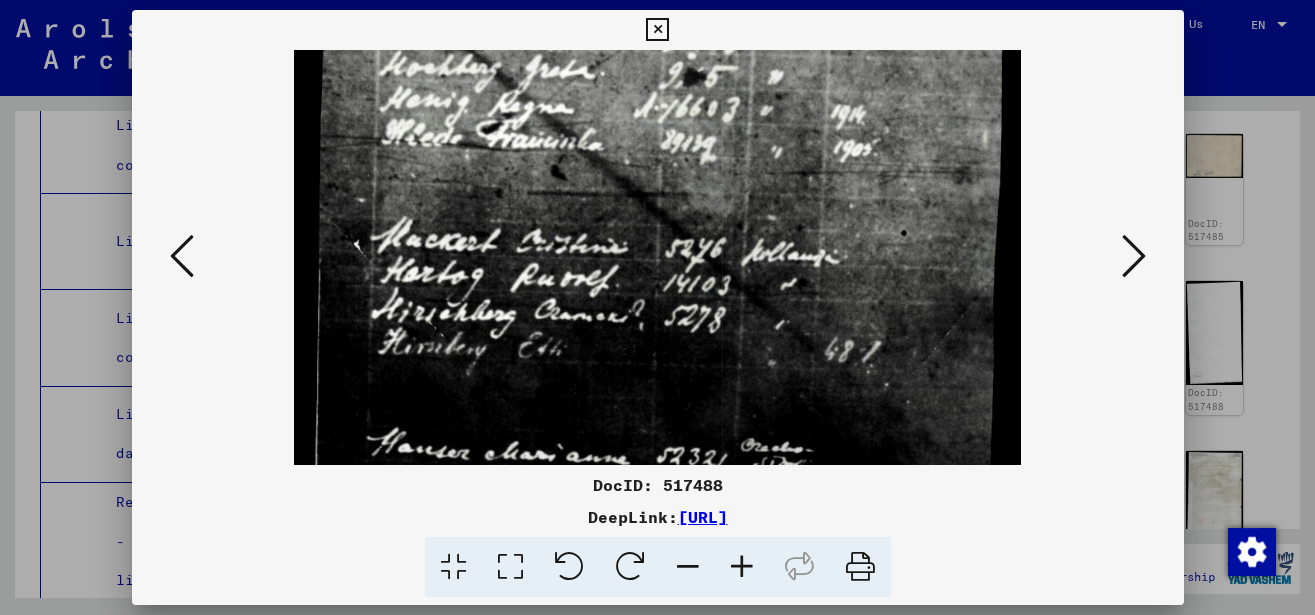 drag, startPoint x: 892, startPoint y: 152, endPoint x: 902, endPoint y: 21, distance: 131.38112 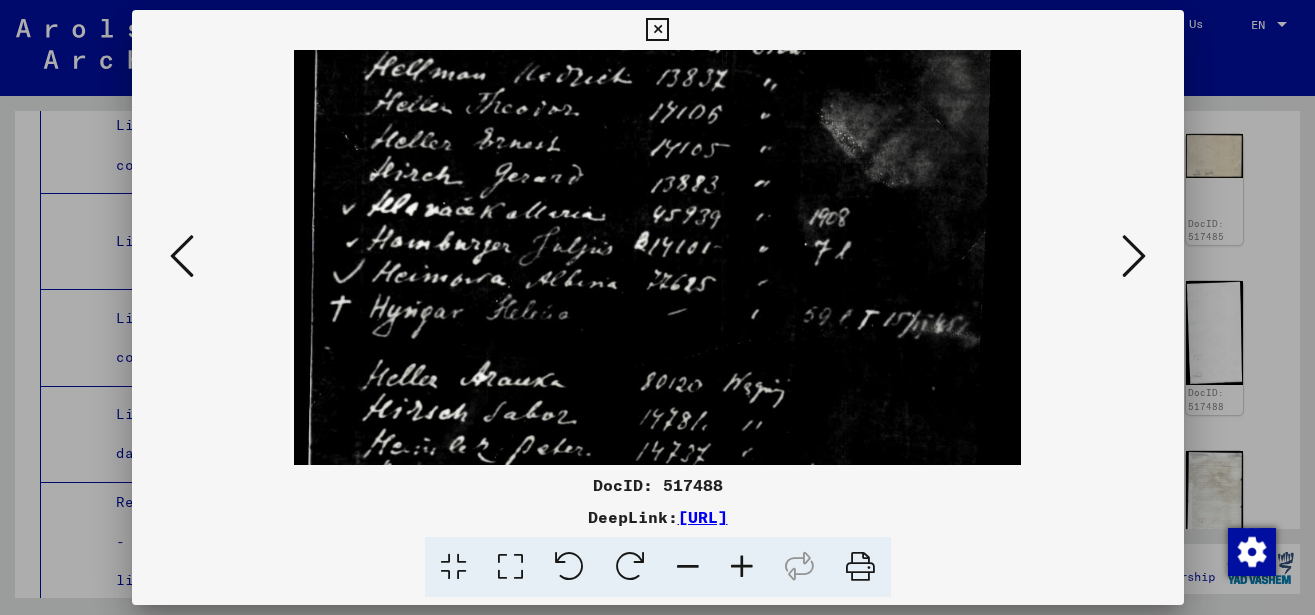 drag, startPoint x: 861, startPoint y: 325, endPoint x: 866, endPoint y: 72, distance: 253.04941 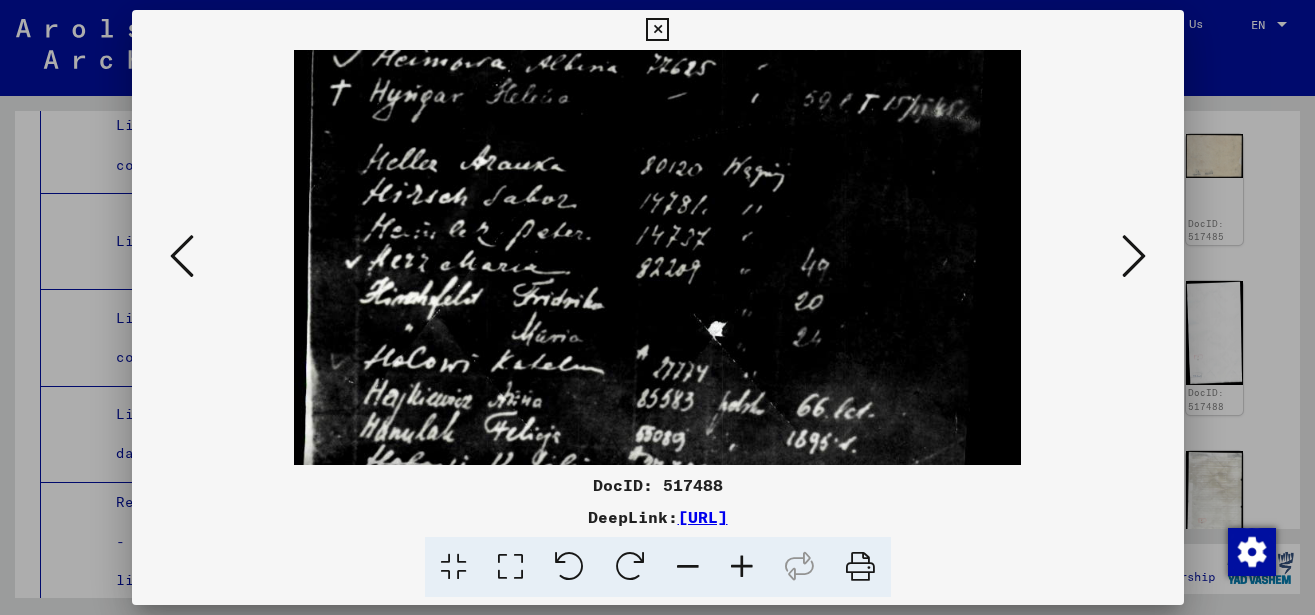 drag, startPoint x: 862, startPoint y: 292, endPoint x: 853, endPoint y: 76, distance: 216.18742 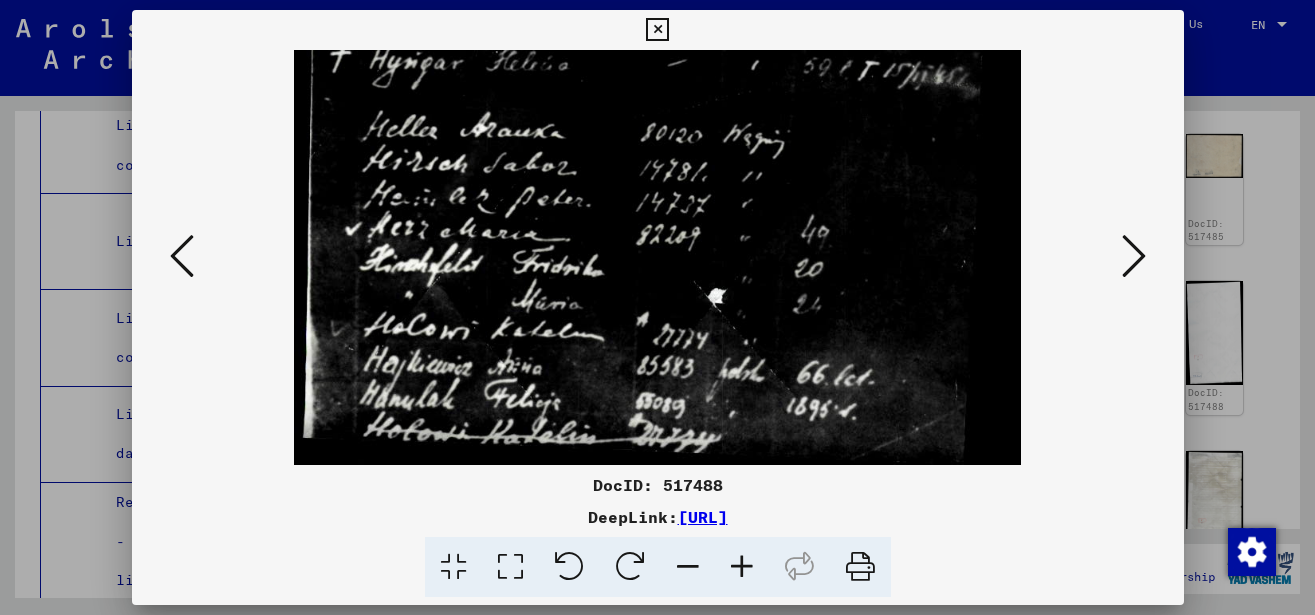 drag, startPoint x: 832, startPoint y: 356, endPoint x: 837, endPoint y: 96, distance: 260.04807 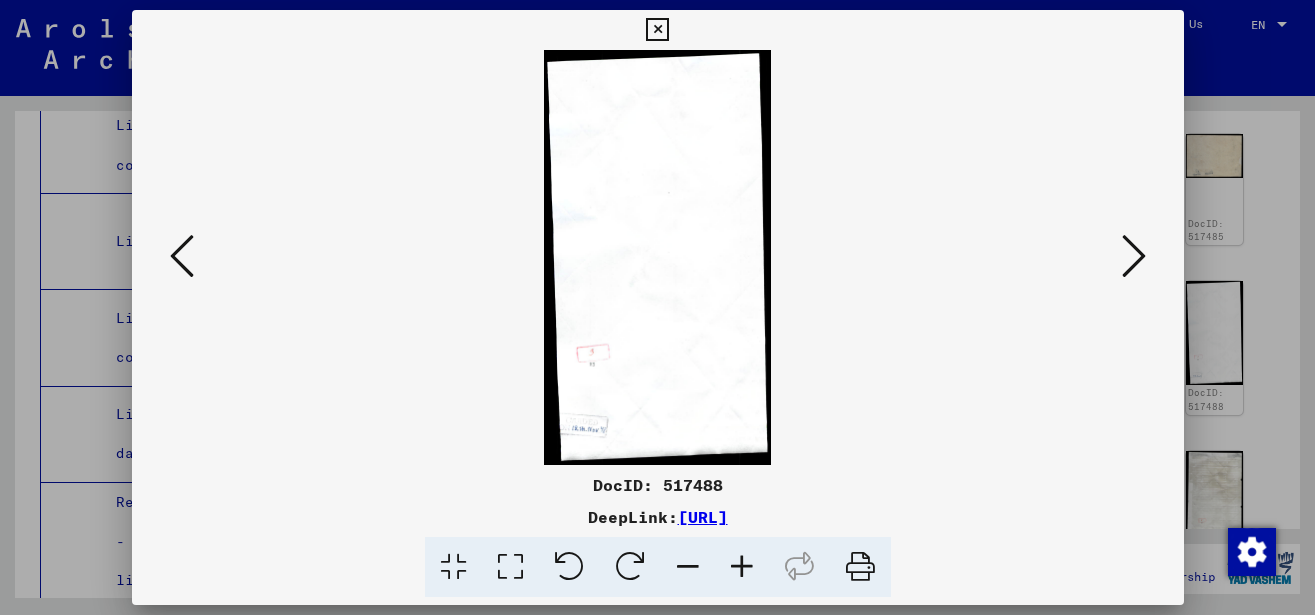 click at bounding box center [1134, 256] 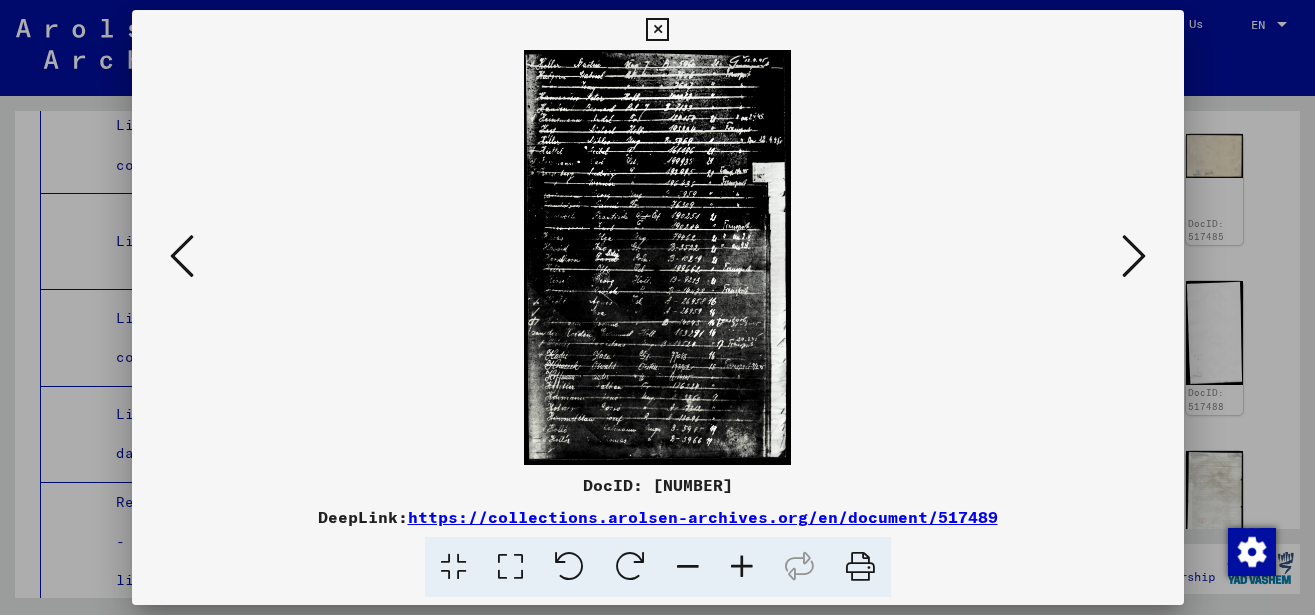 click at bounding box center [742, 567] 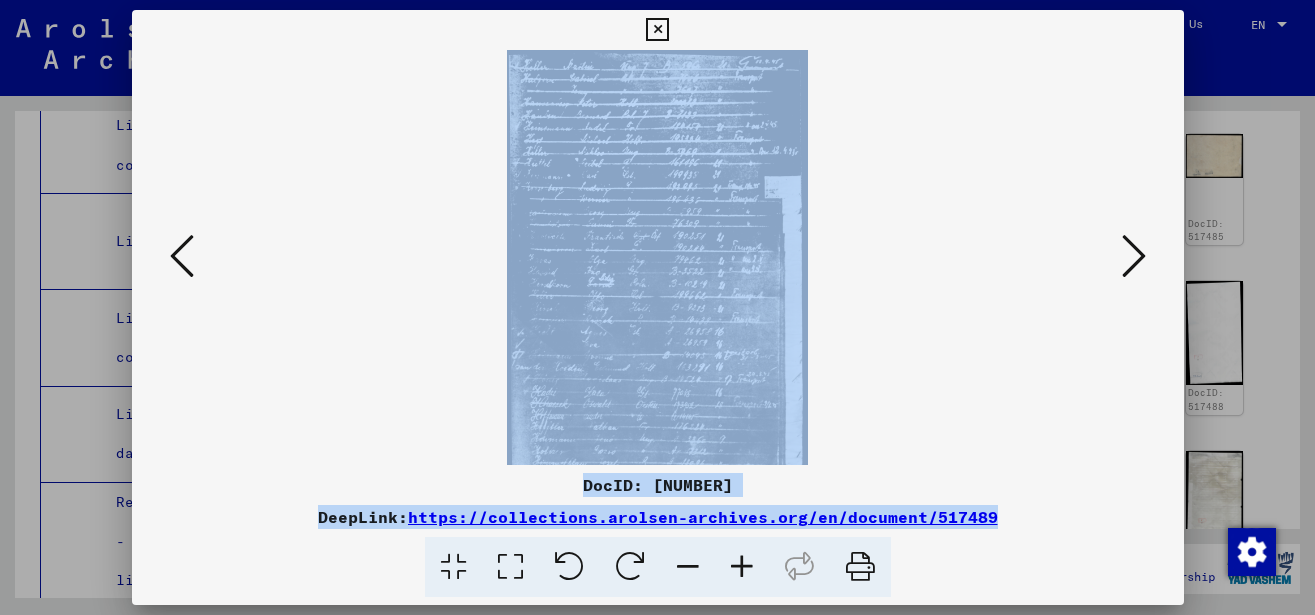 click at bounding box center (742, 567) 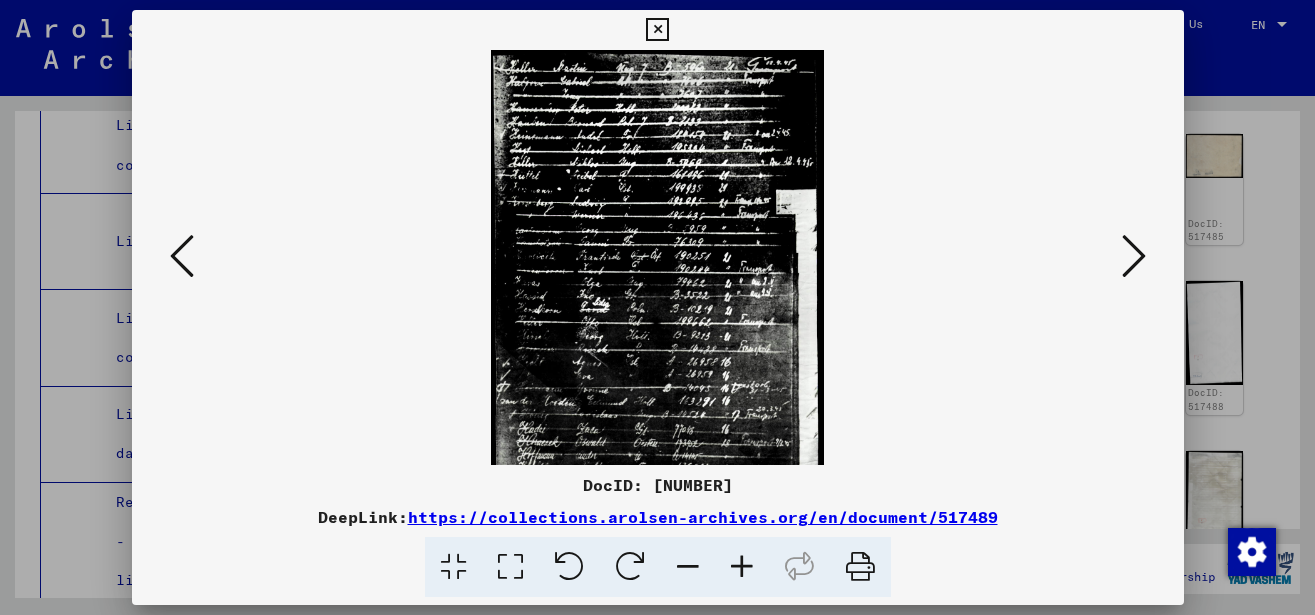 click at bounding box center (742, 567) 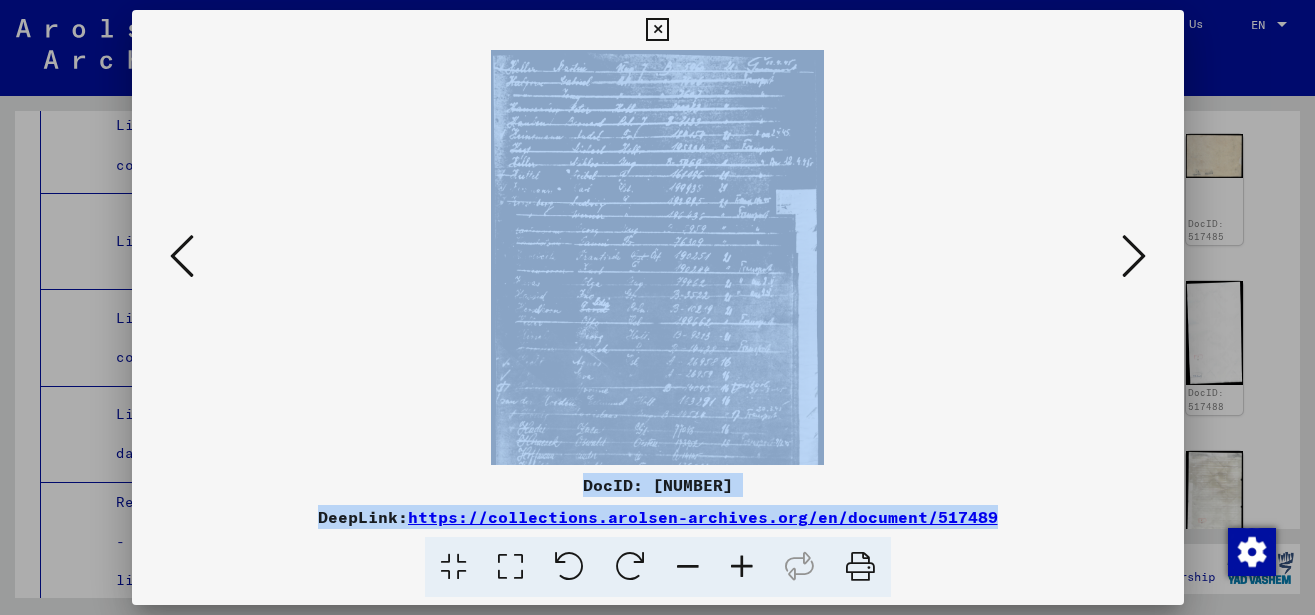 click at bounding box center (742, 567) 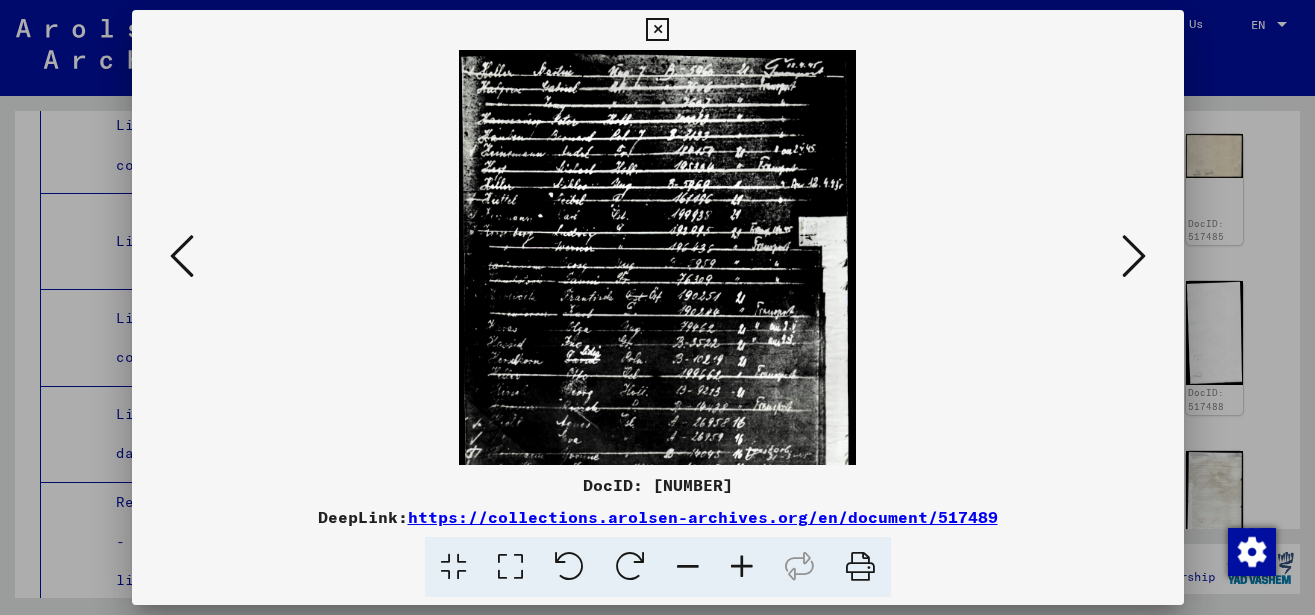 click at bounding box center [742, 567] 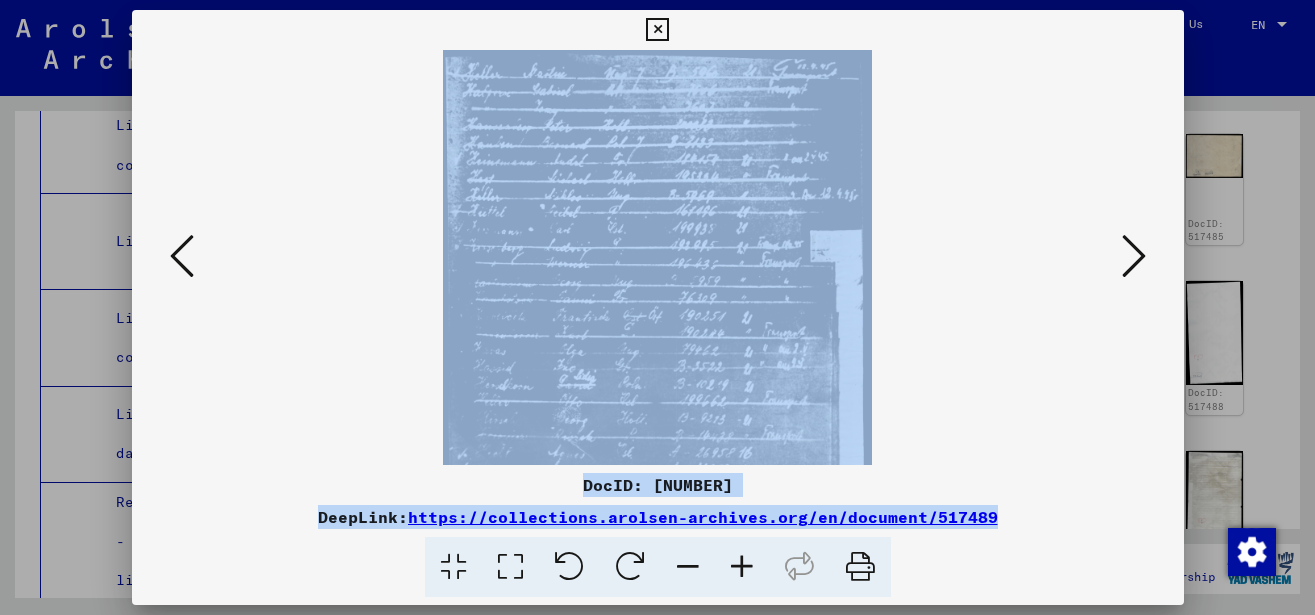 click at bounding box center [742, 567] 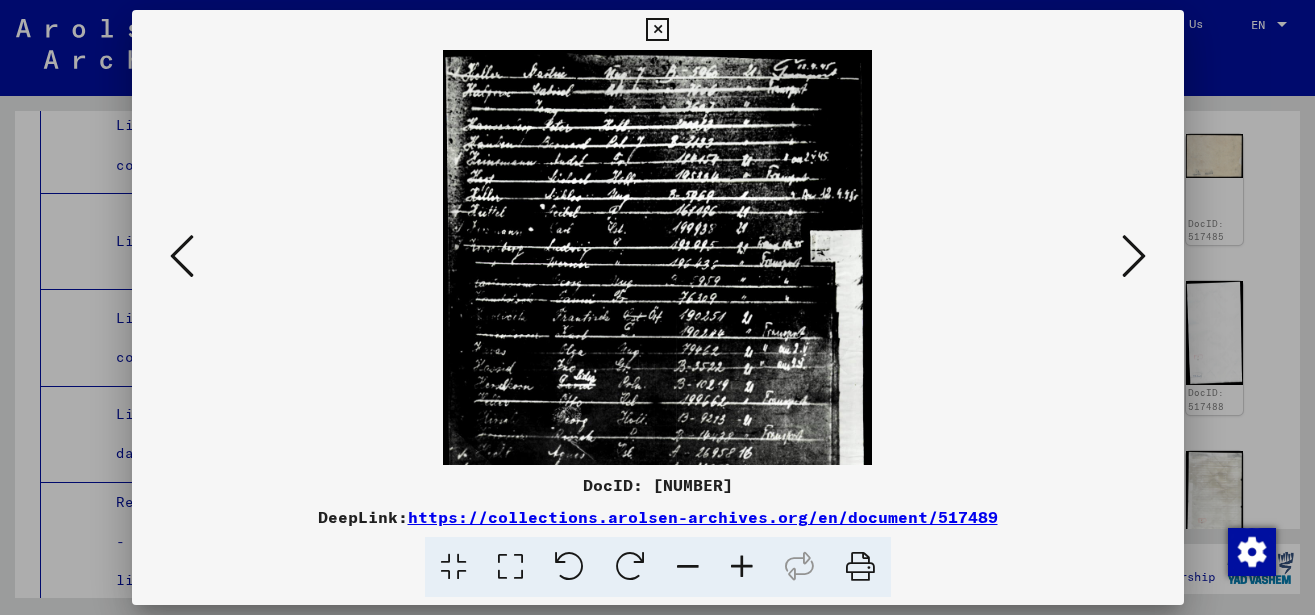 click at bounding box center (742, 567) 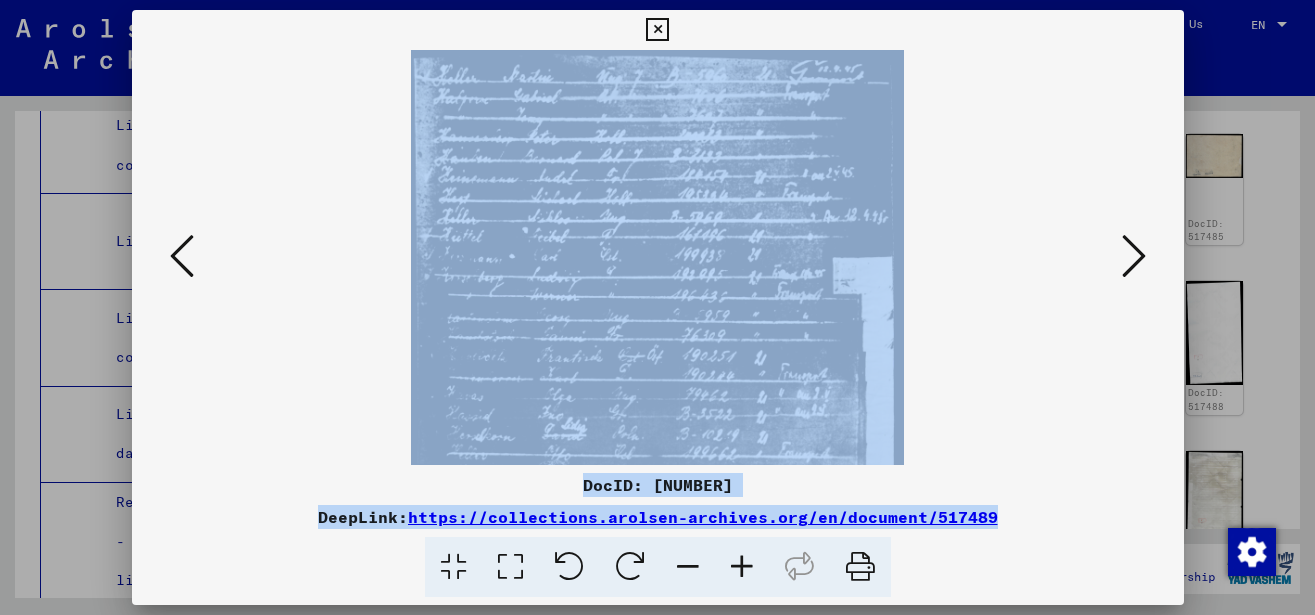 click at bounding box center [742, 567] 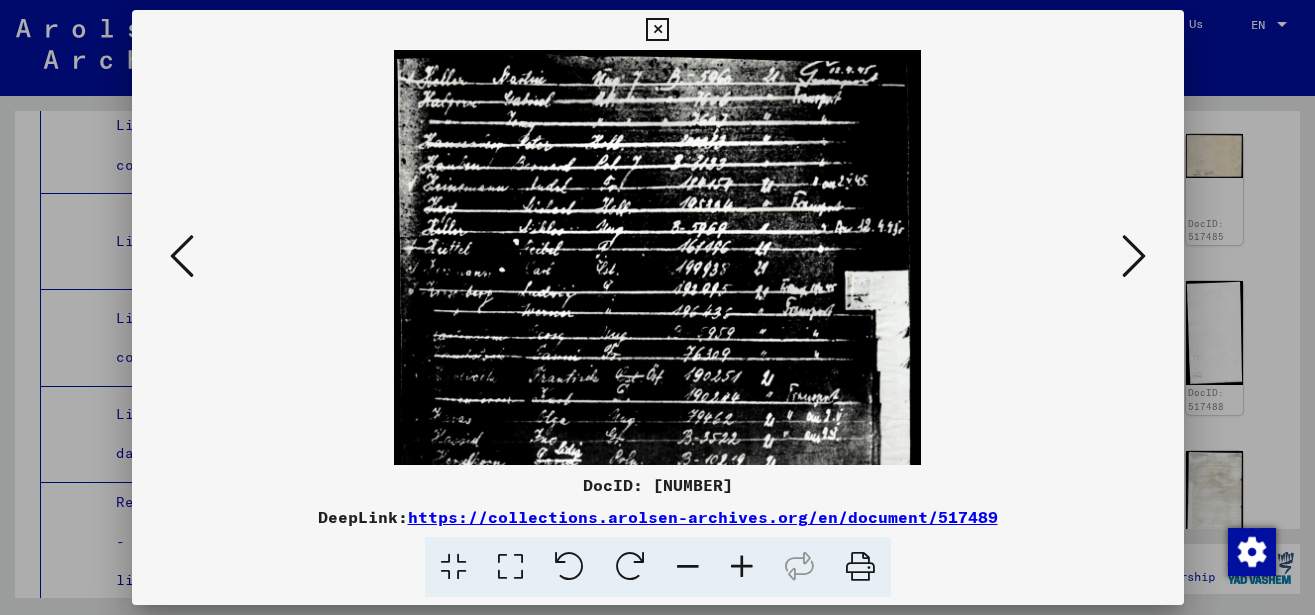 click at bounding box center (742, 567) 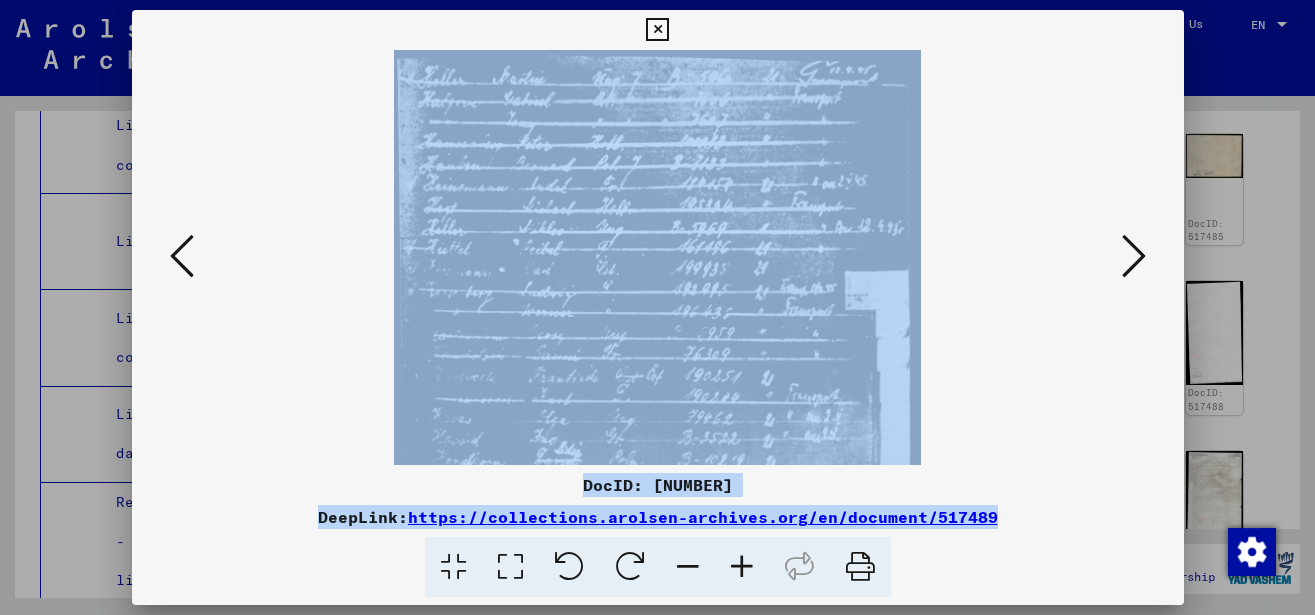 click at bounding box center [742, 567] 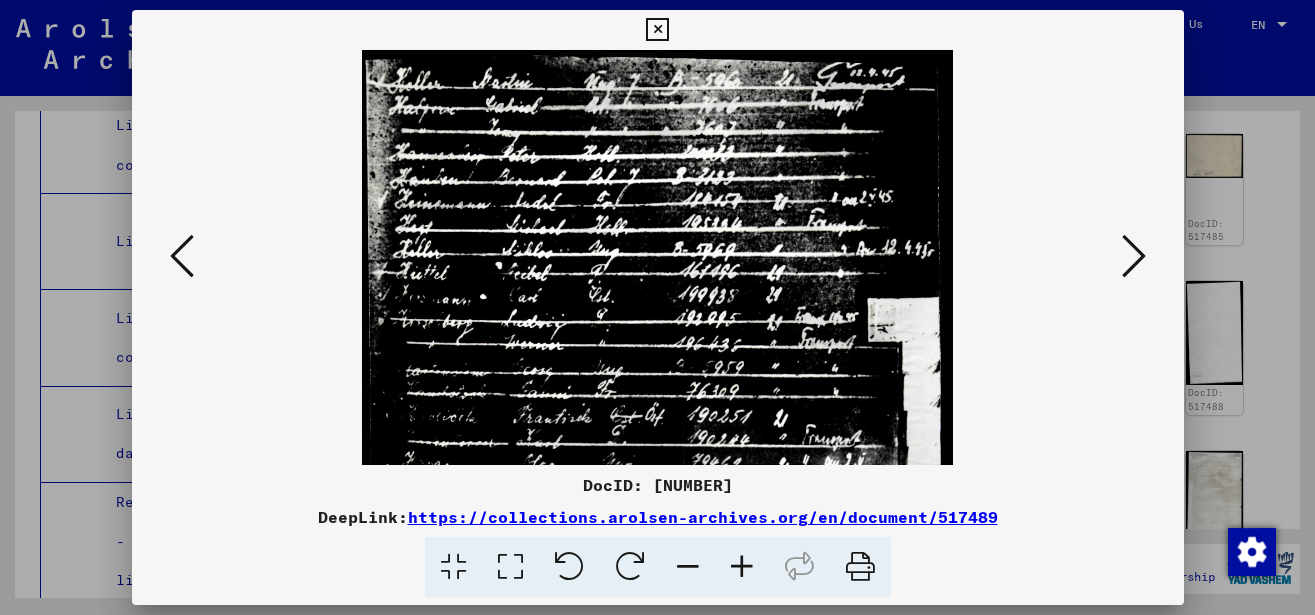 click at bounding box center (742, 567) 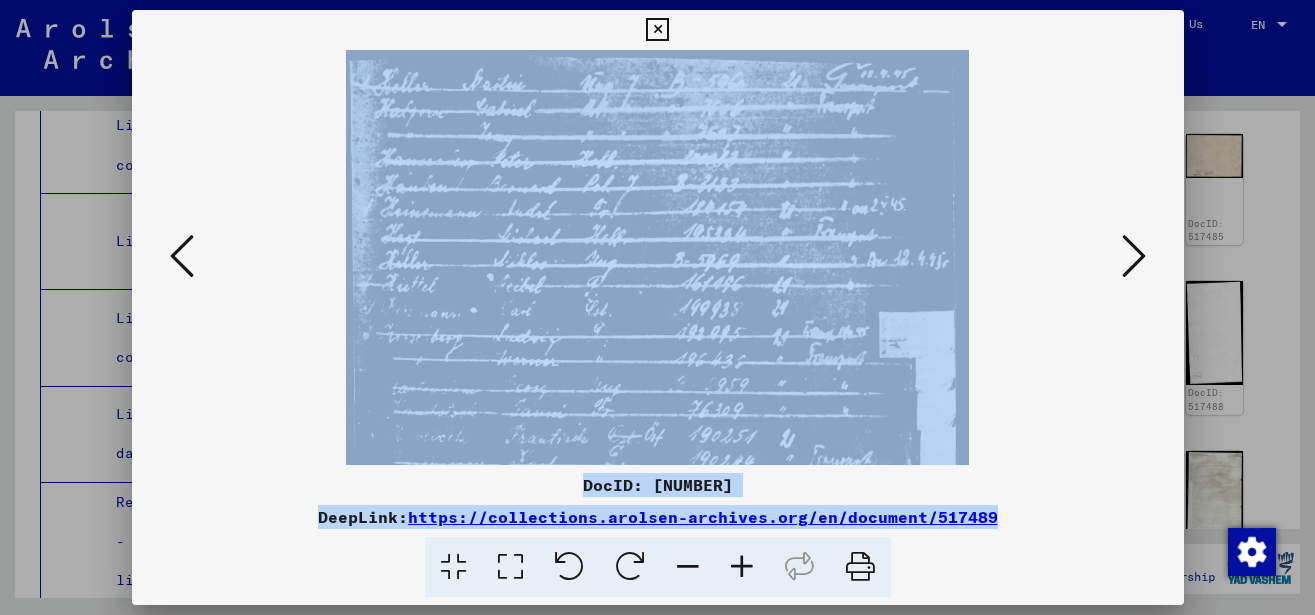 click at bounding box center (742, 567) 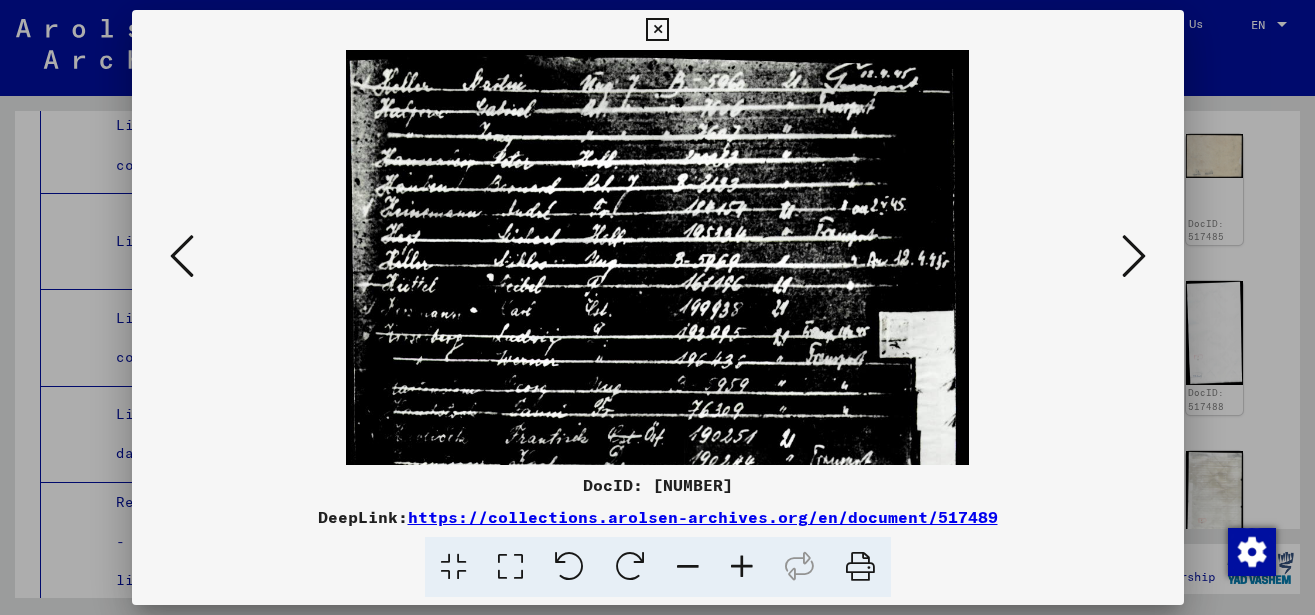 click at bounding box center [742, 567] 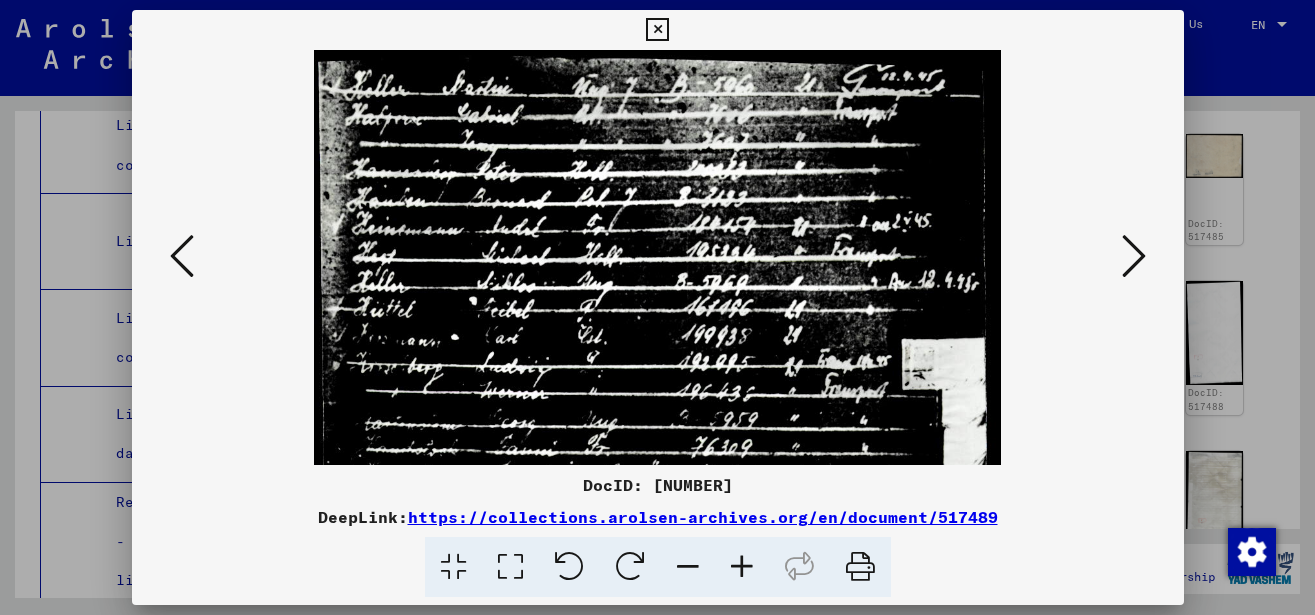 click at bounding box center (742, 567) 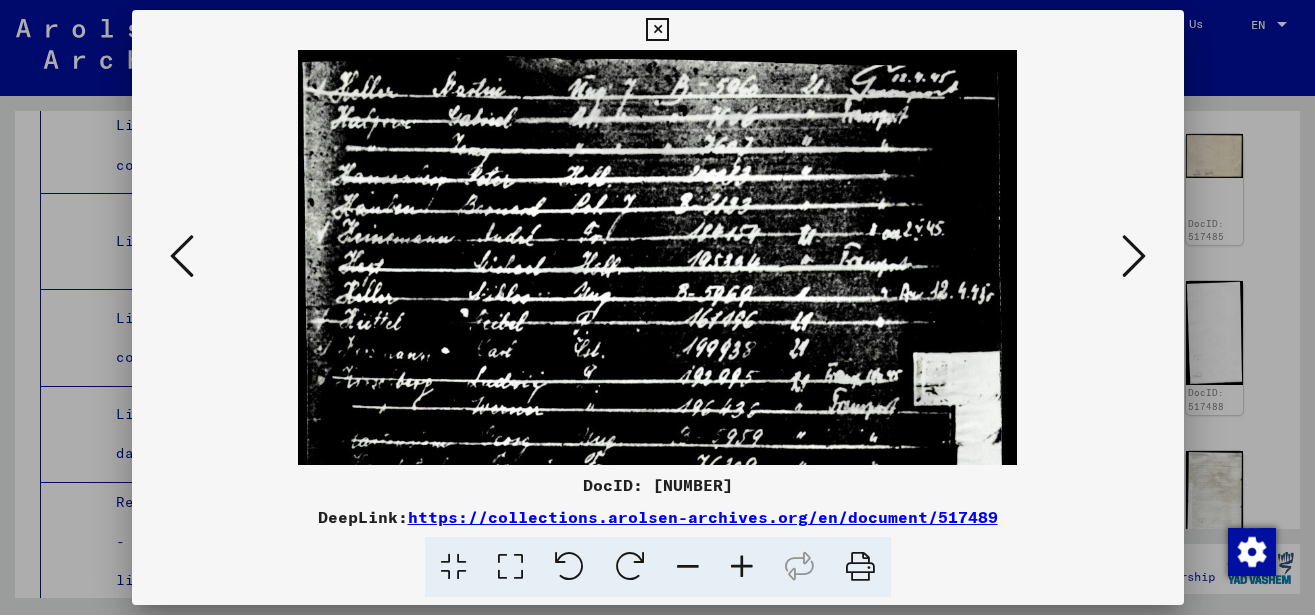 click at bounding box center [742, 567] 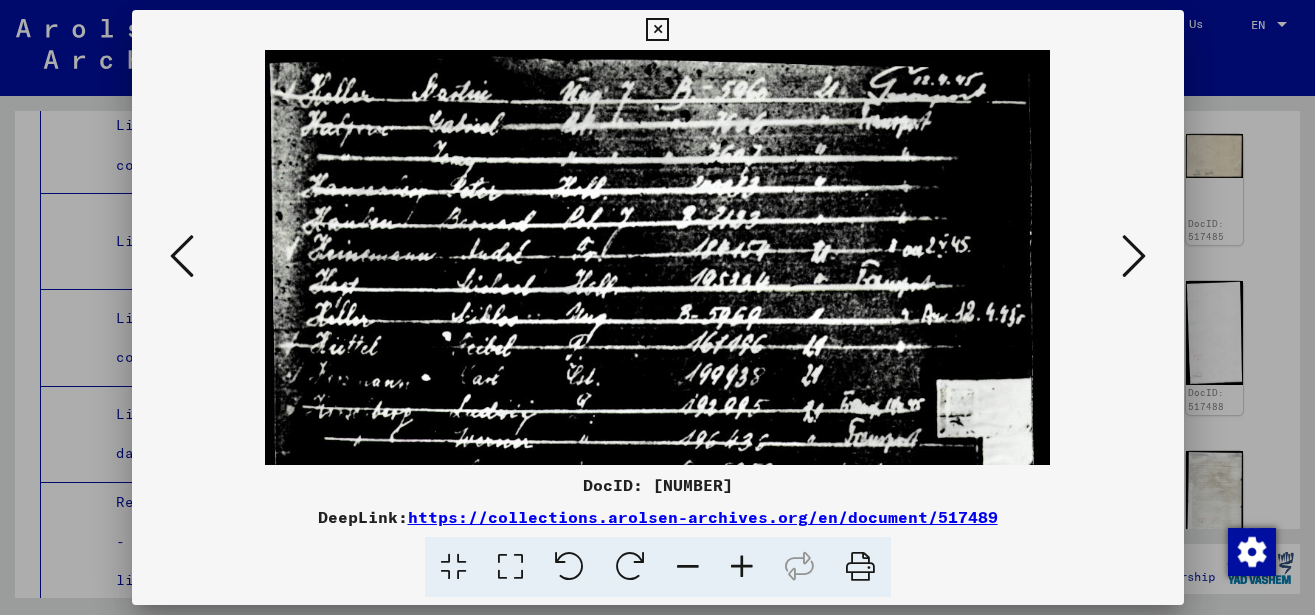 click at bounding box center [742, 567] 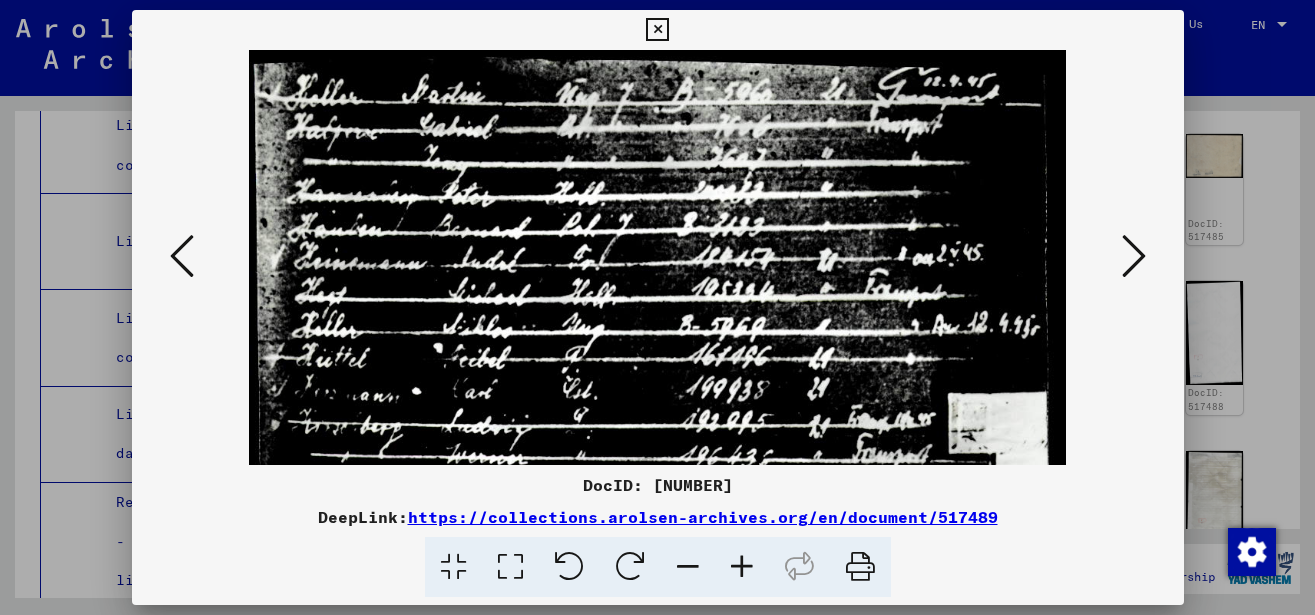 click at bounding box center [742, 567] 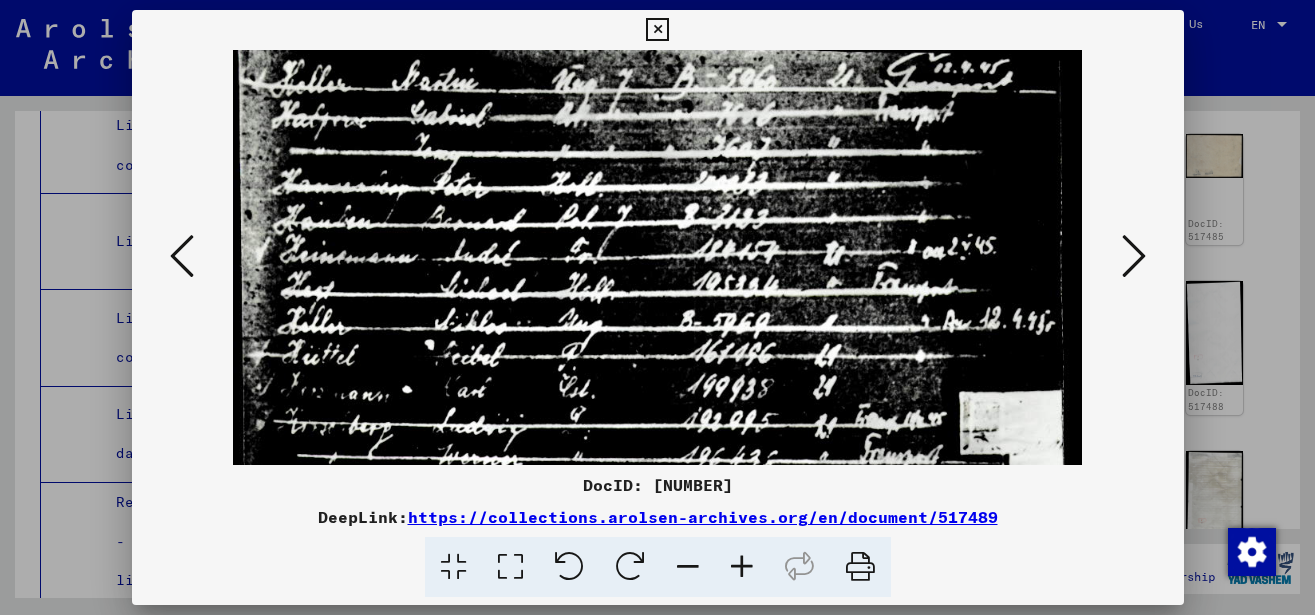 scroll, scrollTop: 22, scrollLeft: 0, axis: vertical 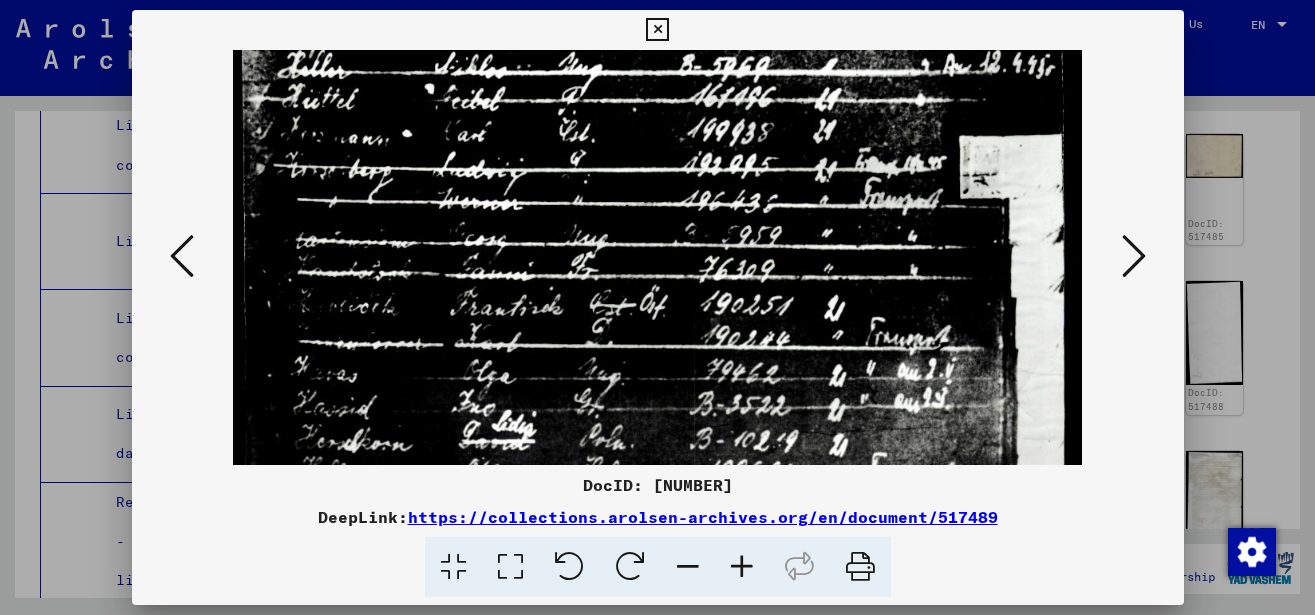 drag, startPoint x: 574, startPoint y: 364, endPoint x: 611, endPoint y: 93, distance: 273.51416 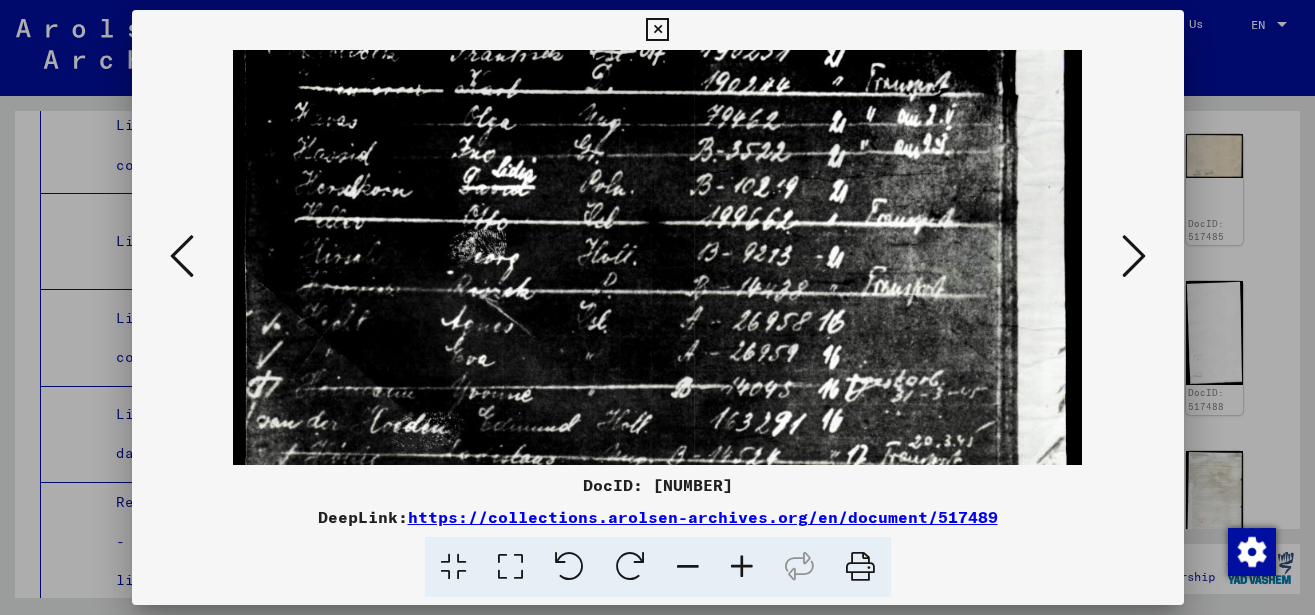 drag, startPoint x: 609, startPoint y: 359, endPoint x: 633, endPoint y: 105, distance: 255.13133 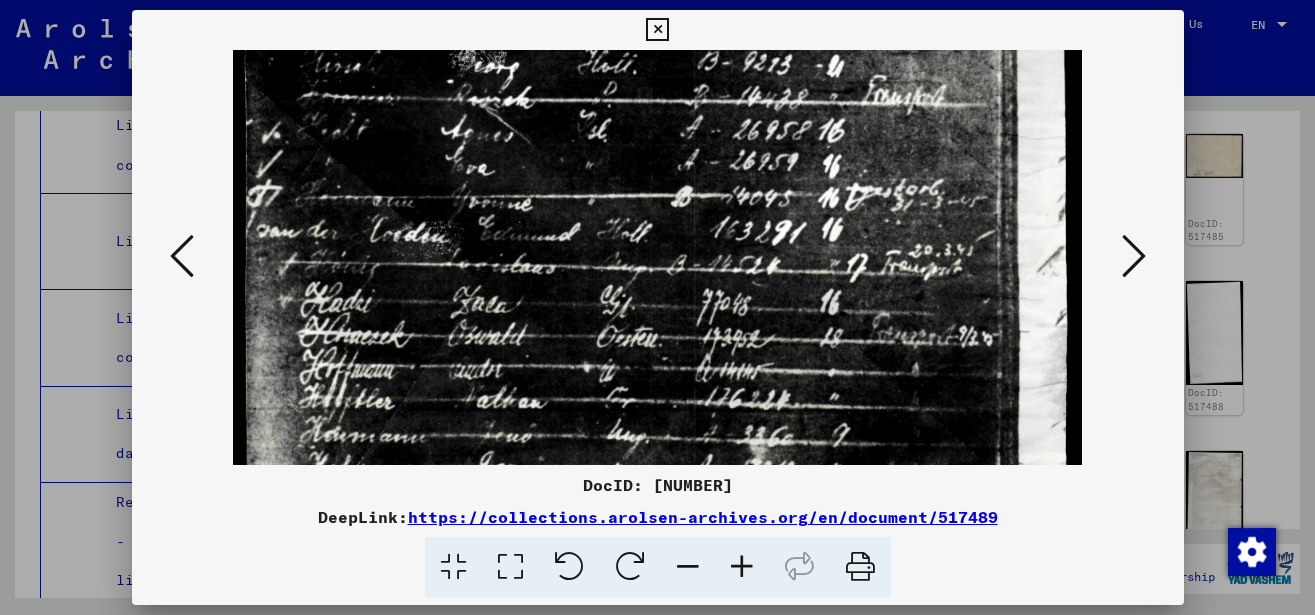 scroll, scrollTop: 721, scrollLeft: 0, axis: vertical 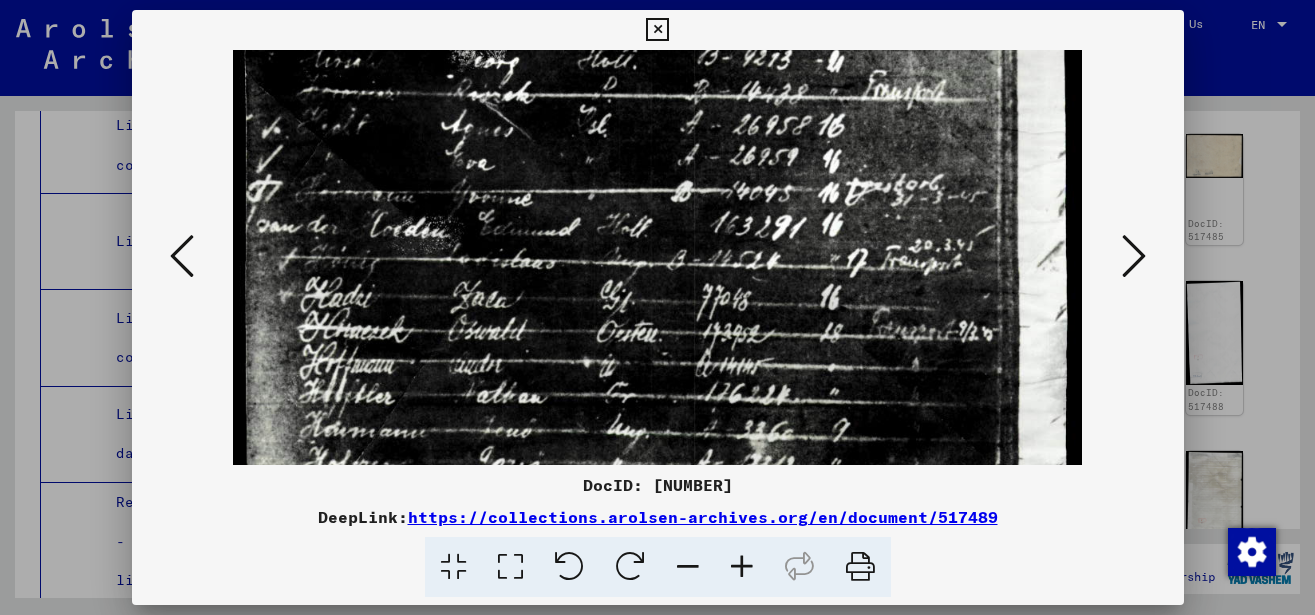 drag, startPoint x: 638, startPoint y: 347, endPoint x: 669, endPoint y: 151, distance: 198.43639 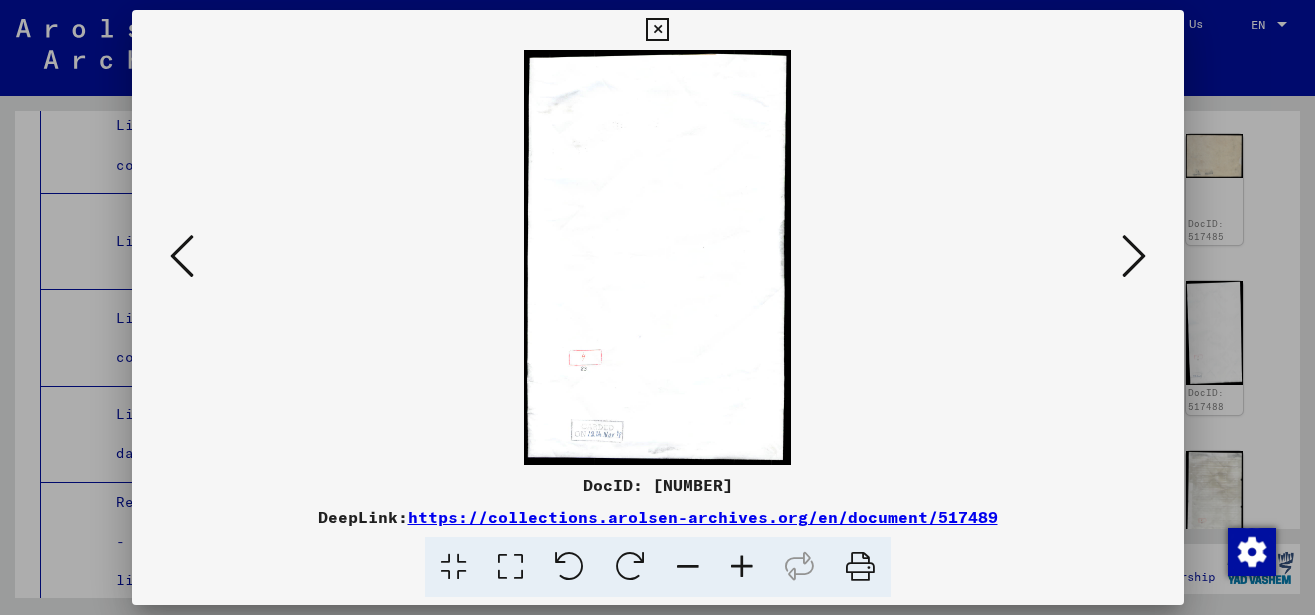 scroll, scrollTop: 0, scrollLeft: 0, axis: both 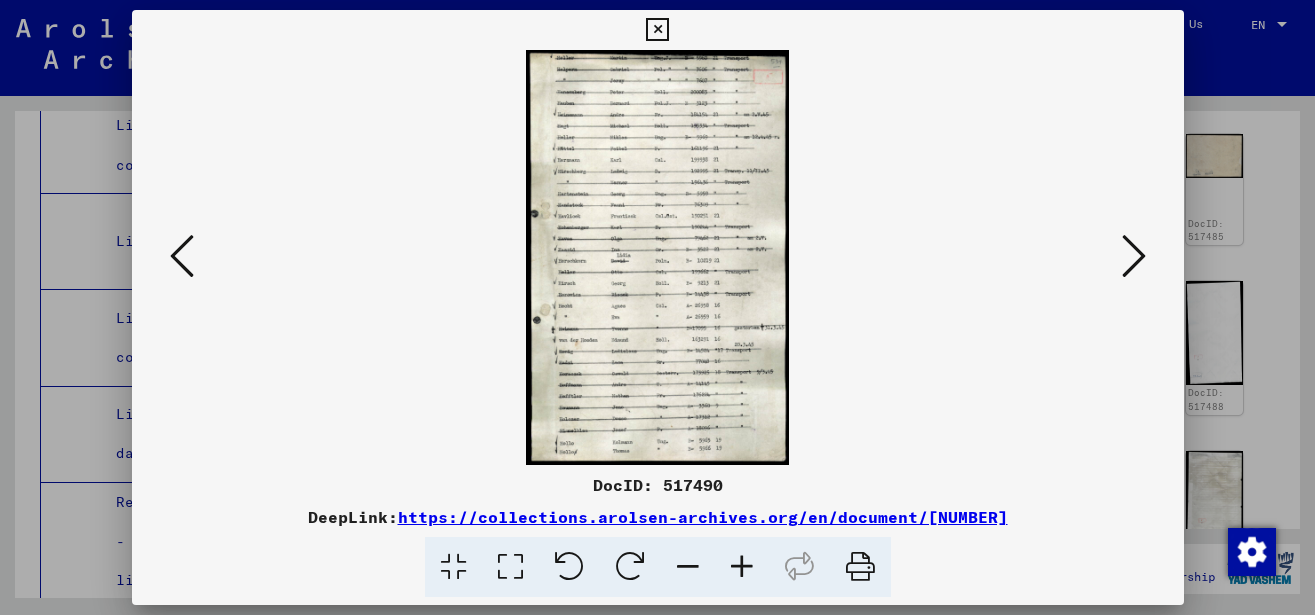 click at bounding box center [742, 567] 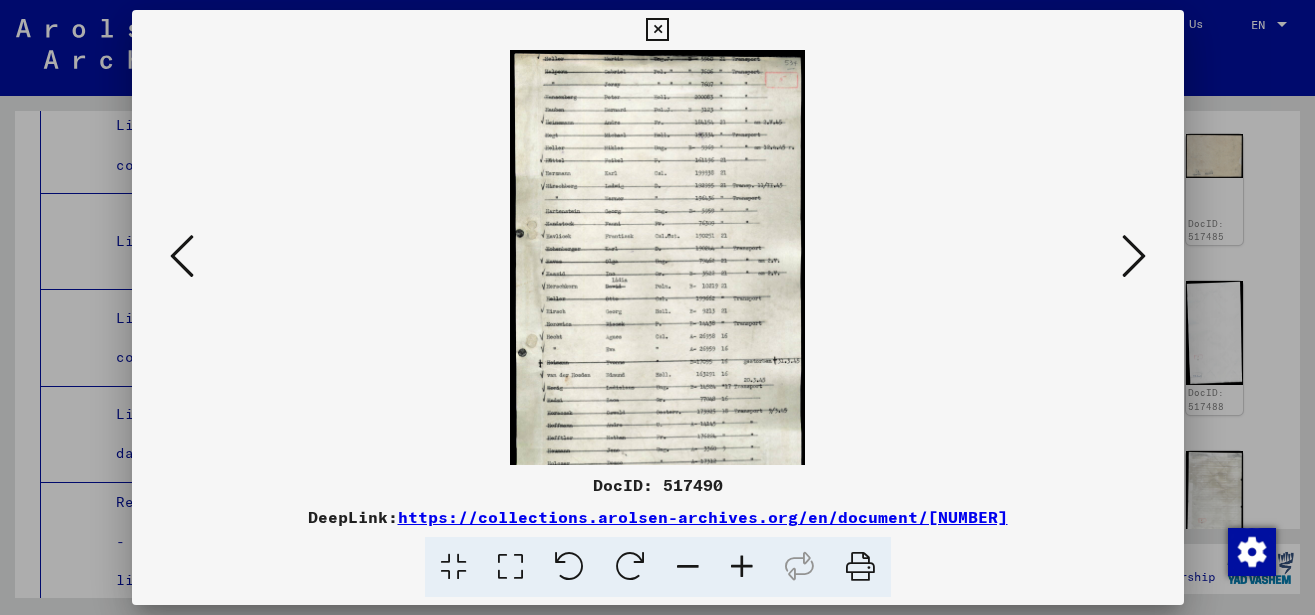 click at bounding box center (742, 567) 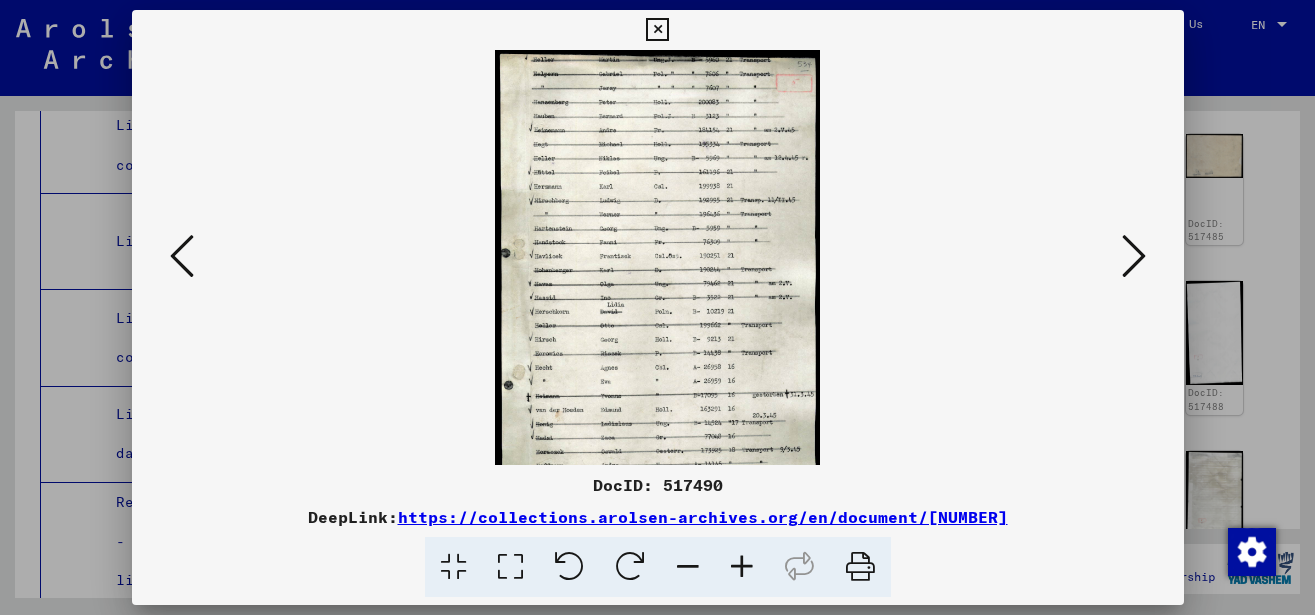 click at bounding box center [742, 567] 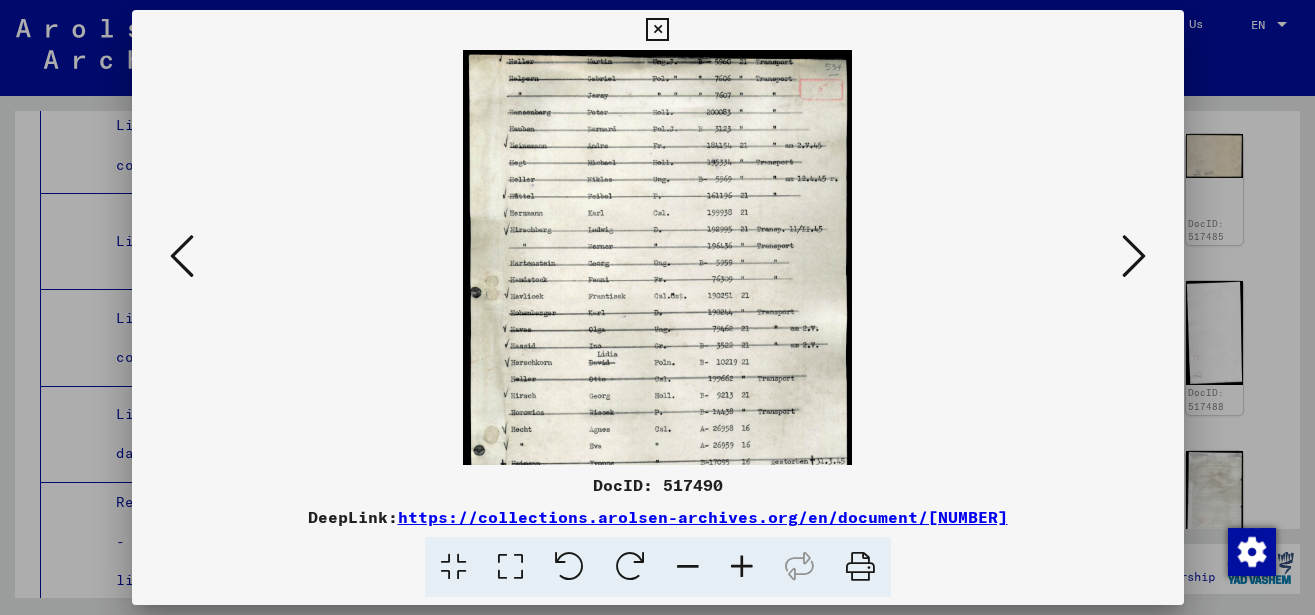 click at bounding box center (742, 567) 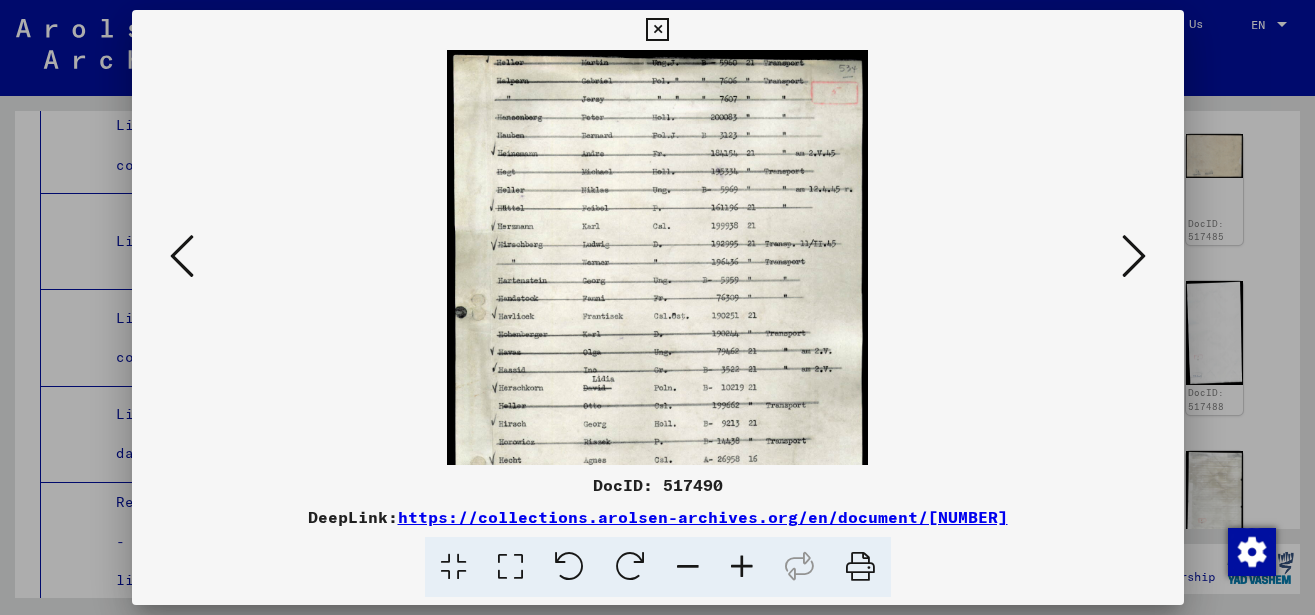 click at bounding box center [742, 567] 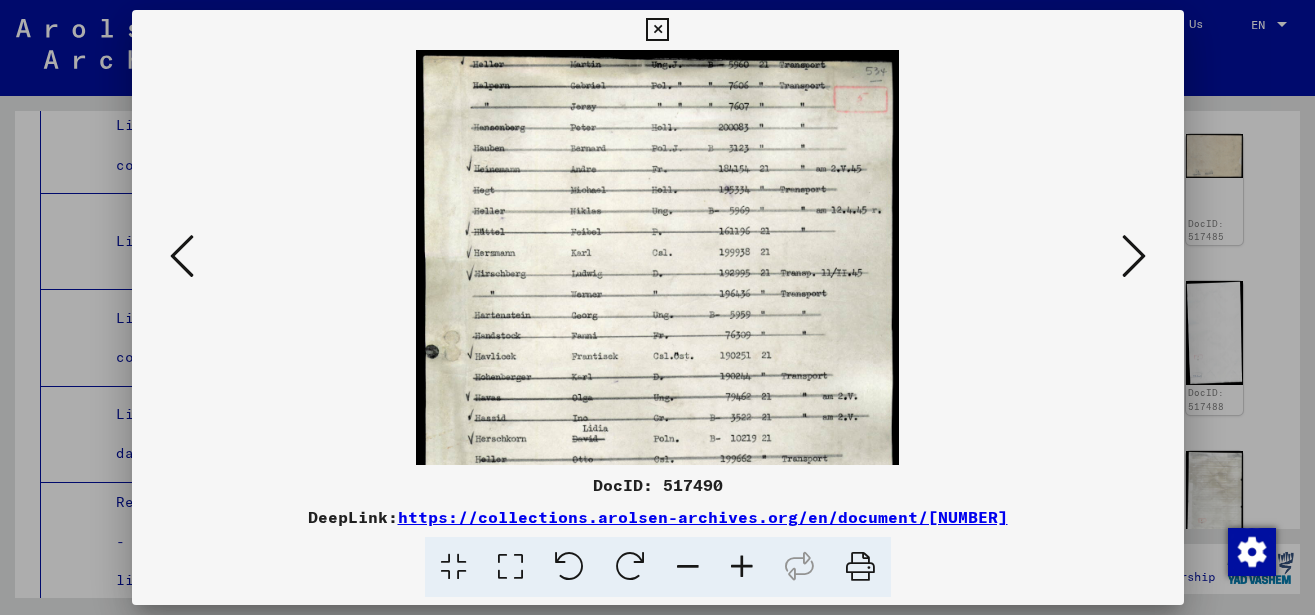 click at bounding box center (742, 567) 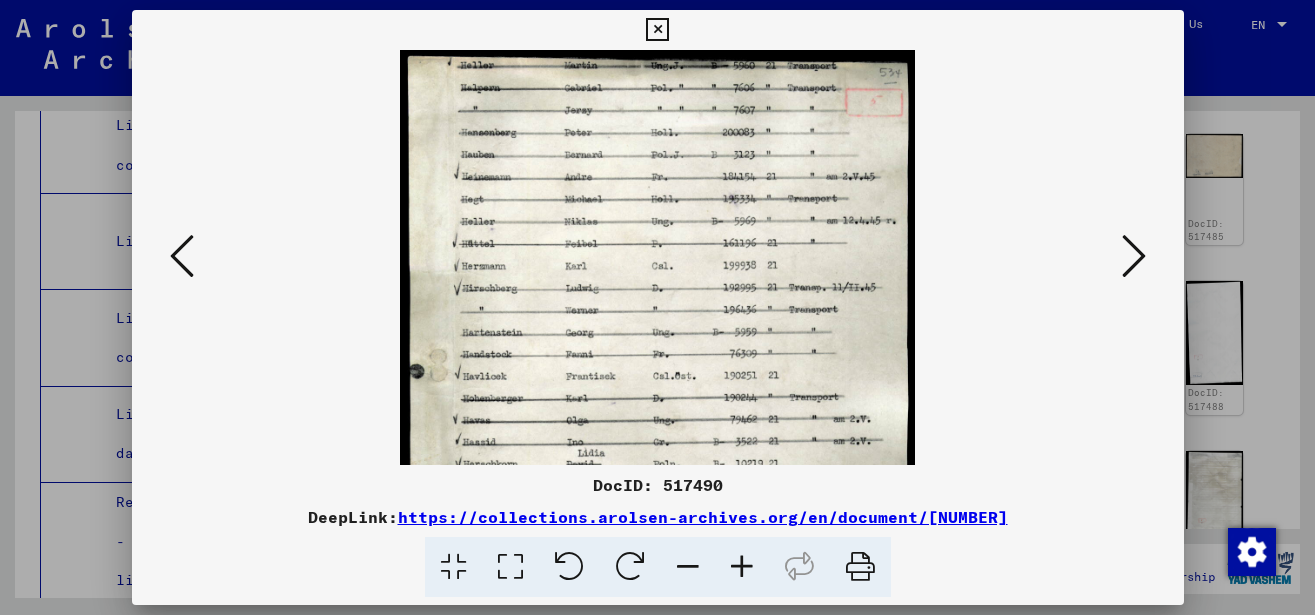 click at bounding box center [742, 567] 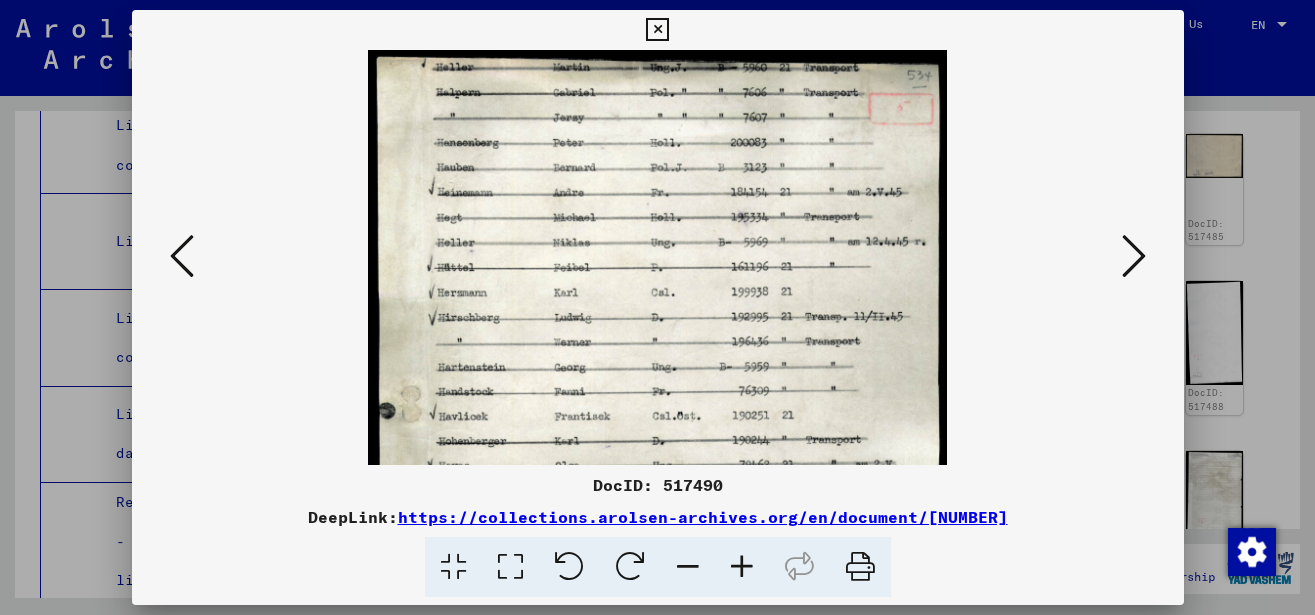 click at bounding box center (742, 567) 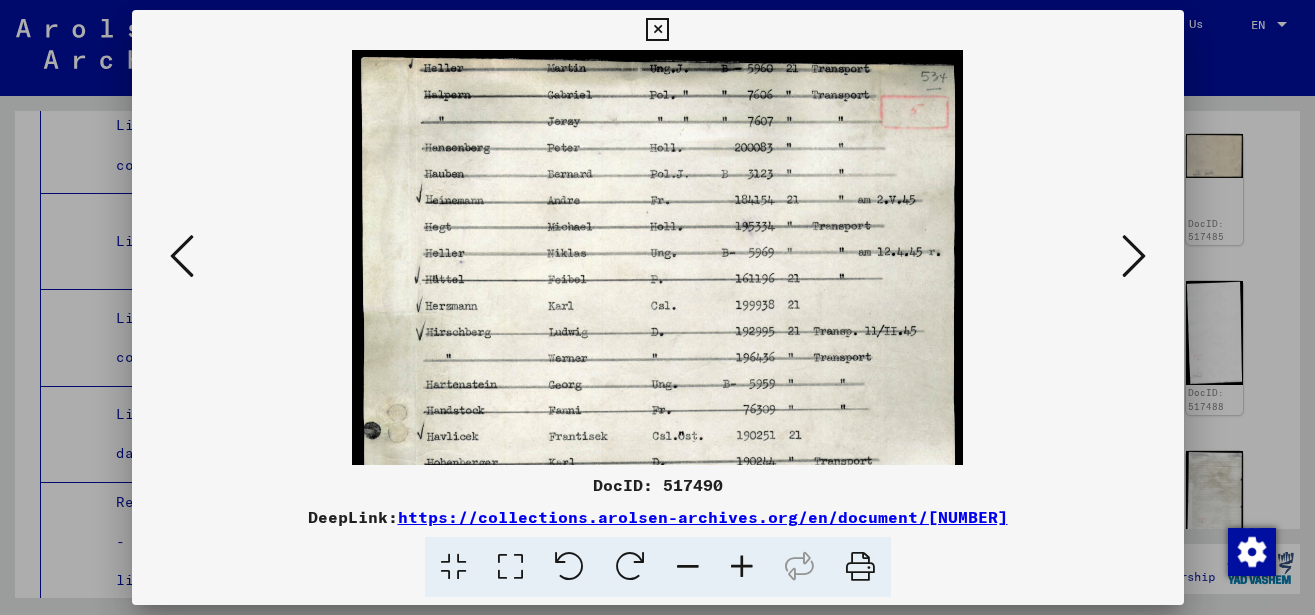 click at bounding box center [742, 567] 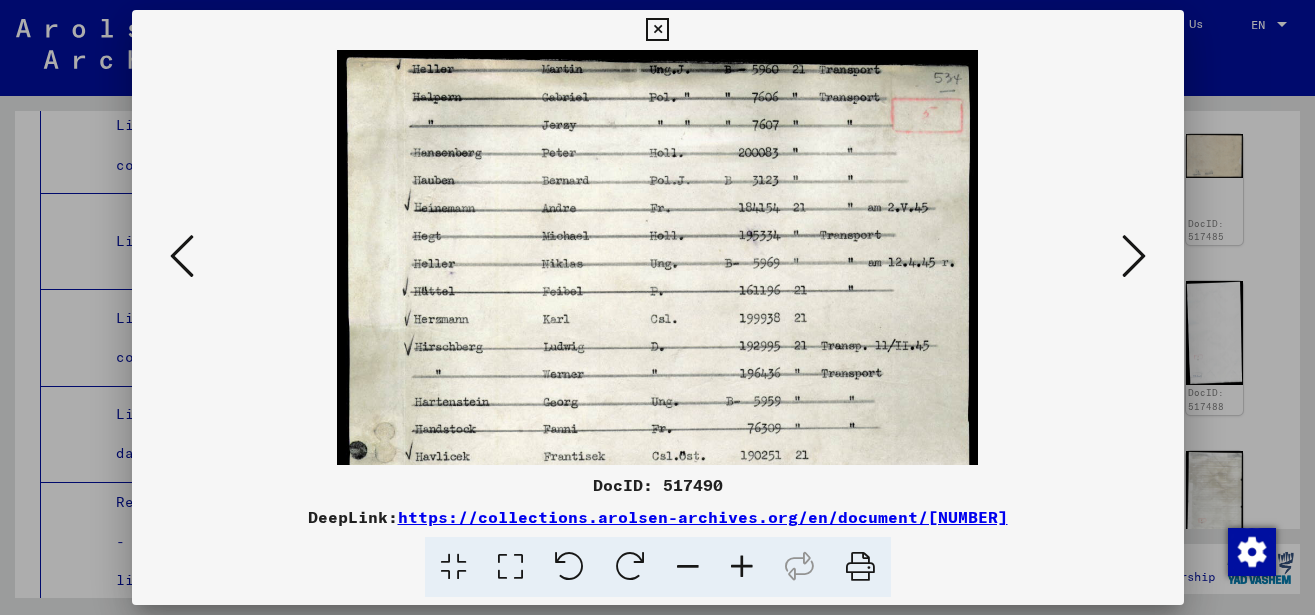 click at bounding box center (742, 567) 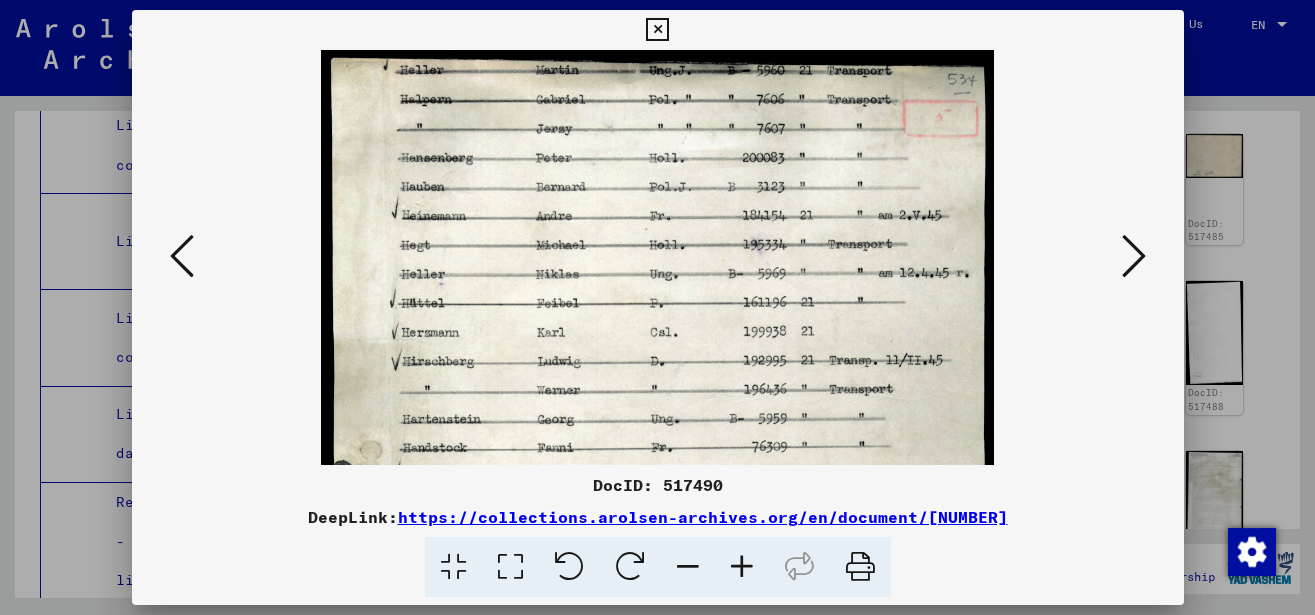 scroll, scrollTop: 5, scrollLeft: 0, axis: vertical 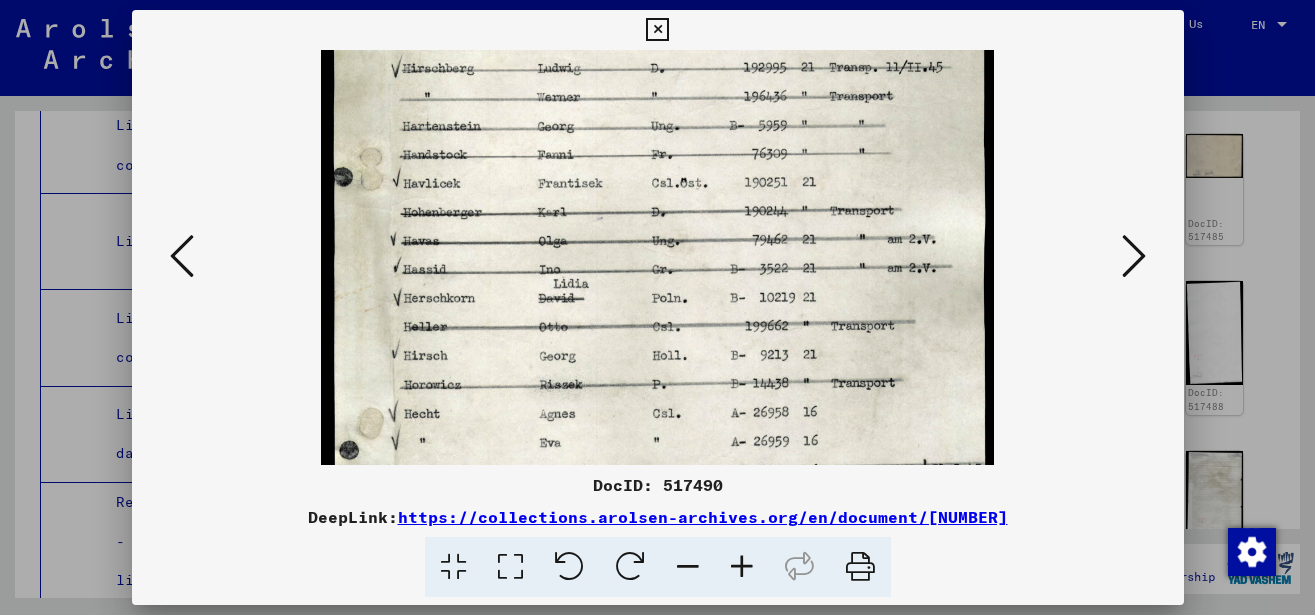 drag, startPoint x: 573, startPoint y: 416, endPoint x: 620, endPoint y: 71, distance: 348.18674 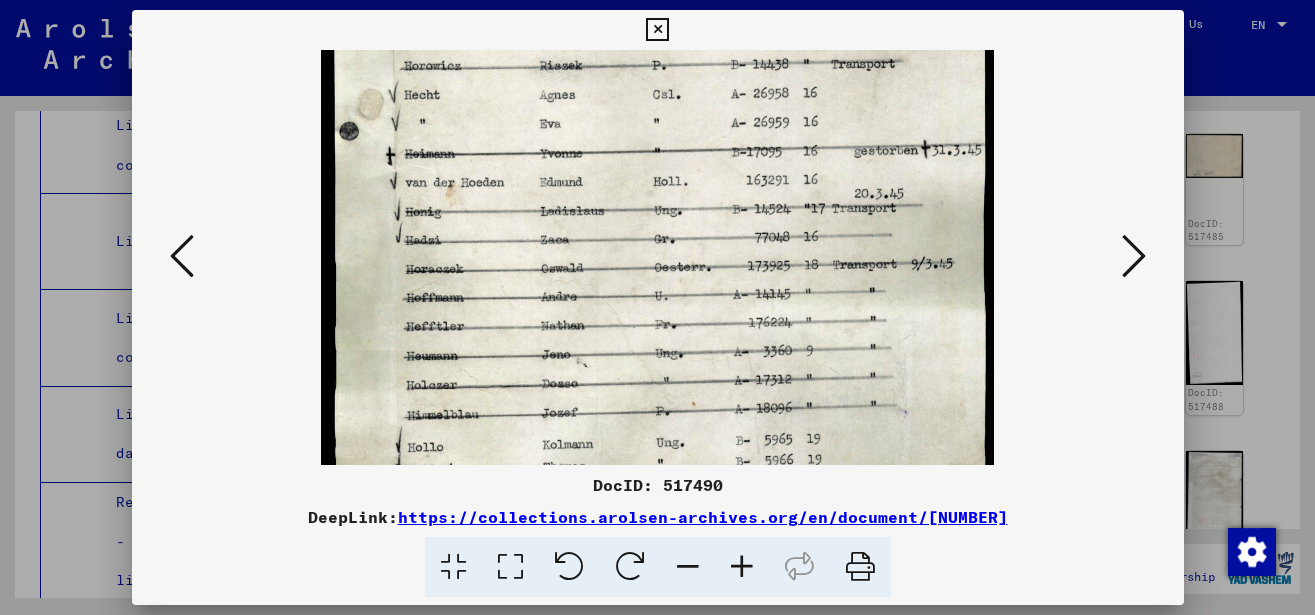 drag, startPoint x: 651, startPoint y: 377, endPoint x: 657, endPoint y: 108, distance: 269.0669 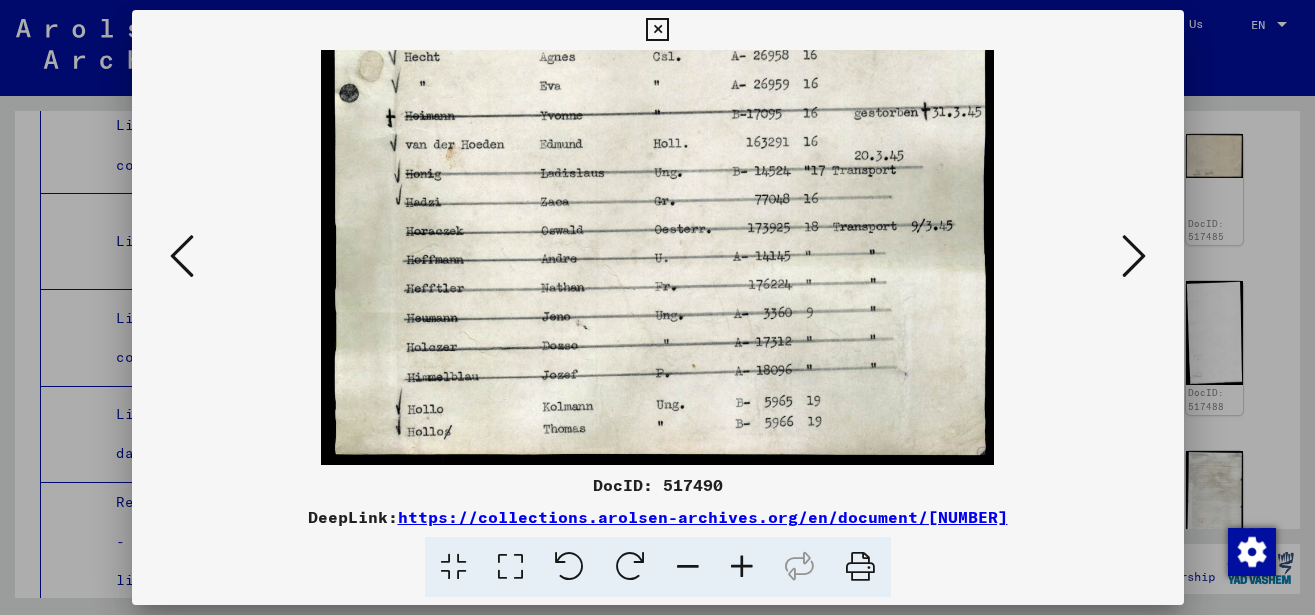 drag, startPoint x: 696, startPoint y: 417, endPoint x: 725, endPoint y: 225, distance: 194.17775 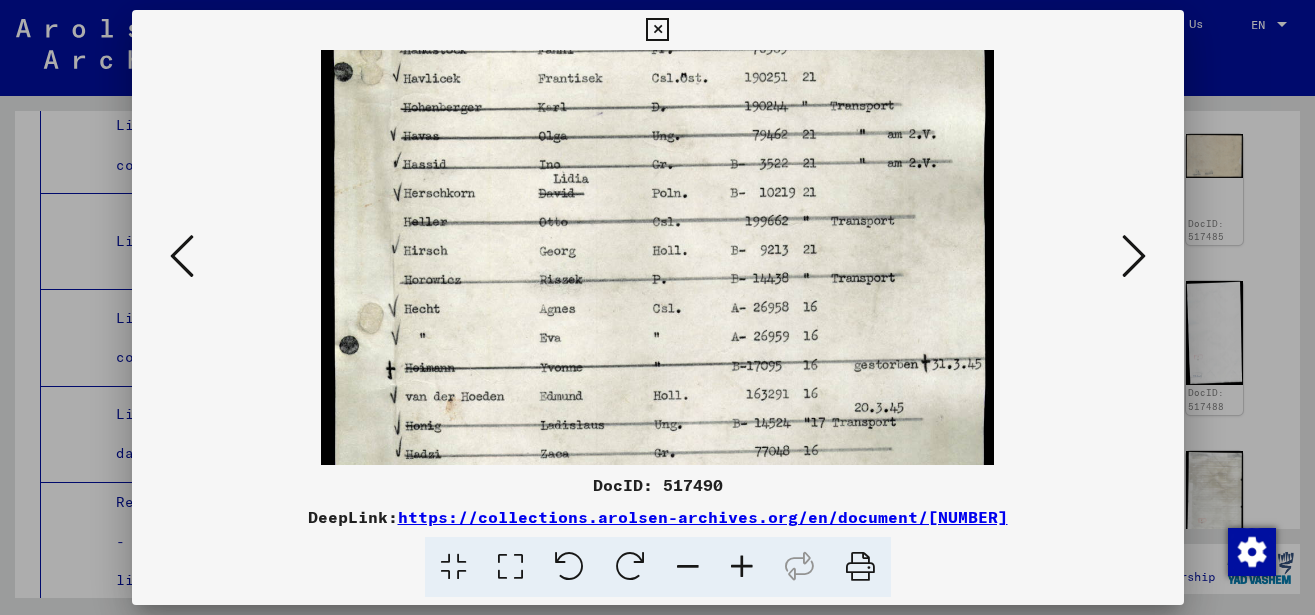 scroll, scrollTop: 408, scrollLeft: 0, axis: vertical 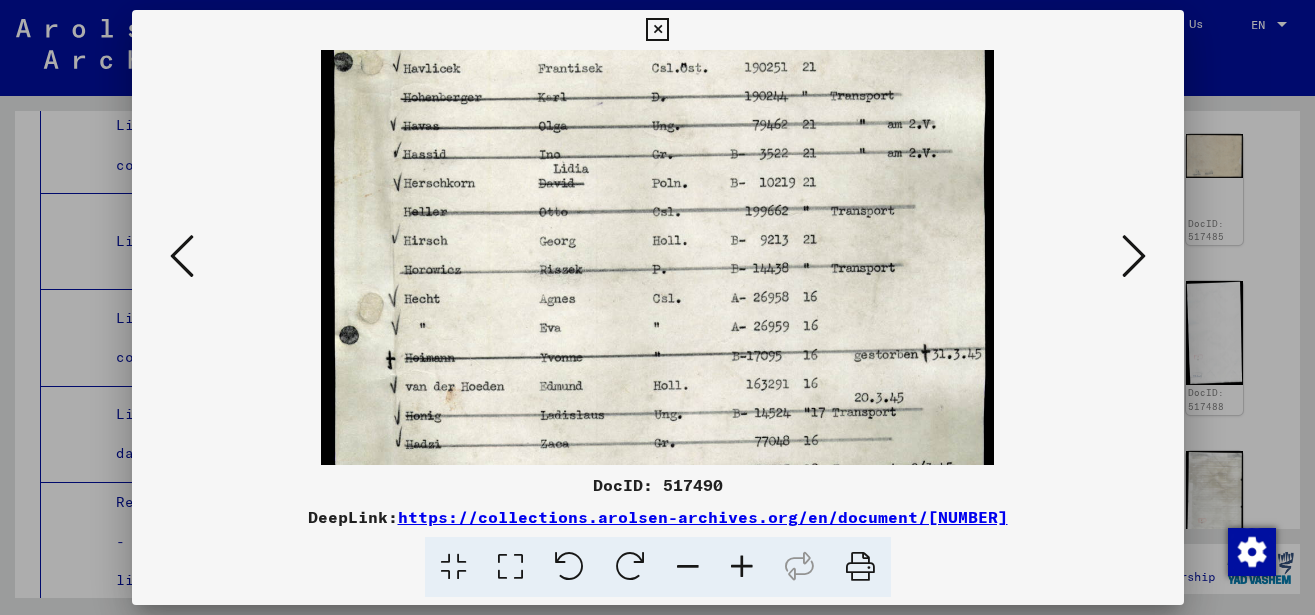 drag, startPoint x: 870, startPoint y: 293, endPoint x: 850, endPoint y: 520, distance: 227.87935 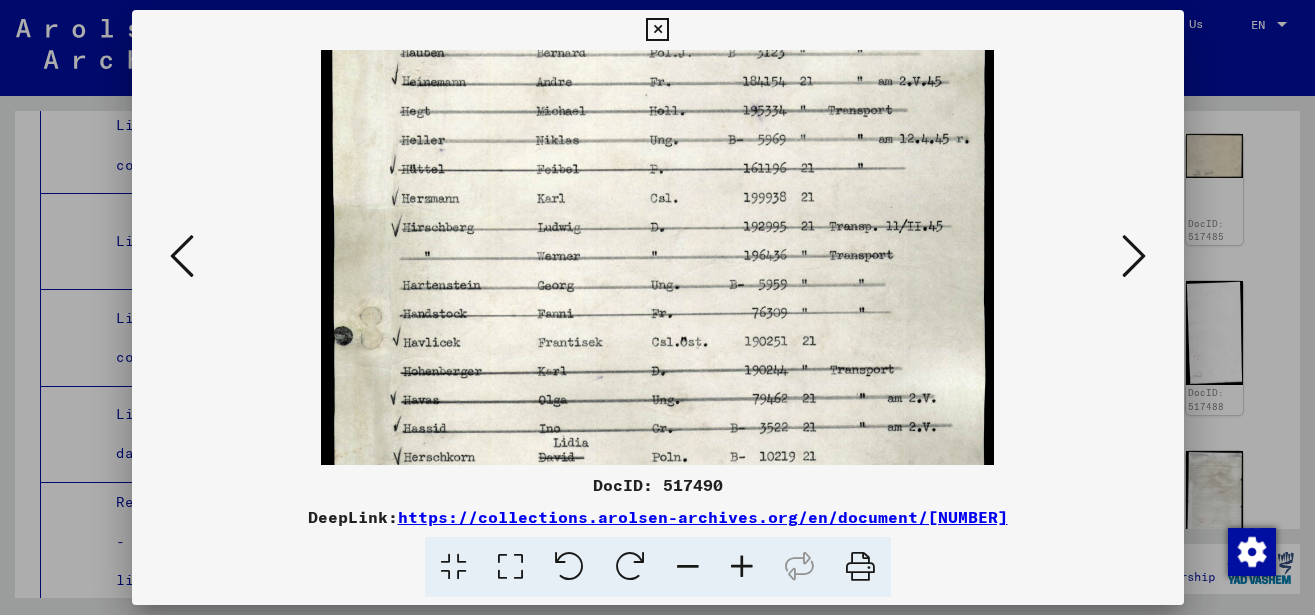 scroll, scrollTop: 113, scrollLeft: 0, axis: vertical 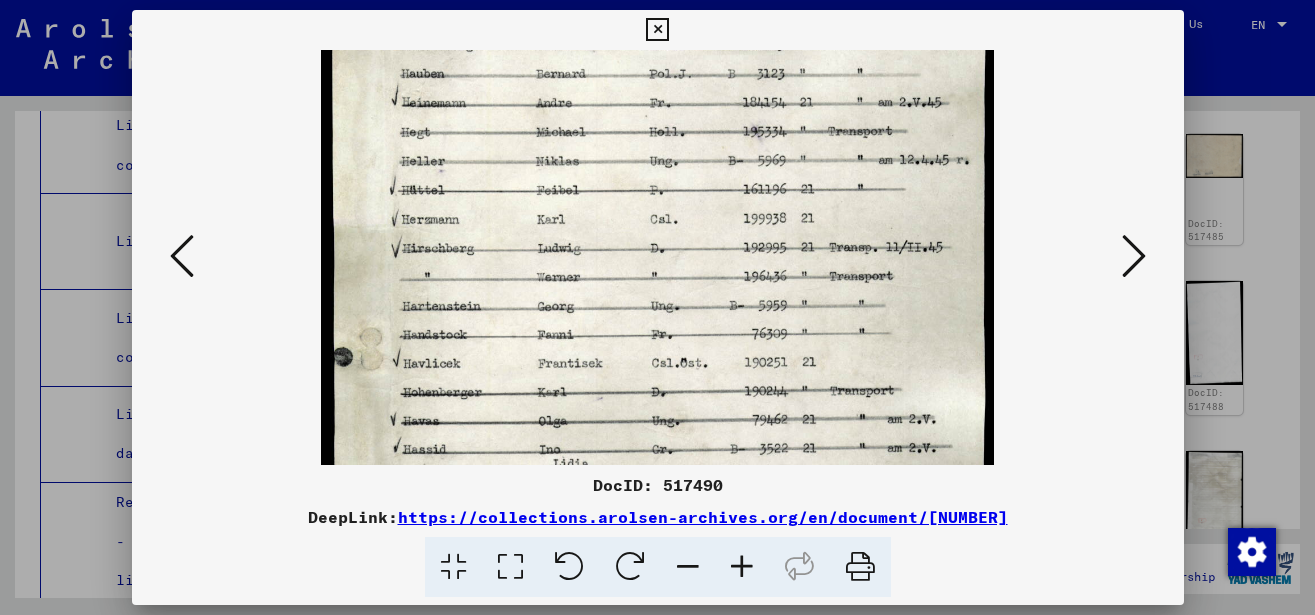 drag, startPoint x: 763, startPoint y: 204, endPoint x: 819, endPoint y: 393, distance: 197.1218 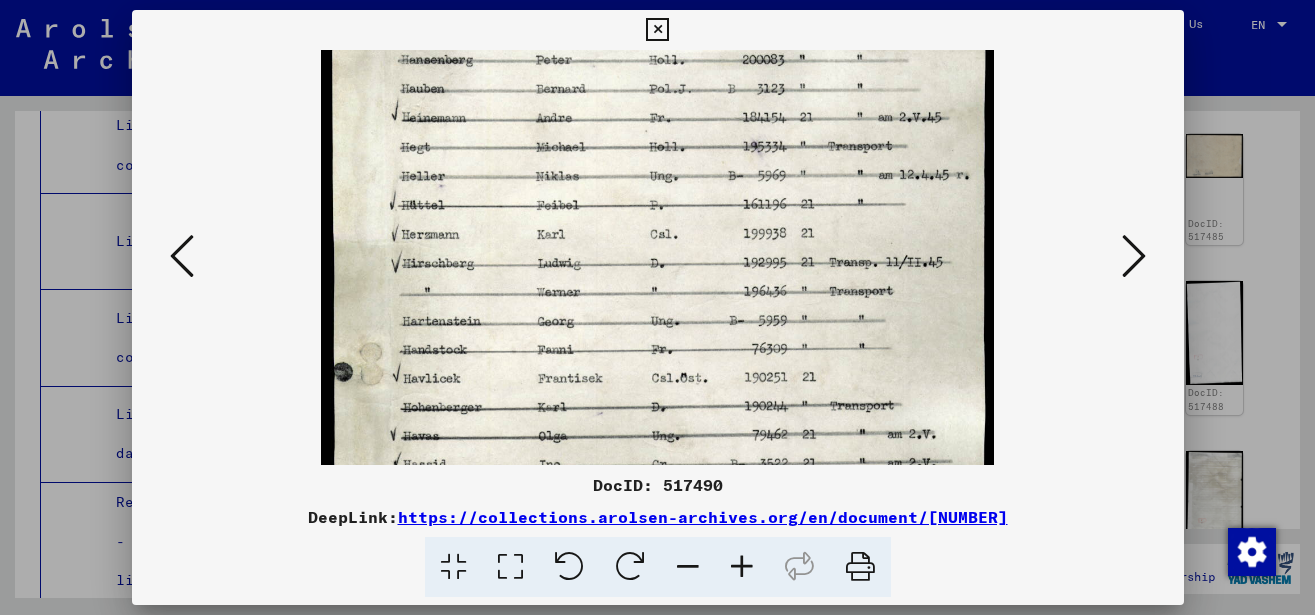 scroll, scrollTop: 0, scrollLeft: 0, axis: both 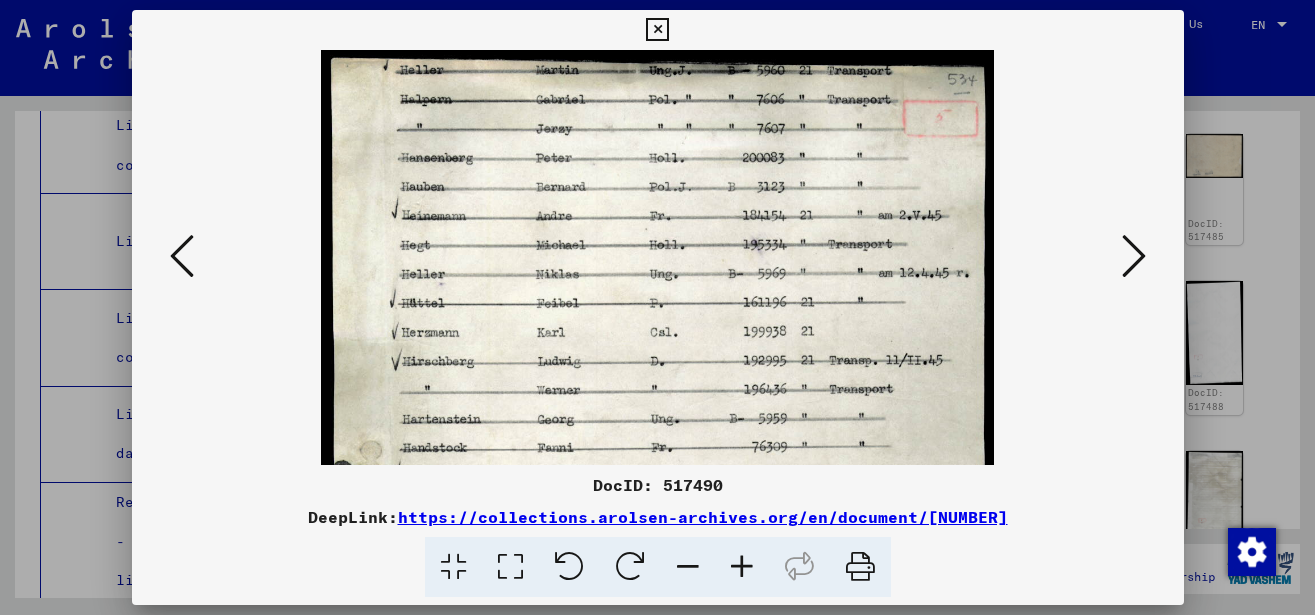 drag, startPoint x: 813, startPoint y: 264, endPoint x: 801, endPoint y: 464, distance: 200.35968 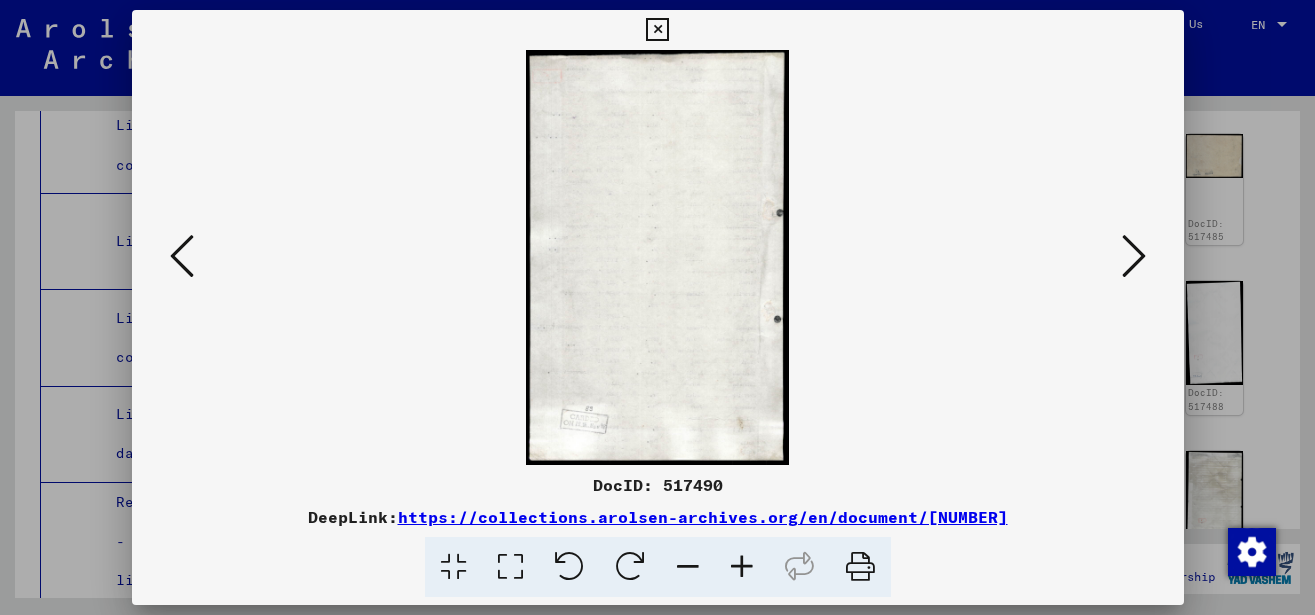 click at bounding box center [1134, 256] 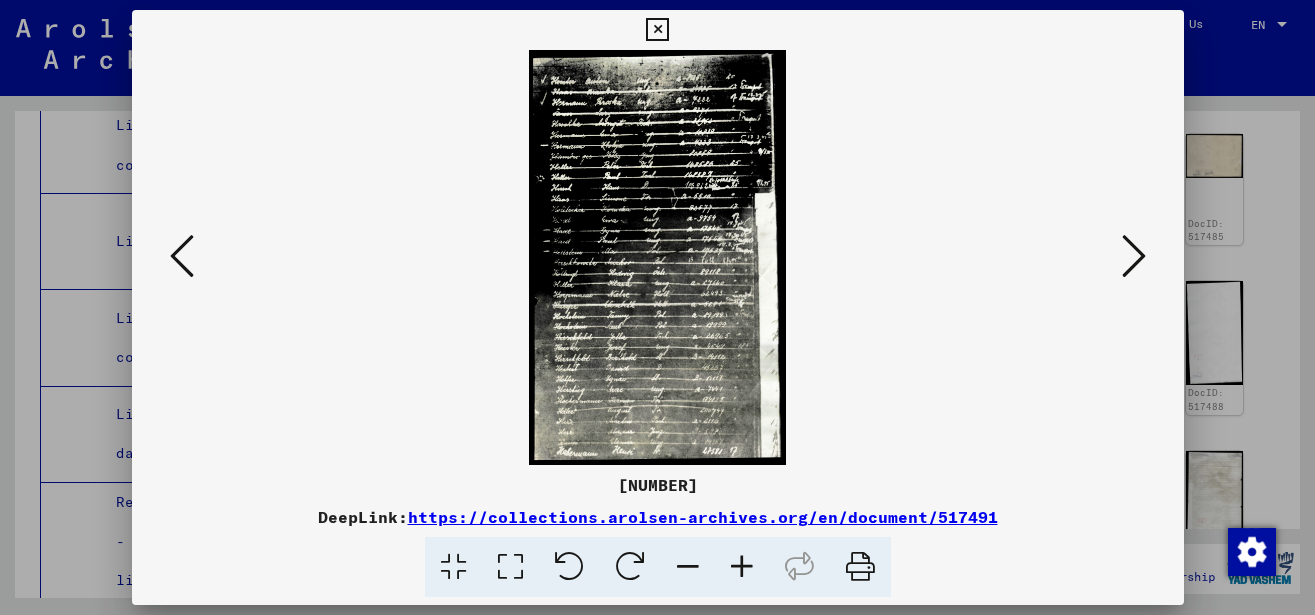 click at bounding box center [657, 30] 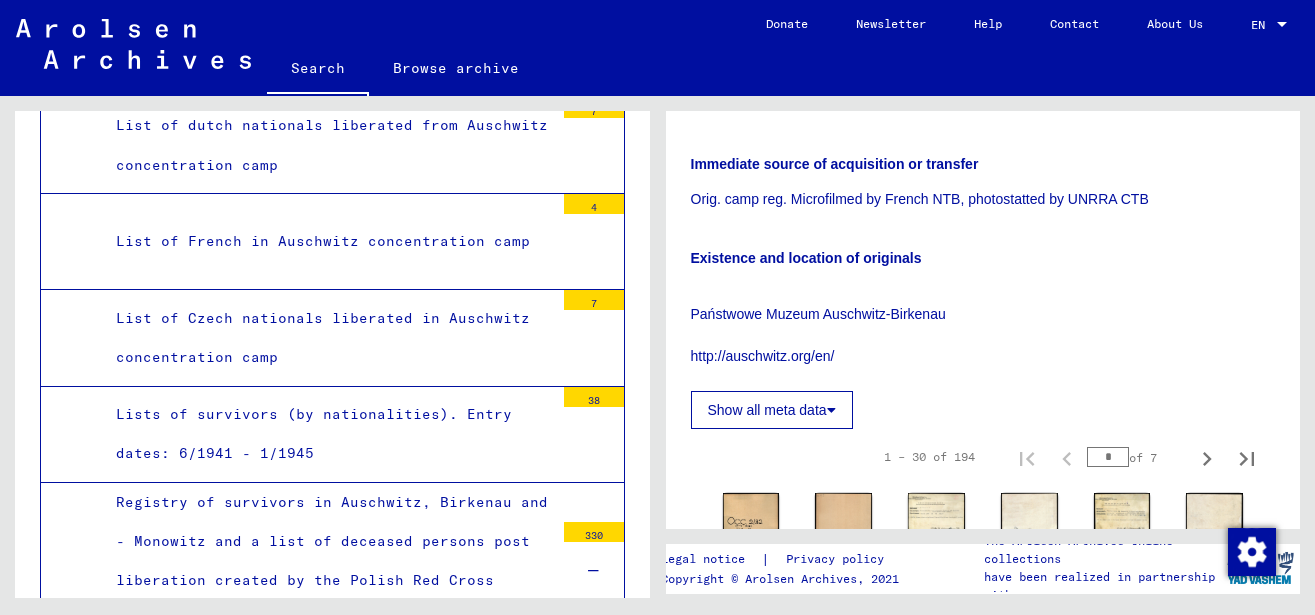 scroll, scrollTop: 324, scrollLeft: 0, axis: vertical 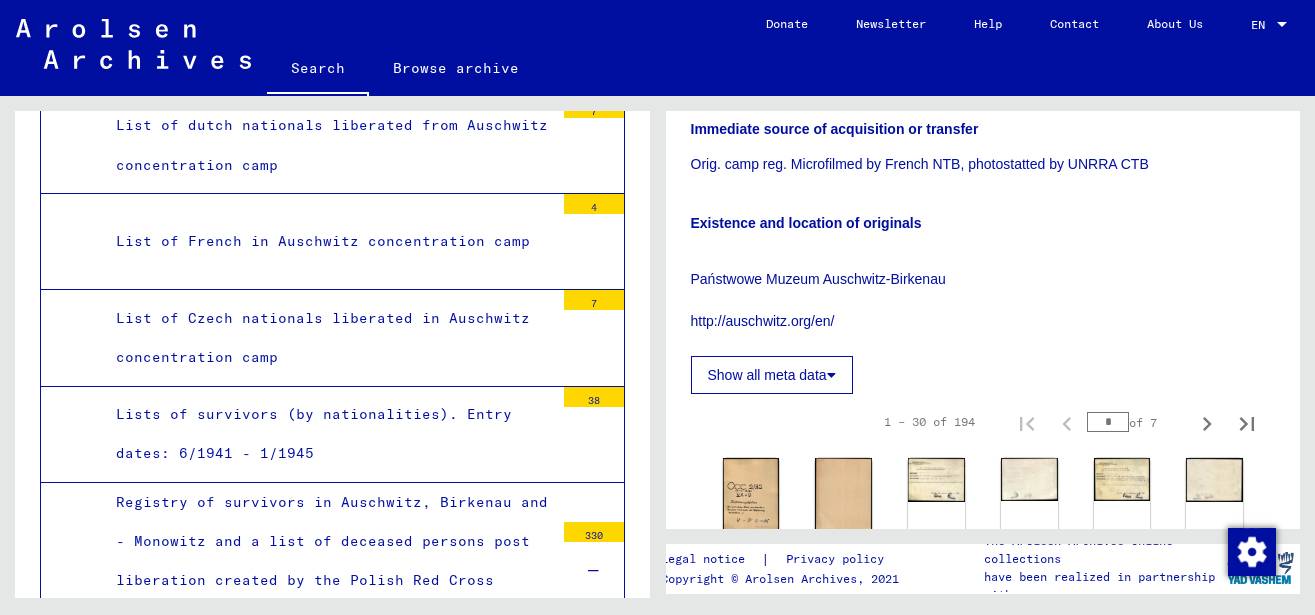 click on "Show all meta data" 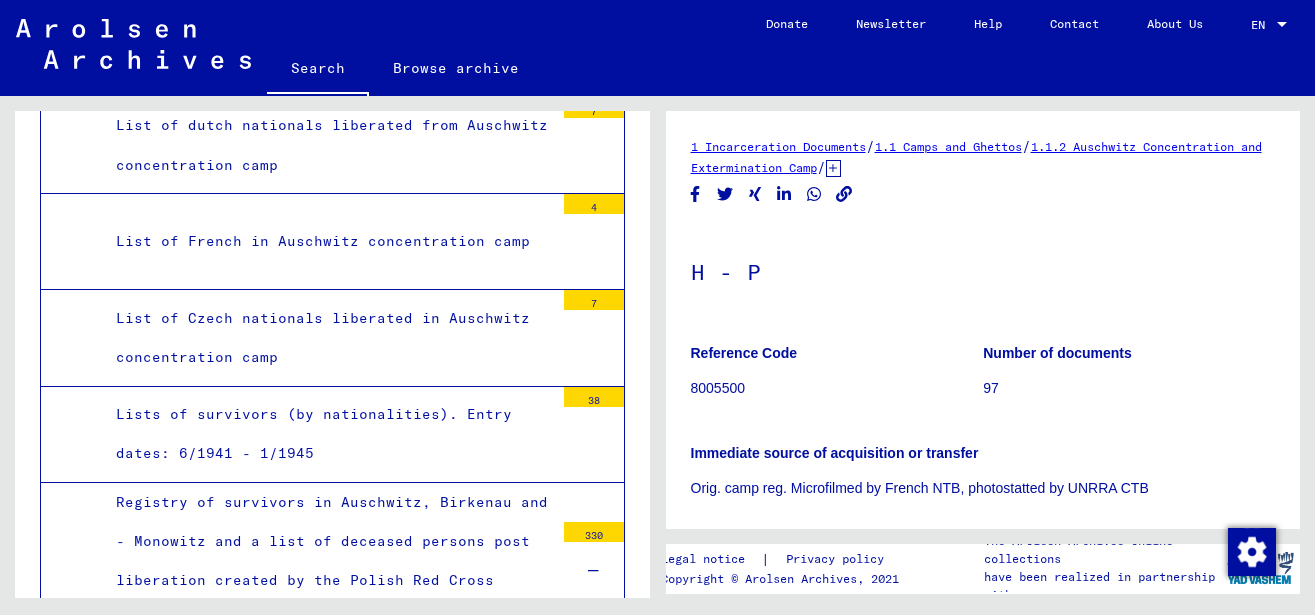 scroll, scrollTop: 108, scrollLeft: 0, axis: vertical 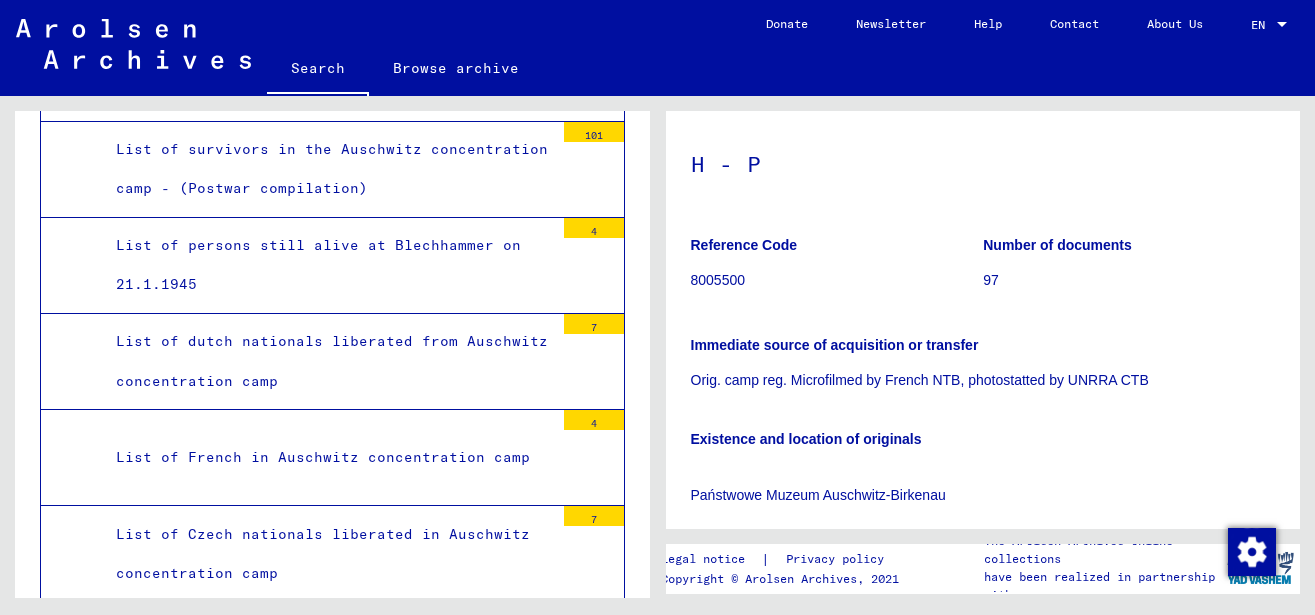 click at bounding box center (593, 787) 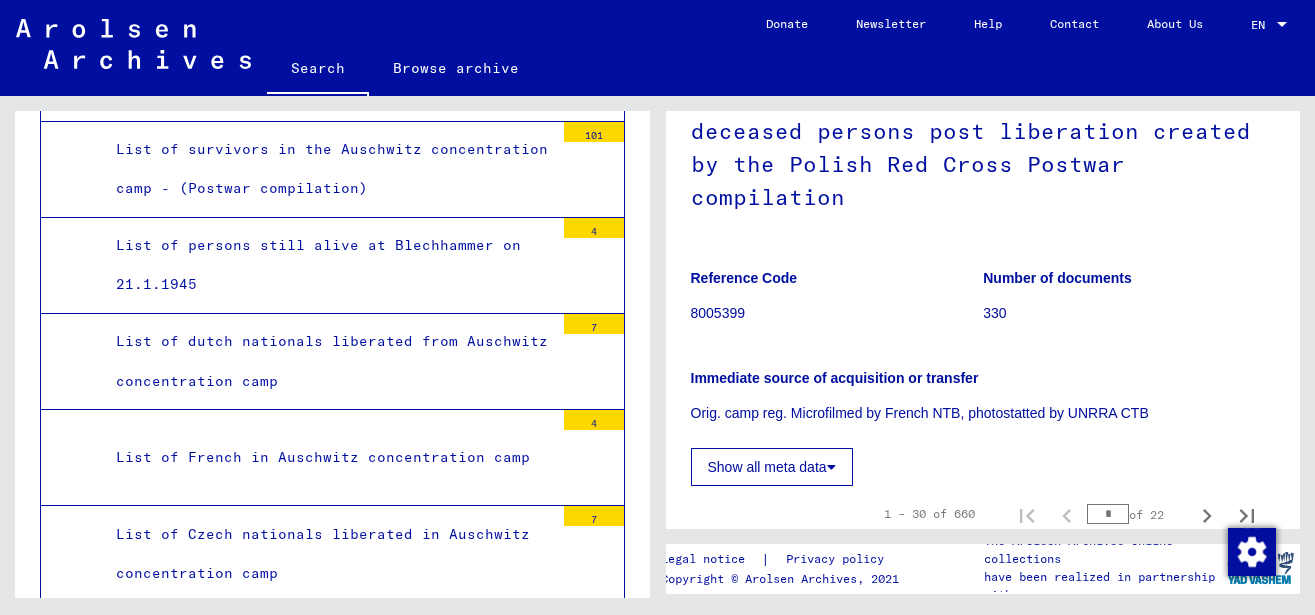 scroll, scrollTop: 324, scrollLeft: 0, axis: vertical 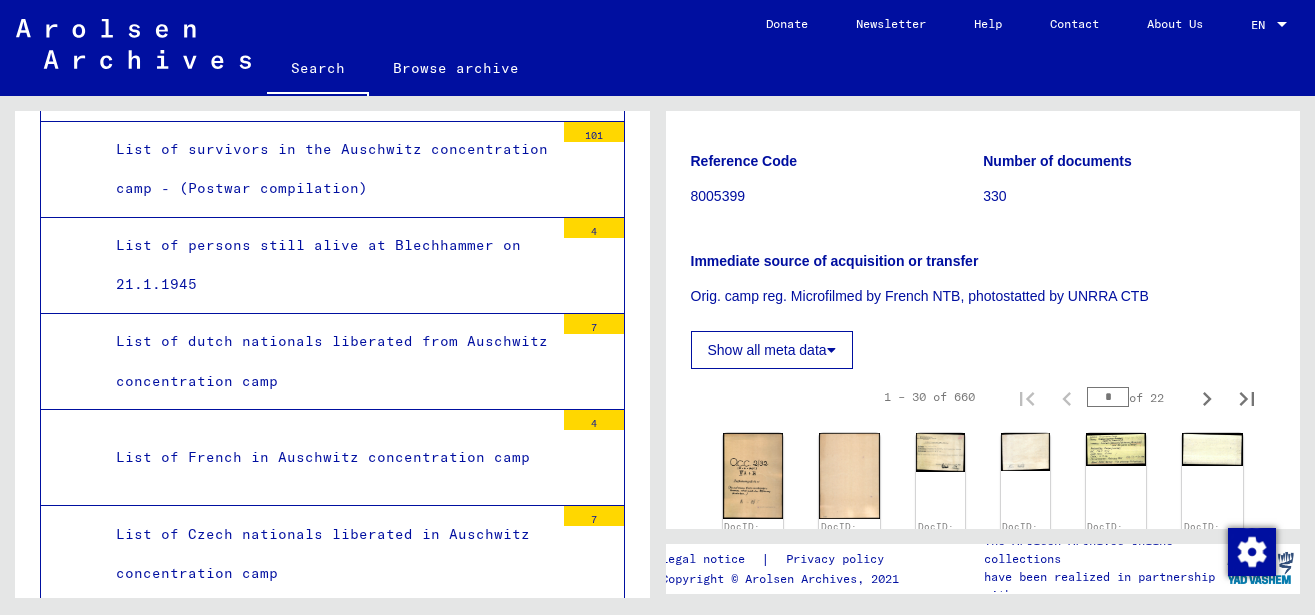 click on "Show all meta data" 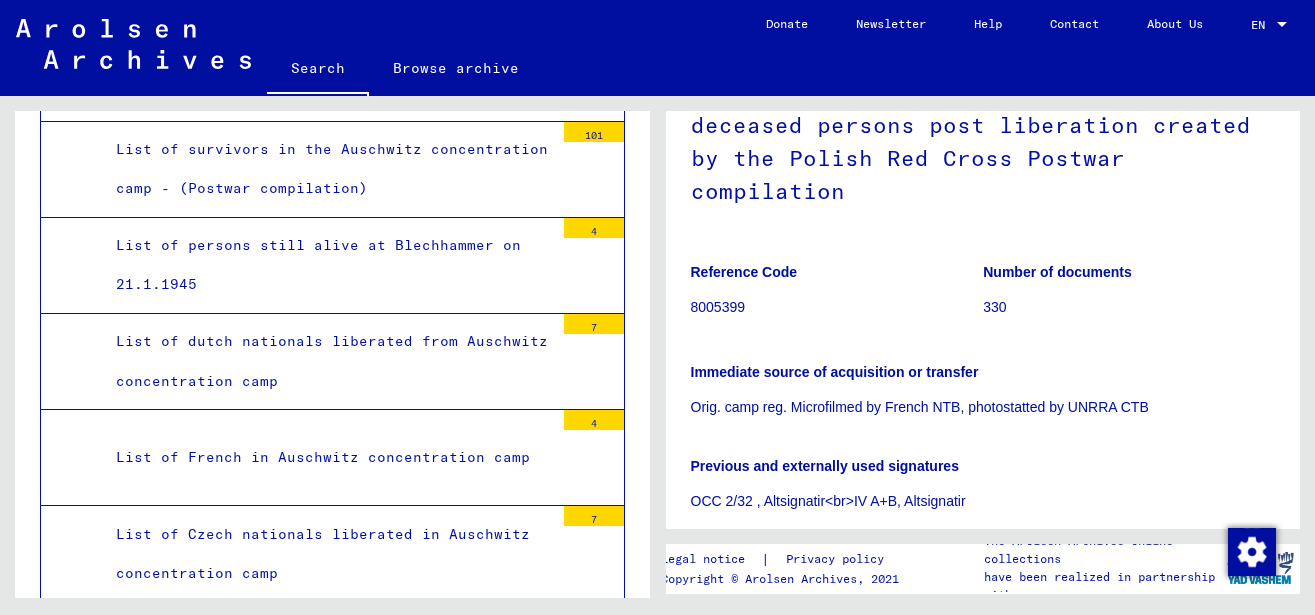 scroll, scrollTop: 0, scrollLeft: 0, axis: both 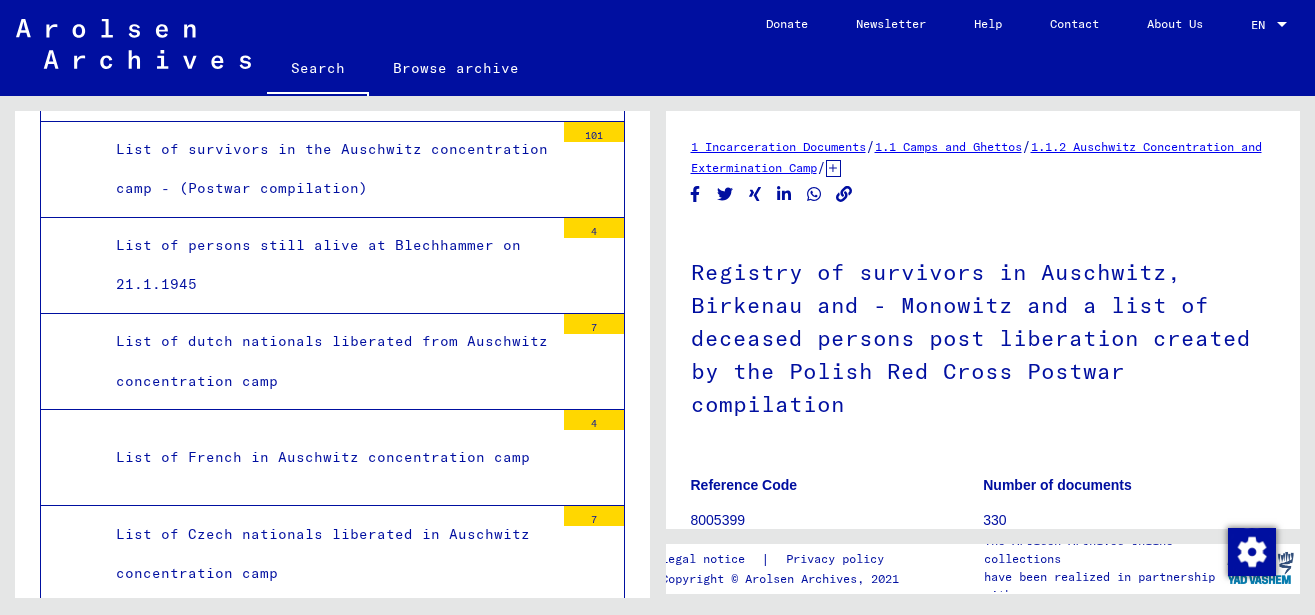 click at bounding box center (593, 788) 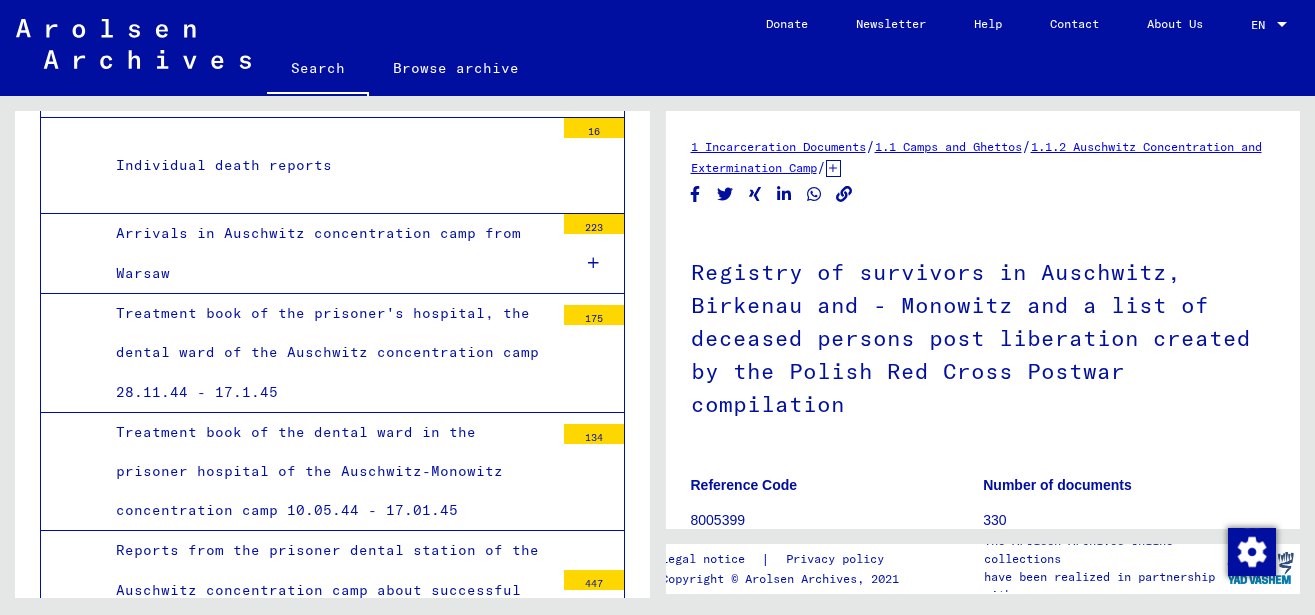 scroll, scrollTop: 13170, scrollLeft: 0, axis: vertical 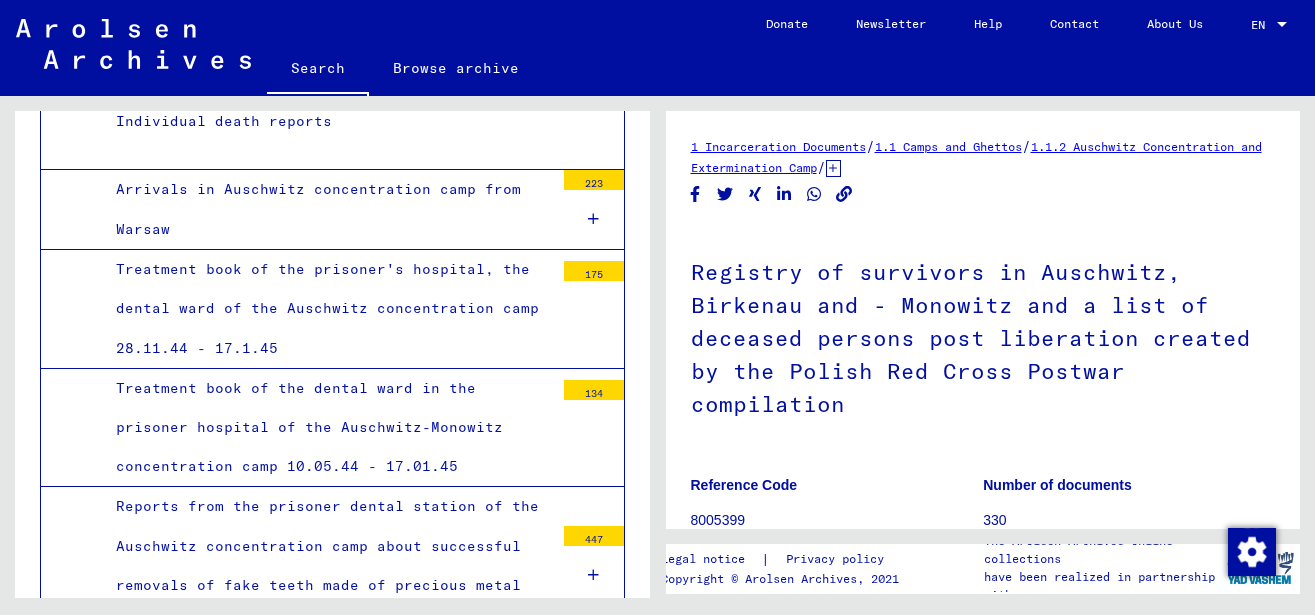 click on "Death reports of the camp doctor dated 22.3.1942 - 3.3.1943 and 3.1.1945" at bounding box center (327, 850) 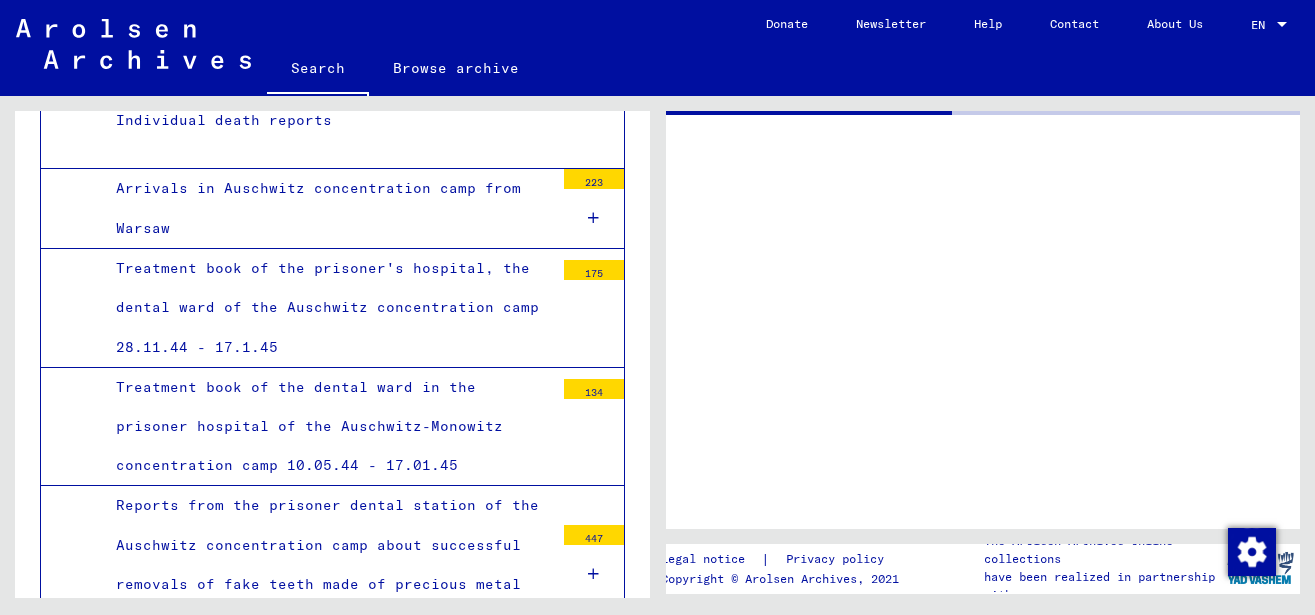 scroll, scrollTop: 13169, scrollLeft: 0, axis: vertical 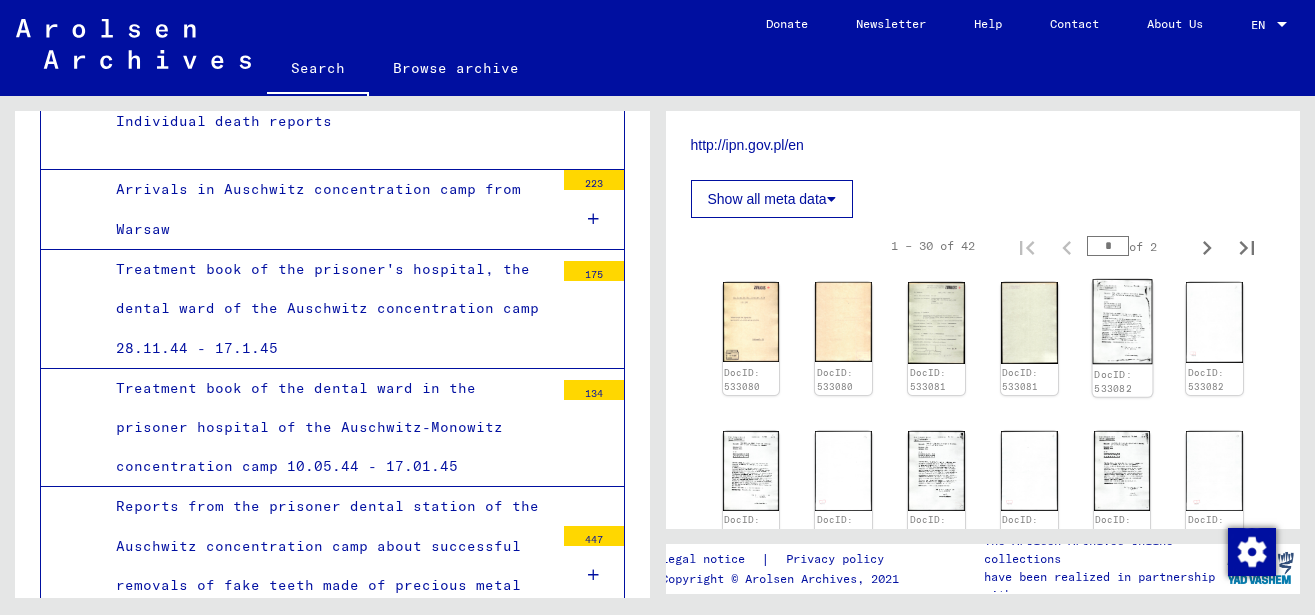 click 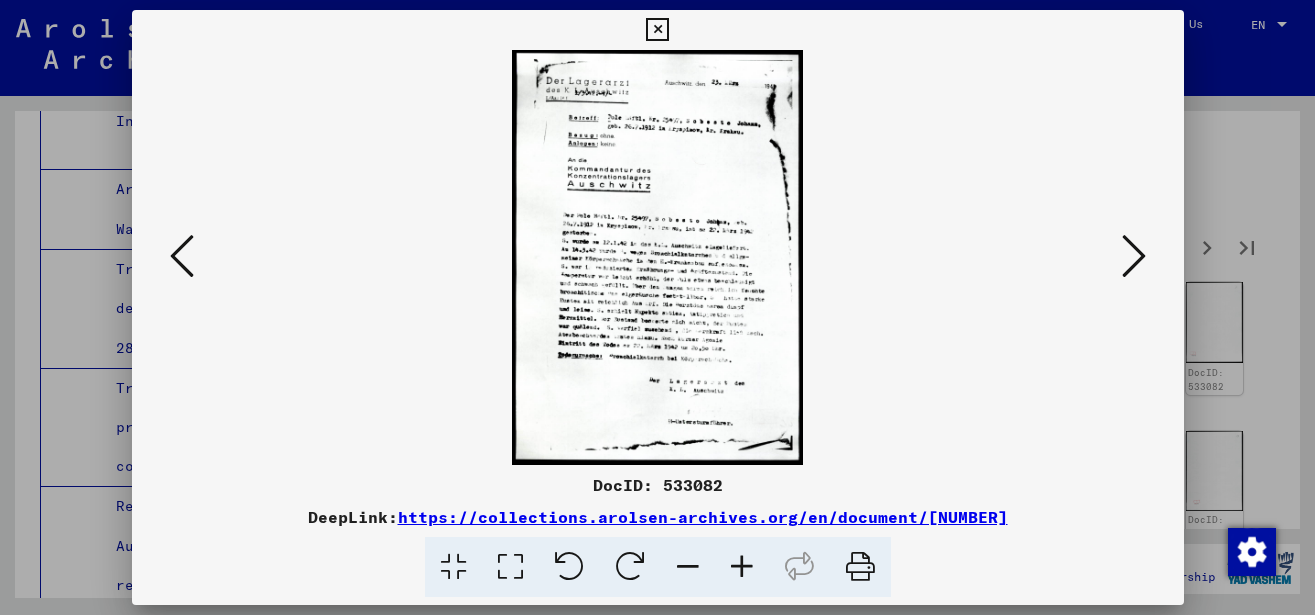 scroll, scrollTop: 13169, scrollLeft: 0, axis: vertical 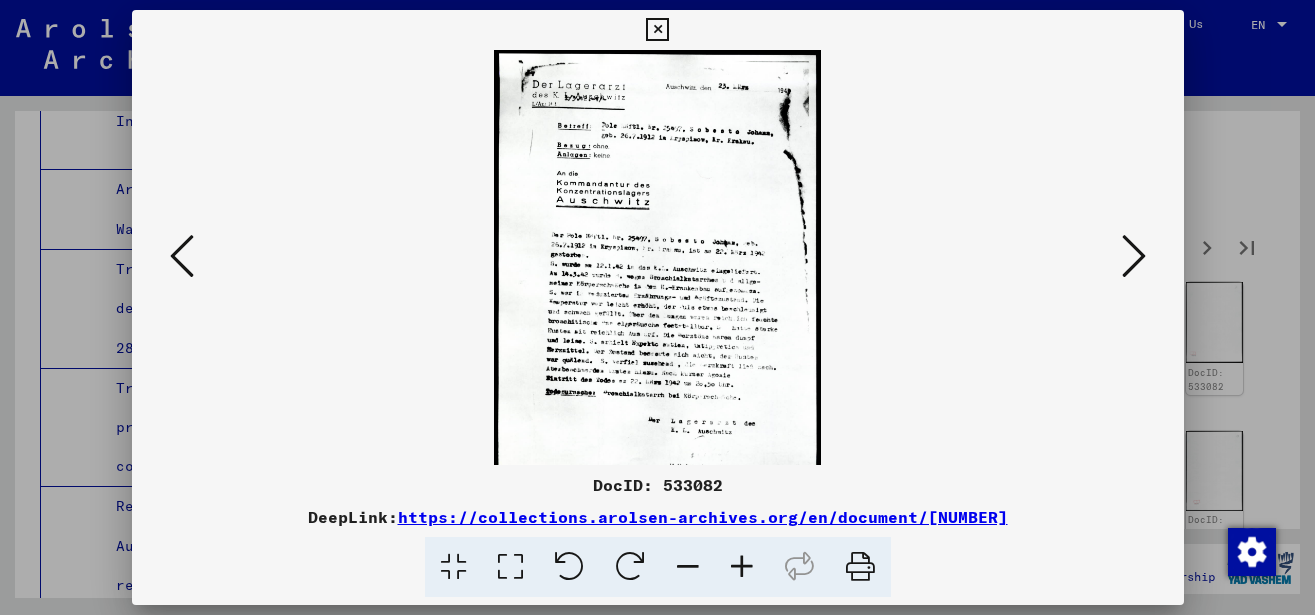 click at bounding box center [742, 567] 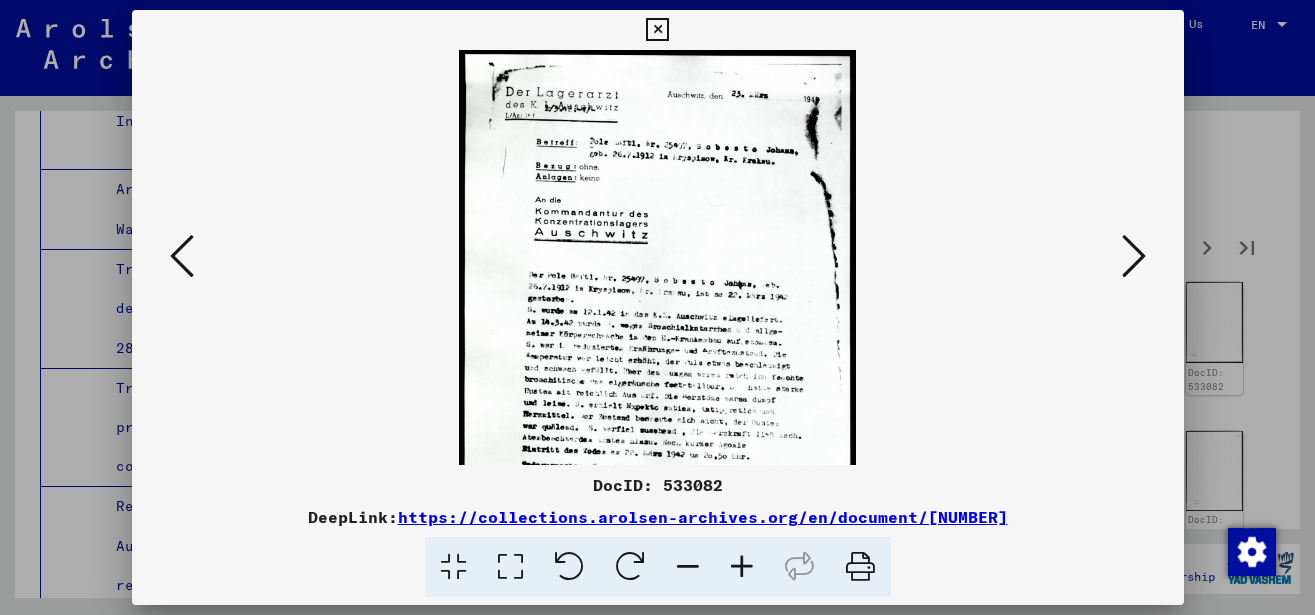 click at bounding box center (742, 567) 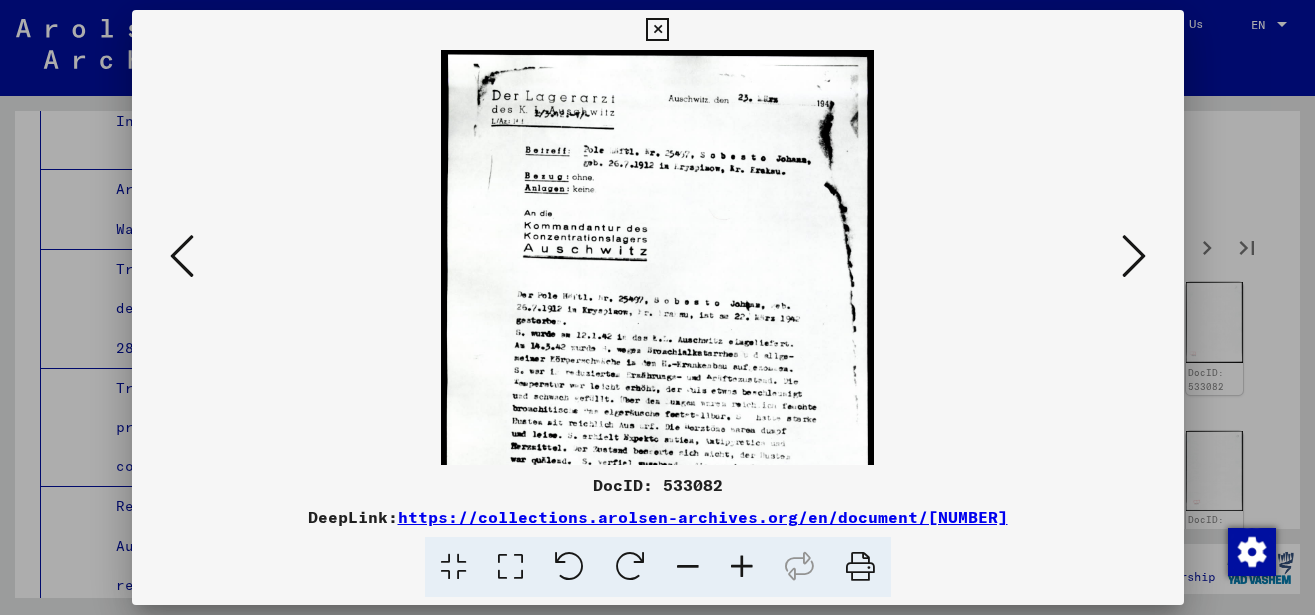 click at bounding box center (742, 567) 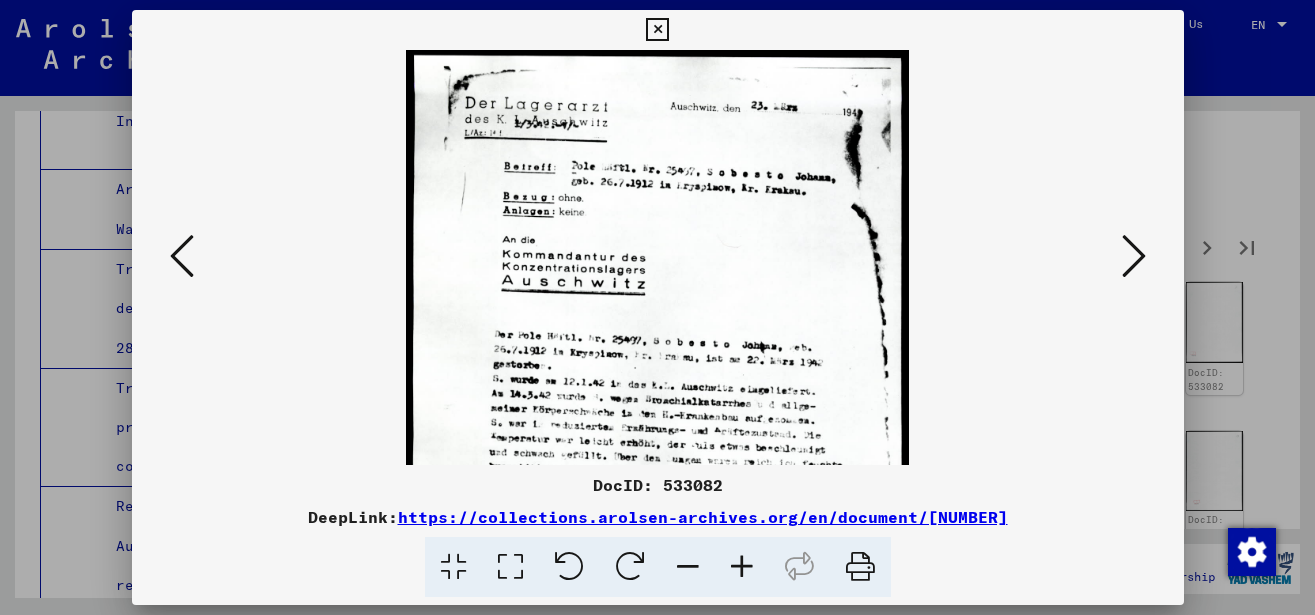 click at bounding box center (742, 567) 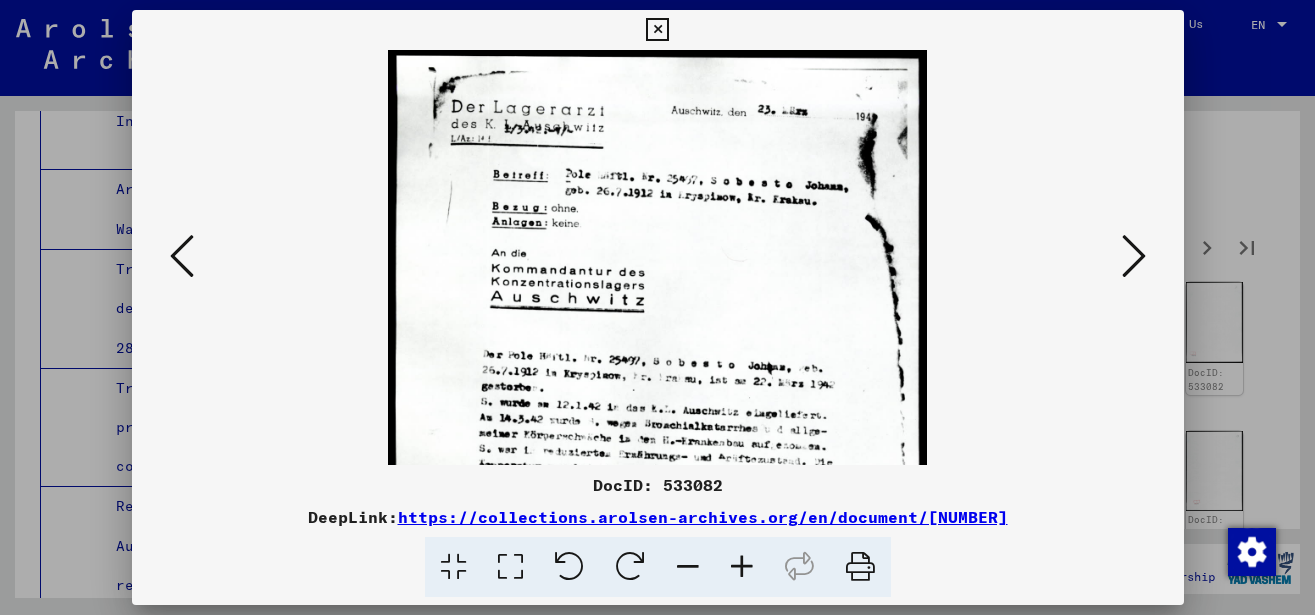 click at bounding box center [742, 567] 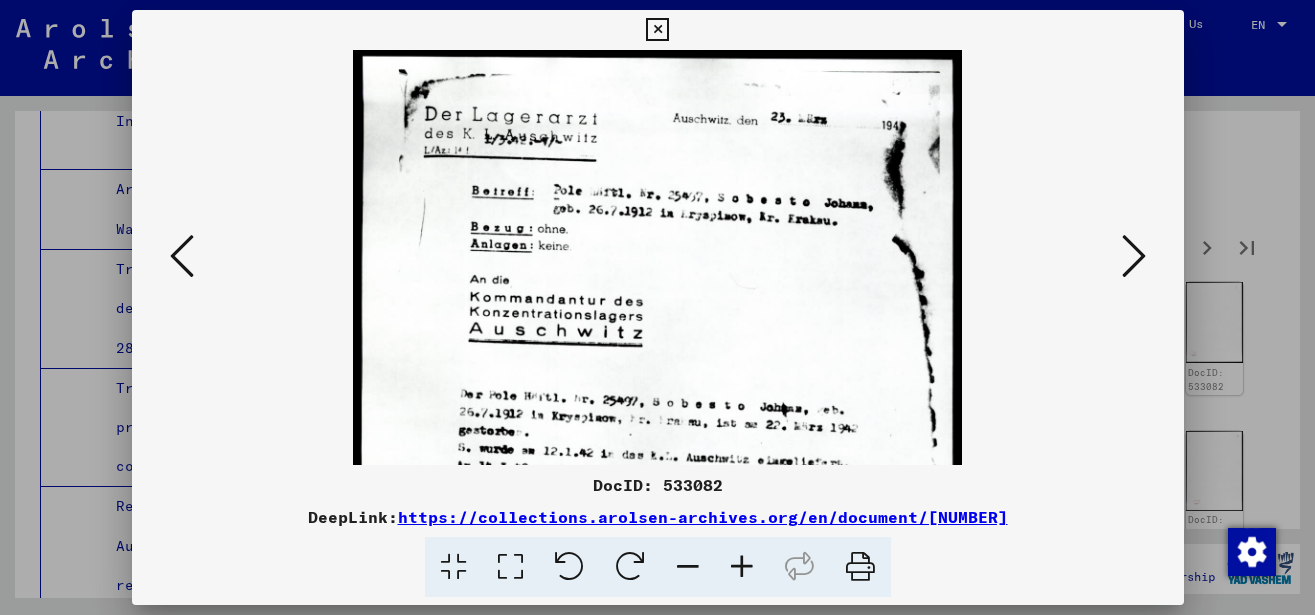 click at bounding box center (742, 567) 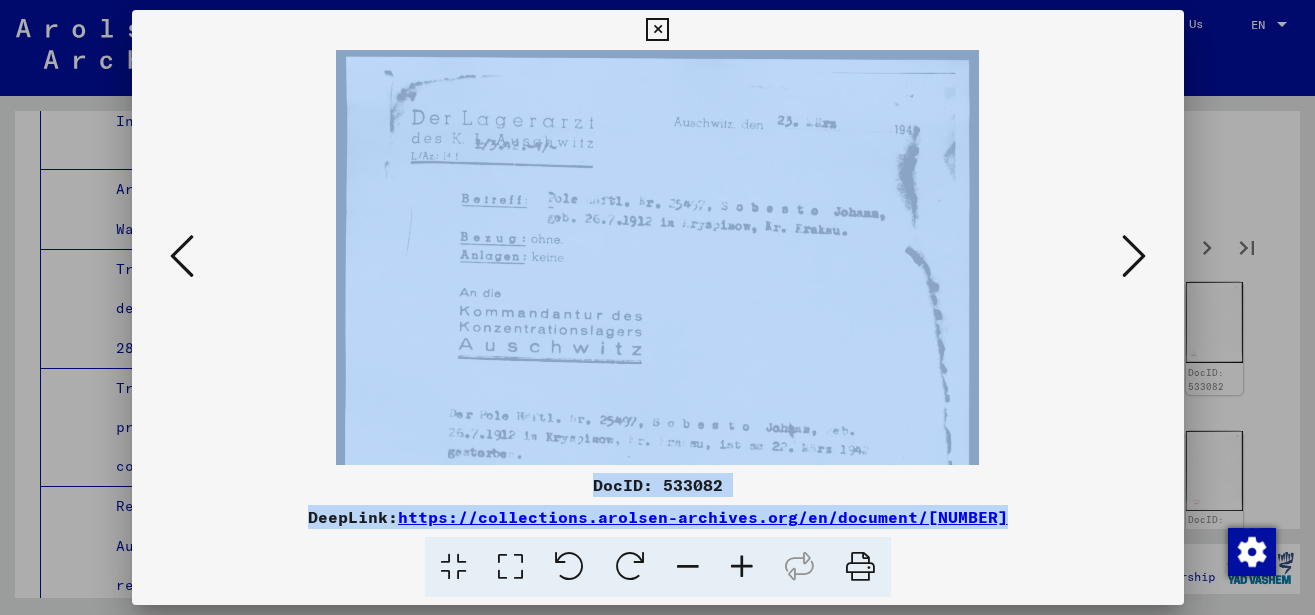 click at bounding box center (742, 567) 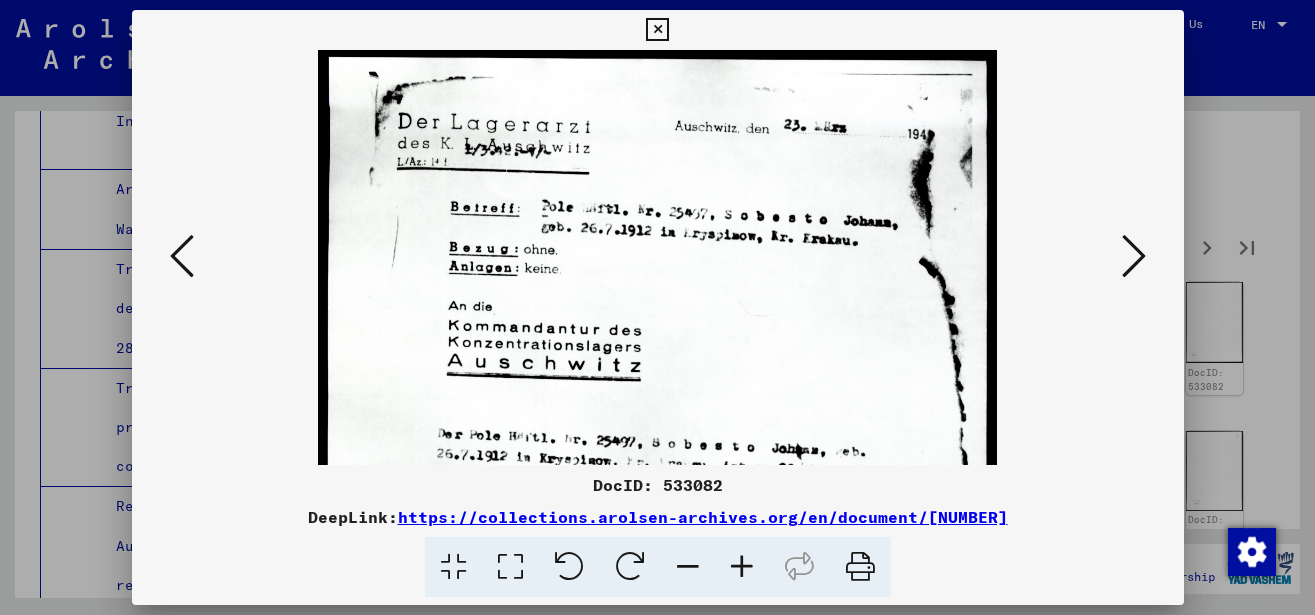 click at bounding box center [742, 567] 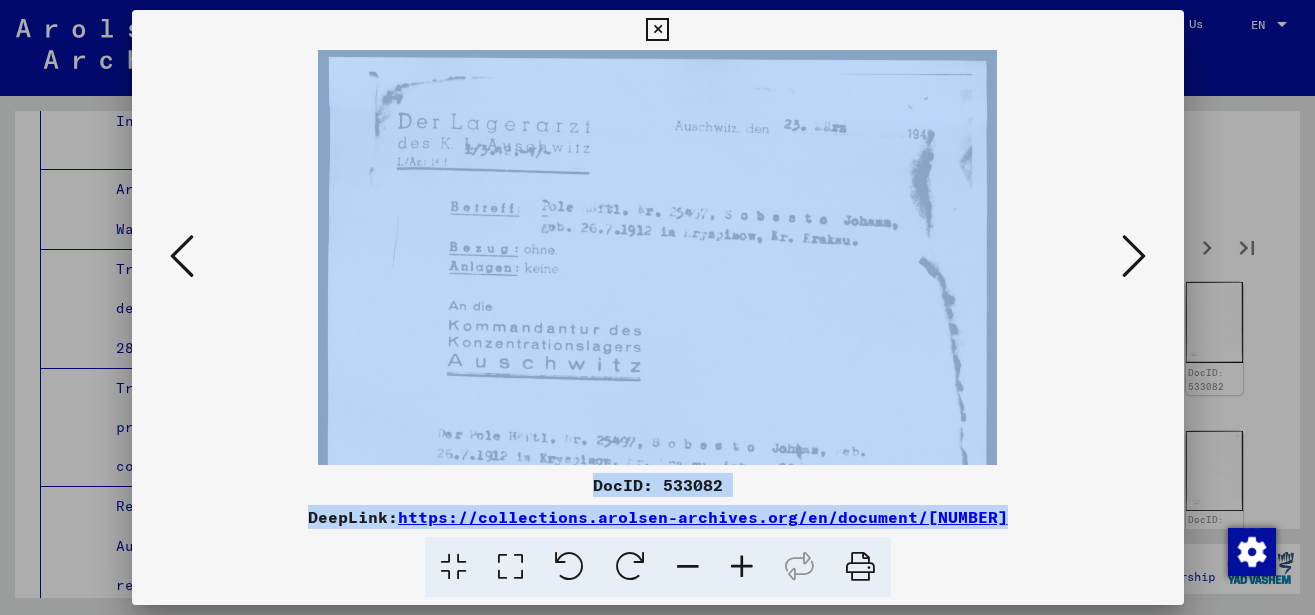 click at bounding box center [742, 567] 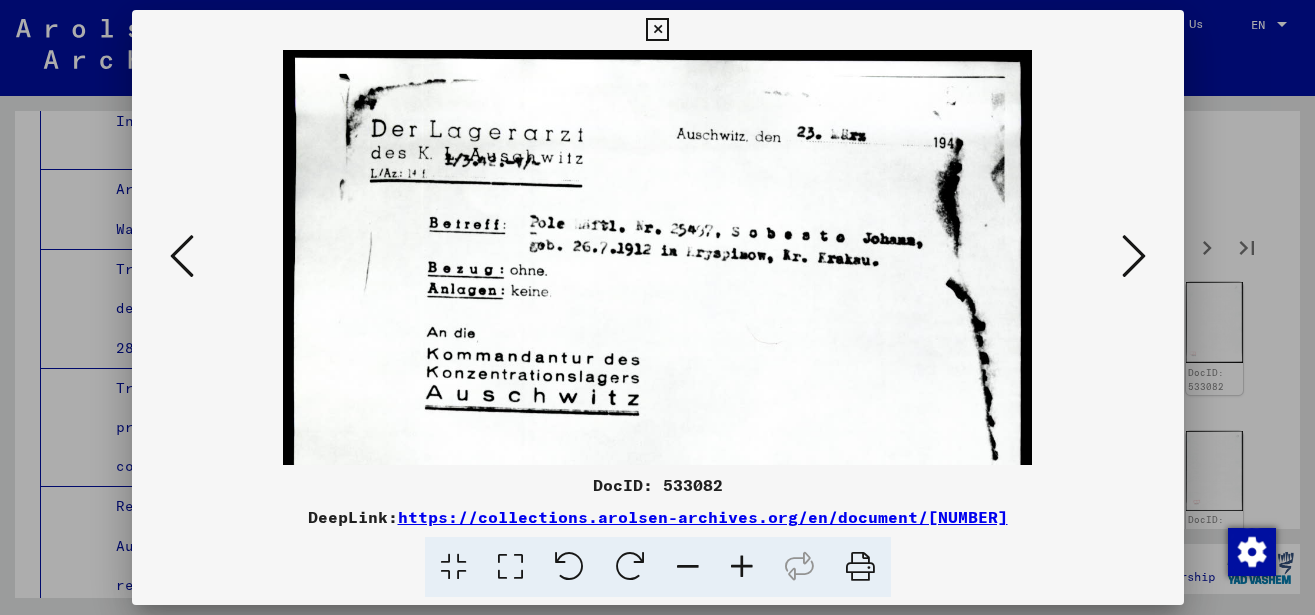 click at bounding box center (742, 567) 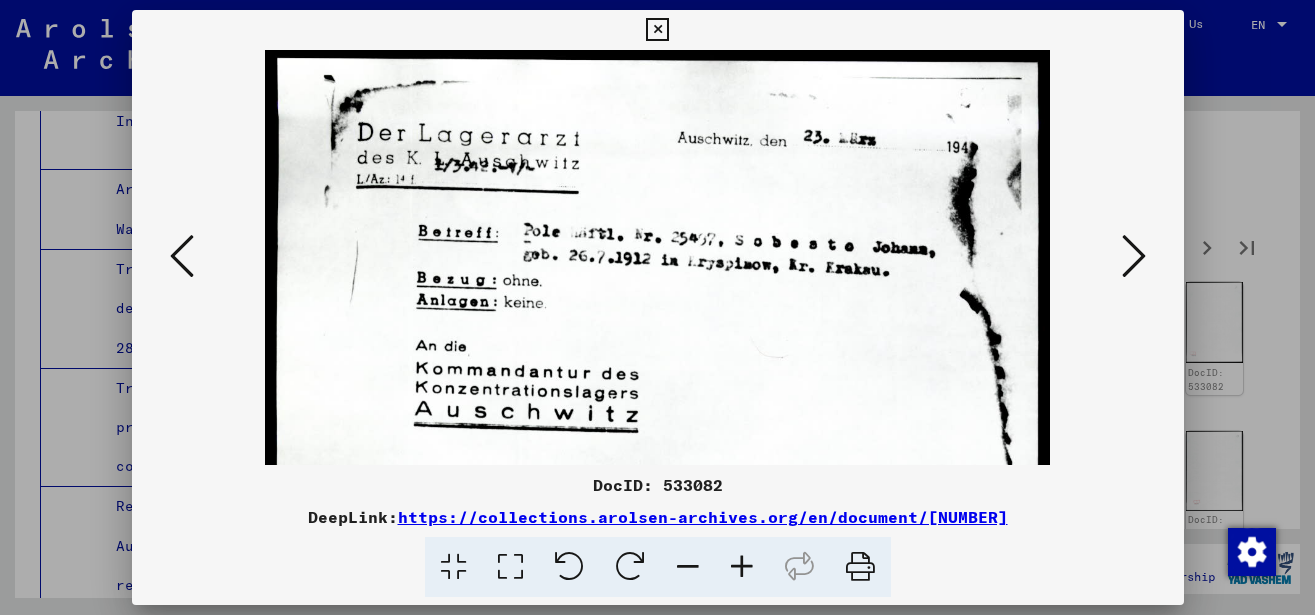 click at bounding box center [742, 567] 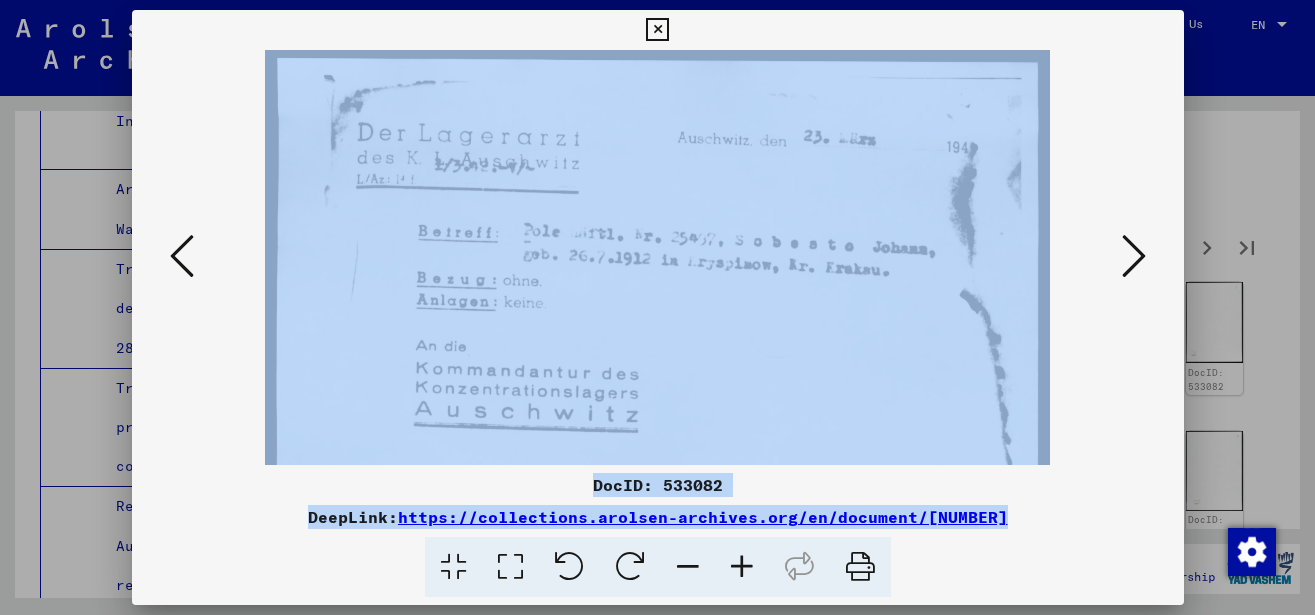 click at bounding box center (742, 567) 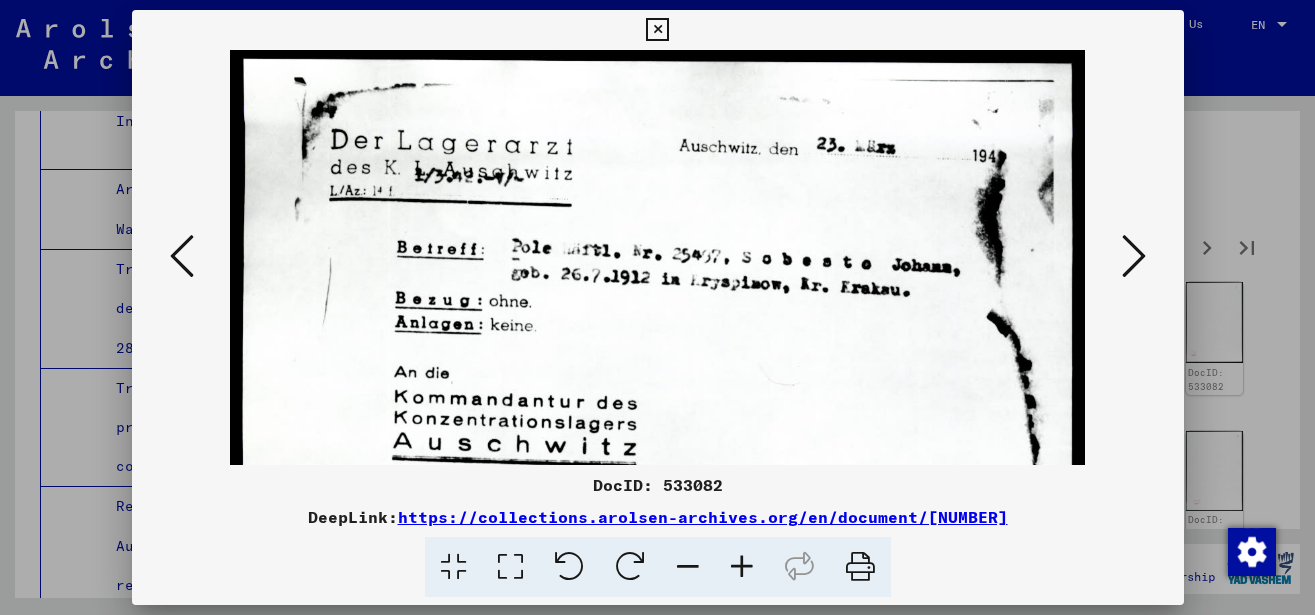click at bounding box center (742, 567) 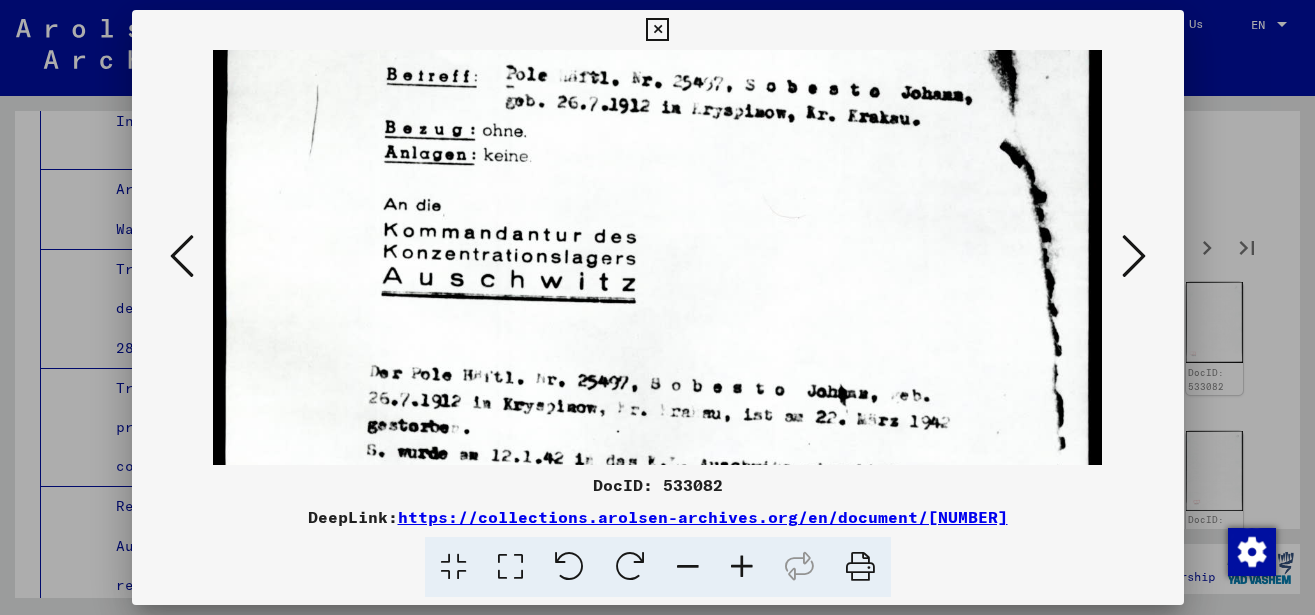 drag, startPoint x: 668, startPoint y: 362, endPoint x: 661, endPoint y: 181, distance: 181.13531 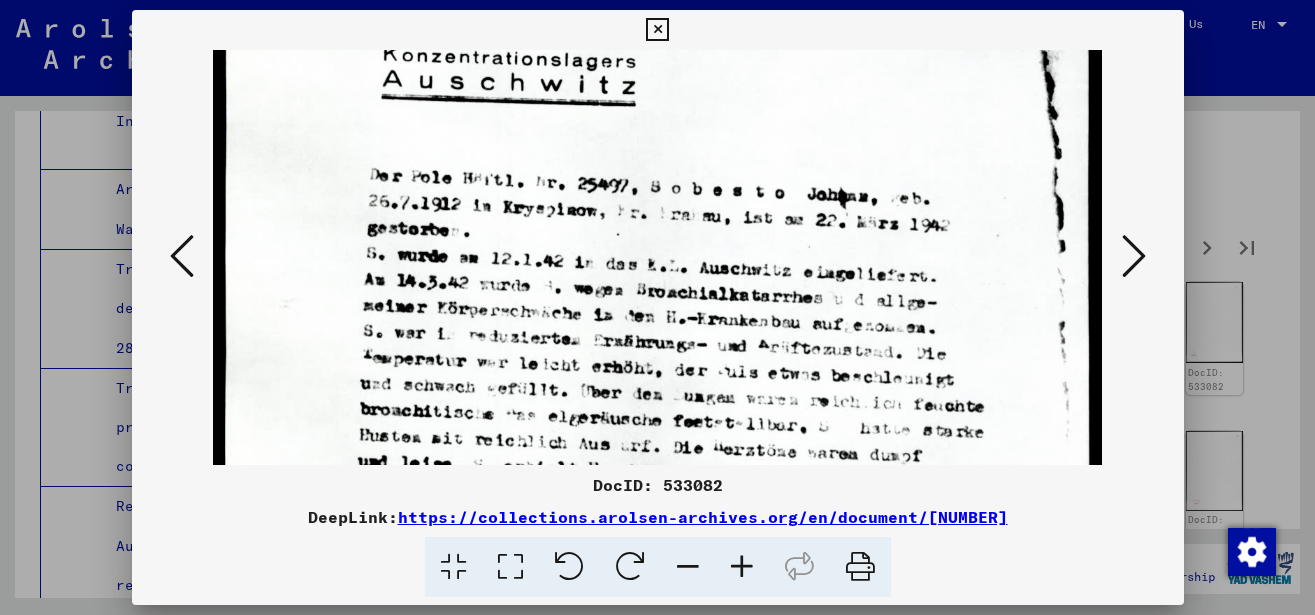 scroll, scrollTop: 389, scrollLeft: 0, axis: vertical 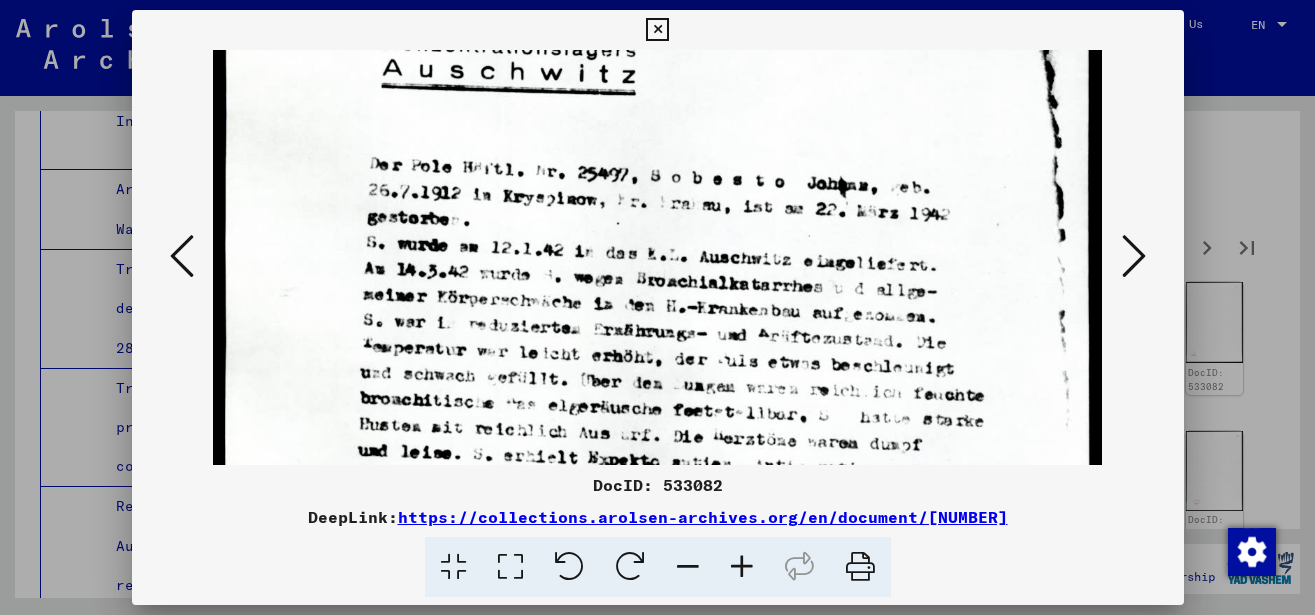 drag, startPoint x: 702, startPoint y: 347, endPoint x: 698, endPoint y: 139, distance: 208.03845 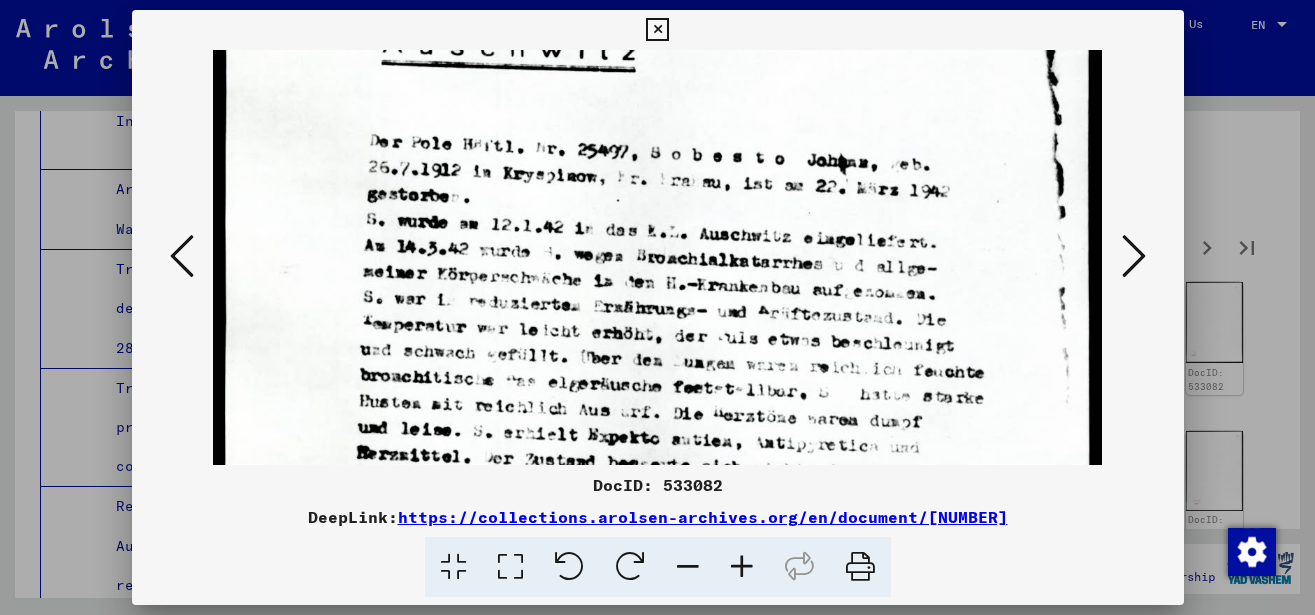 scroll, scrollTop: 439, scrollLeft: 0, axis: vertical 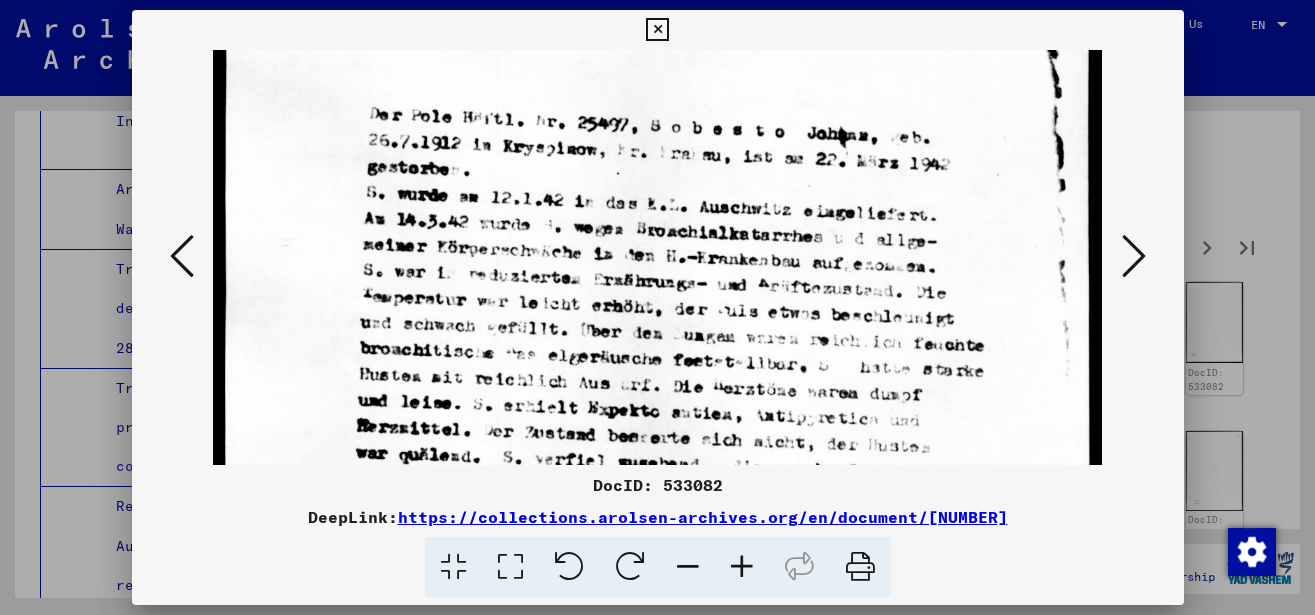 drag, startPoint x: 597, startPoint y: 386, endPoint x: 546, endPoint y: 336, distance: 71.42129 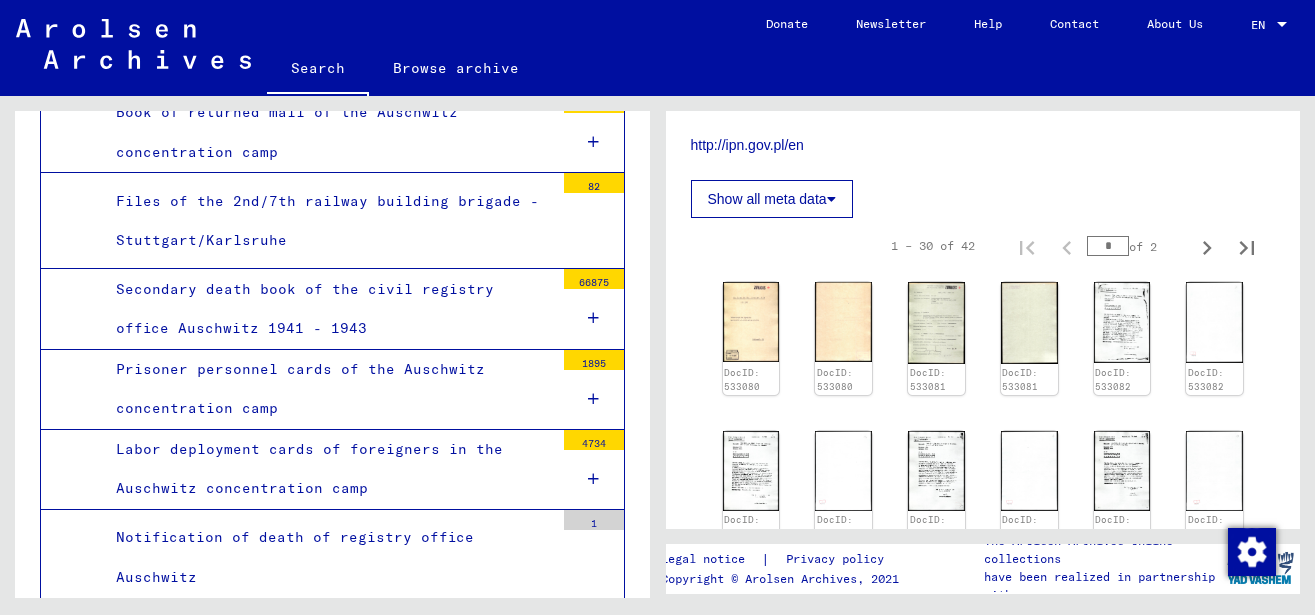 scroll, scrollTop: 16085, scrollLeft: 0, axis: vertical 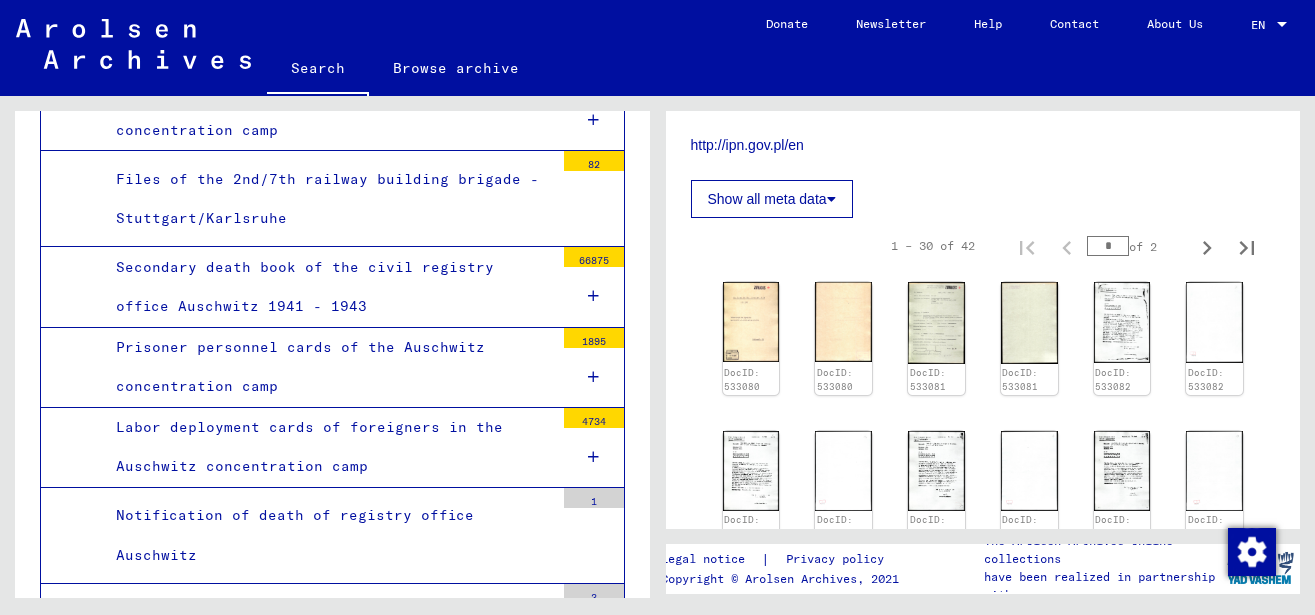 click on "1.1.2.5 - Number Index Auschwitz" at bounding box center [320, 816] 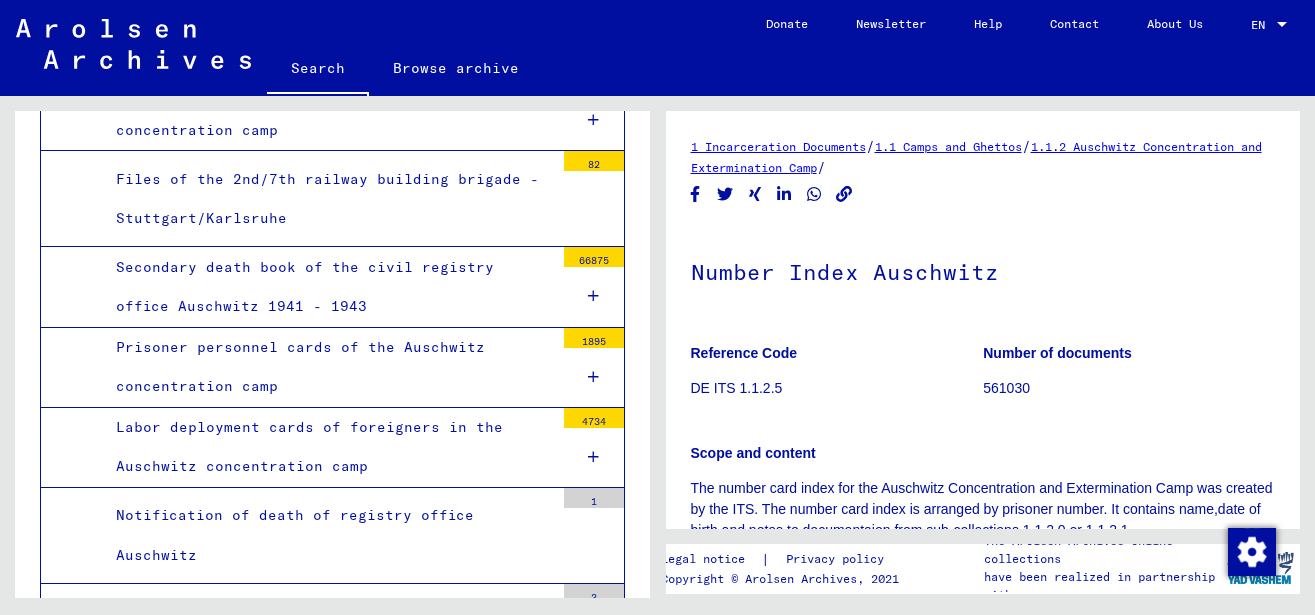 click on "1.1.2.5 - Number Index Auschwitz" at bounding box center [320, 817] 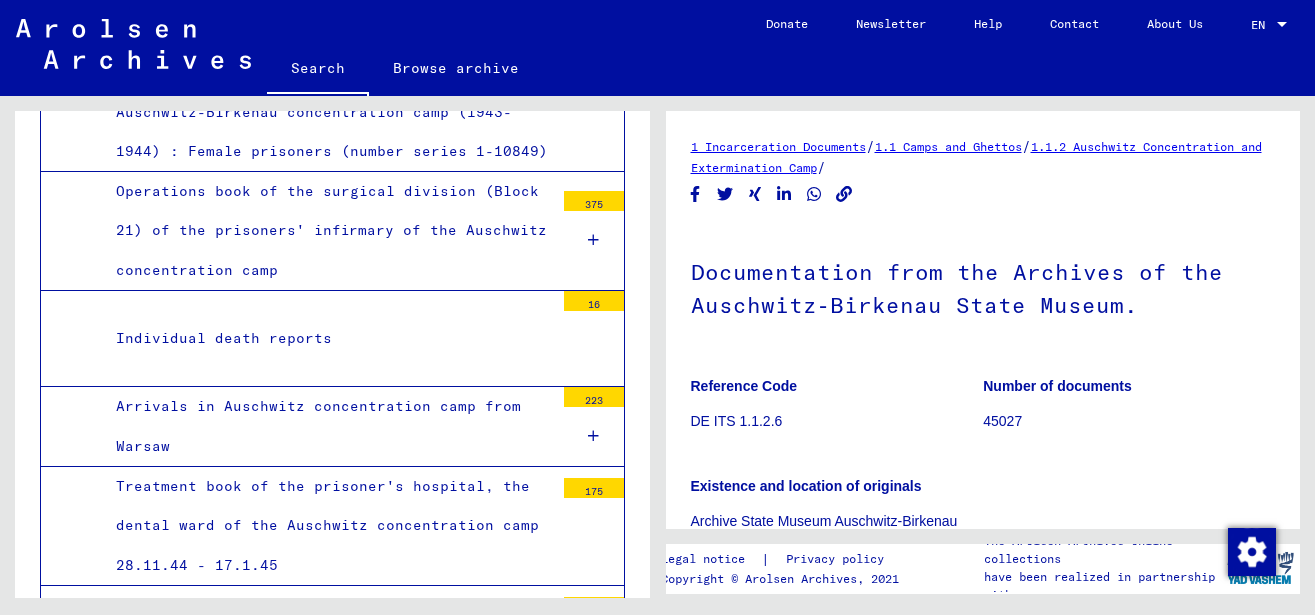 scroll, scrollTop: 12412, scrollLeft: 0, axis: vertical 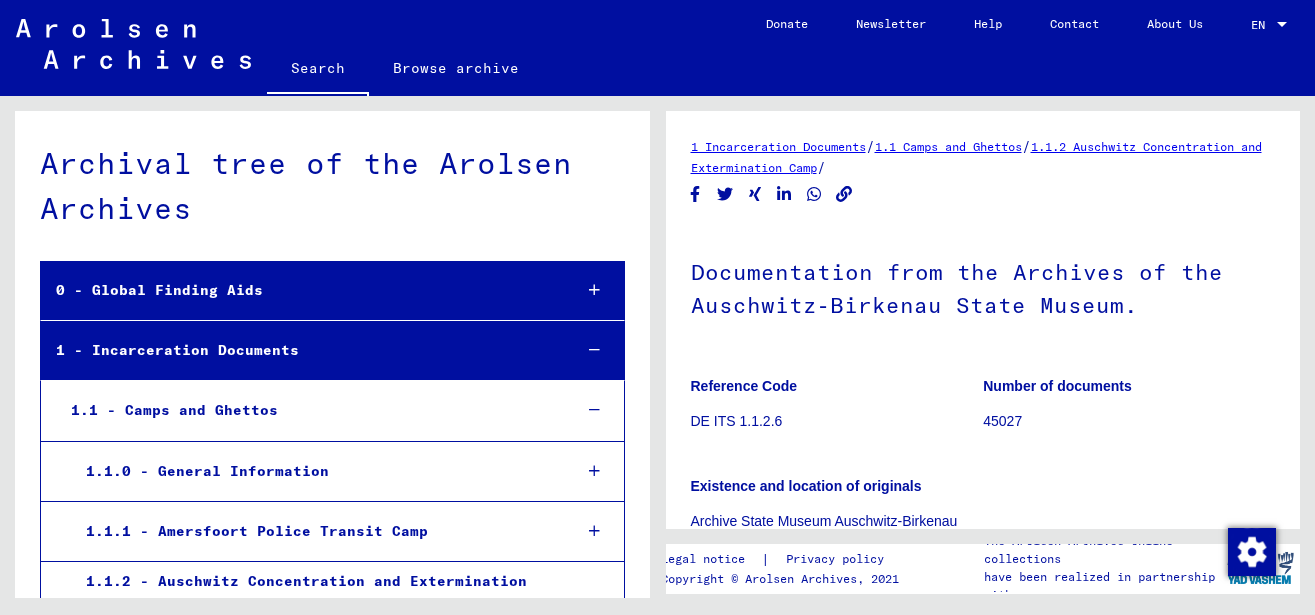 click on "Search" 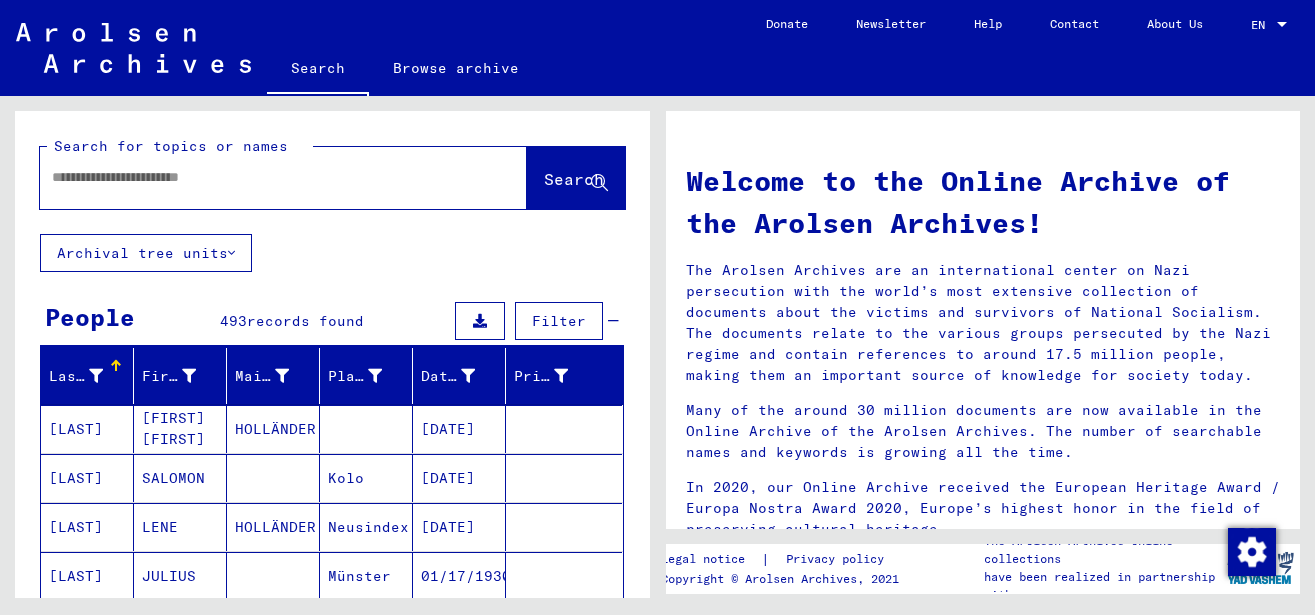 click at bounding box center [259, 177] 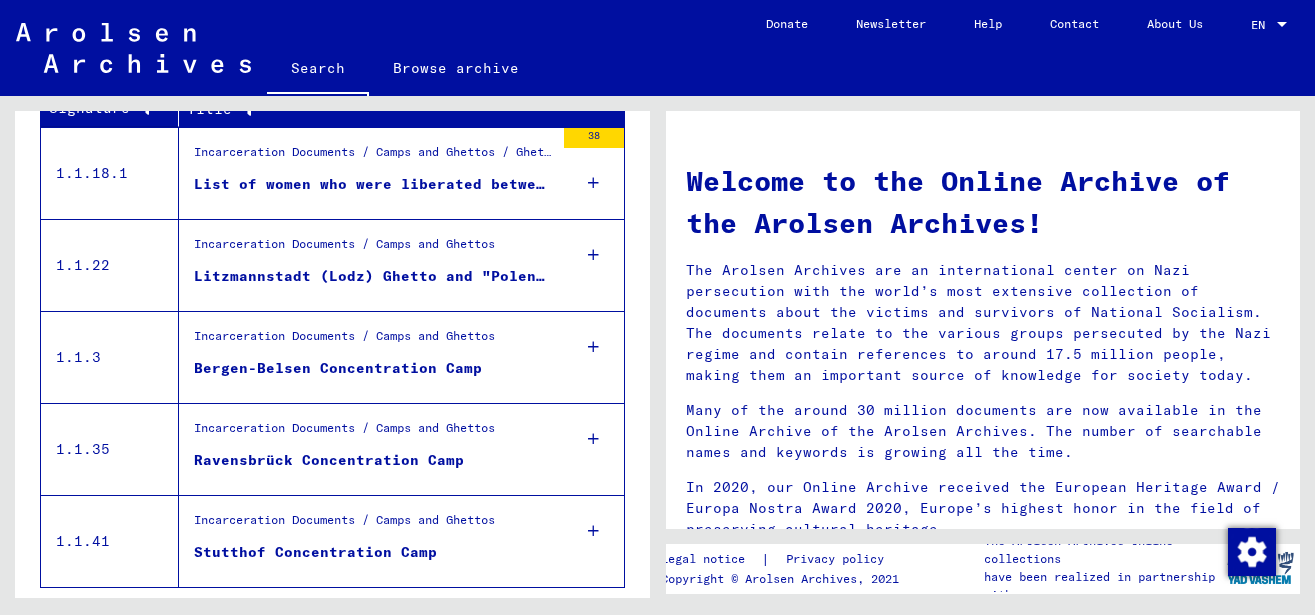 scroll, scrollTop: 481, scrollLeft: 0, axis: vertical 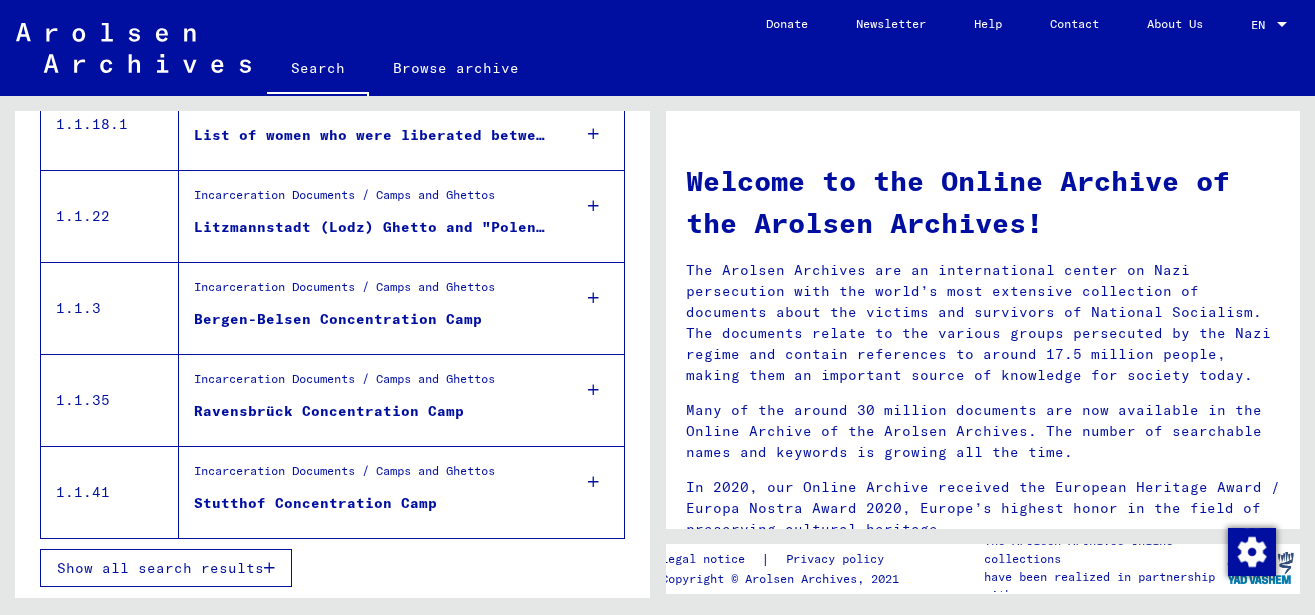 click on "Show all search results" at bounding box center [160, 568] 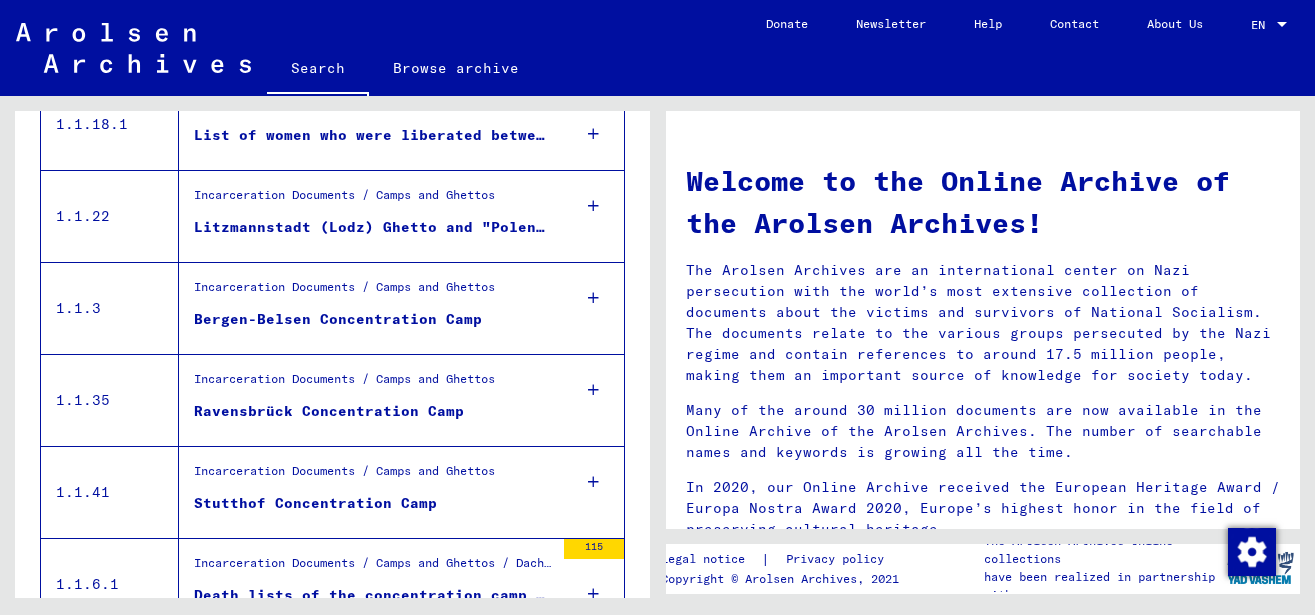 scroll, scrollTop: 531, scrollLeft: 0, axis: vertical 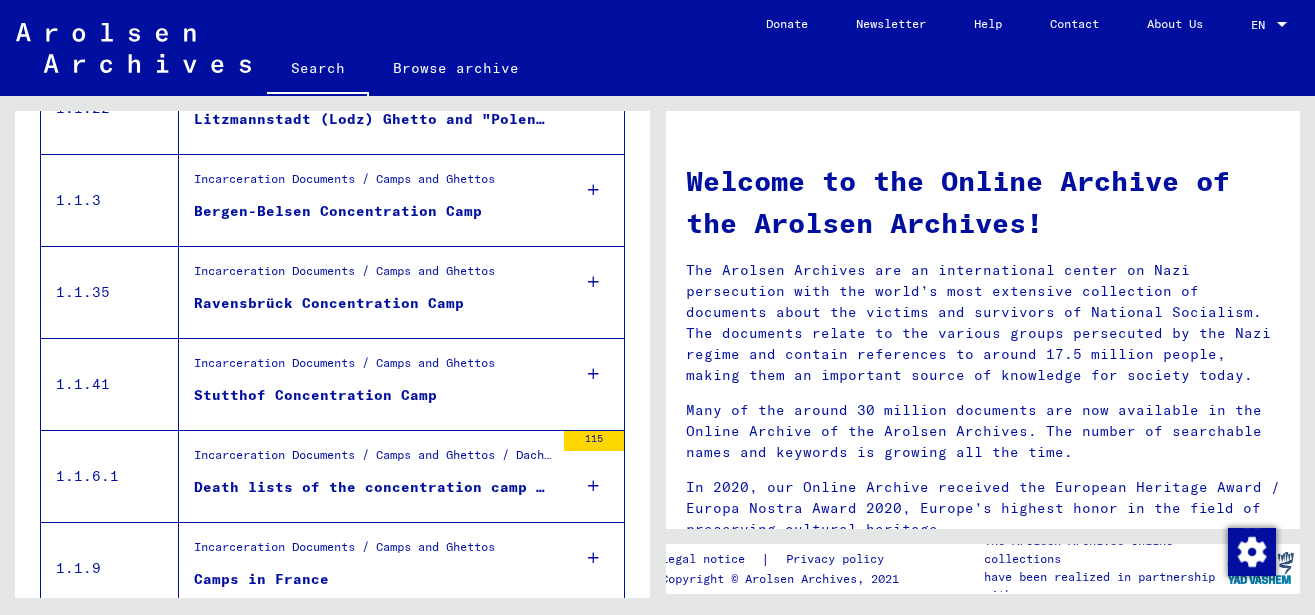 click on "115" at bounding box center [594, 476] 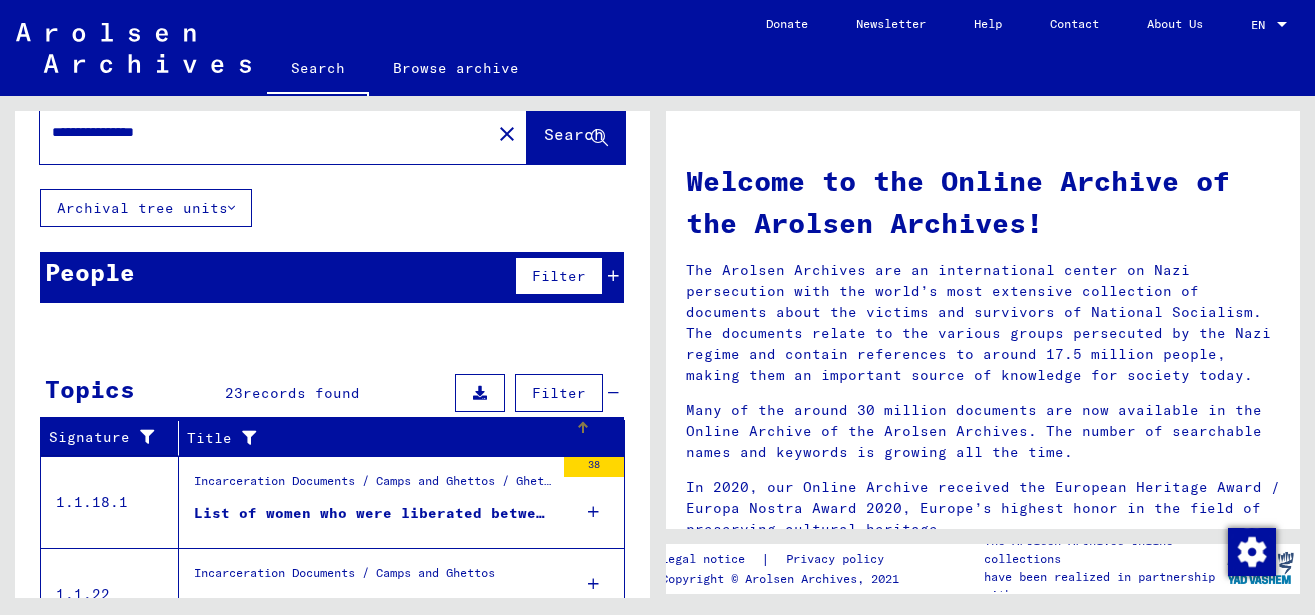 scroll, scrollTop: 0, scrollLeft: 0, axis: both 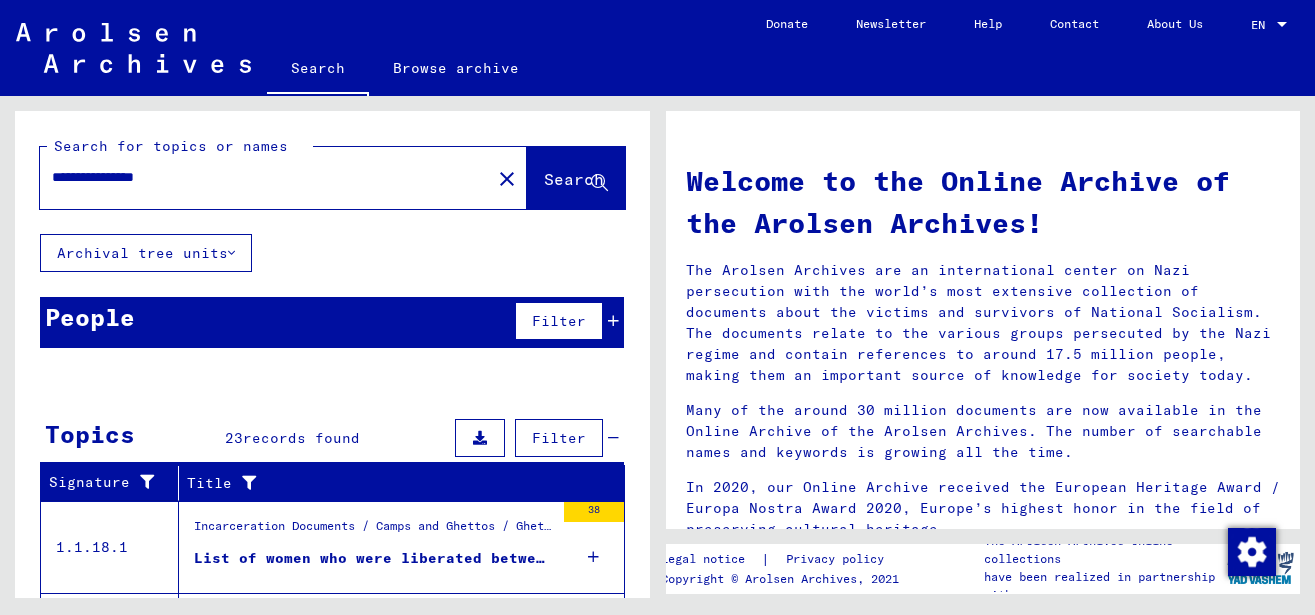 drag, startPoint x: 203, startPoint y: 177, endPoint x: 135, endPoint y: 163, distance: 69.426216 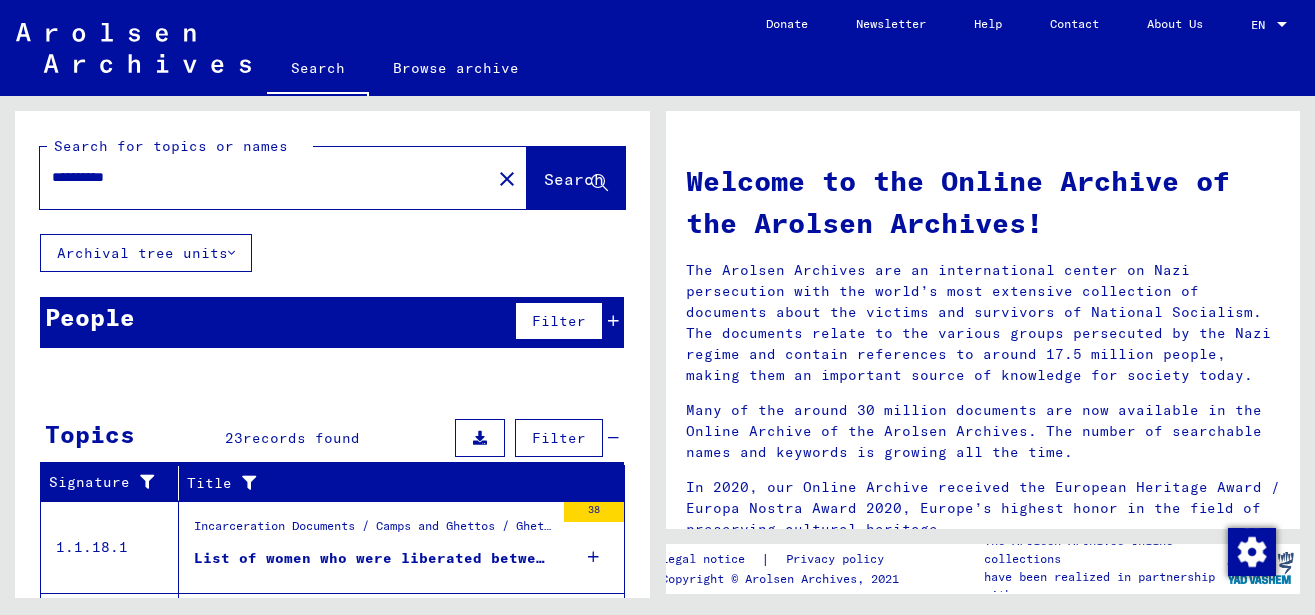 click on "*********" at bounding box center (259, 177) 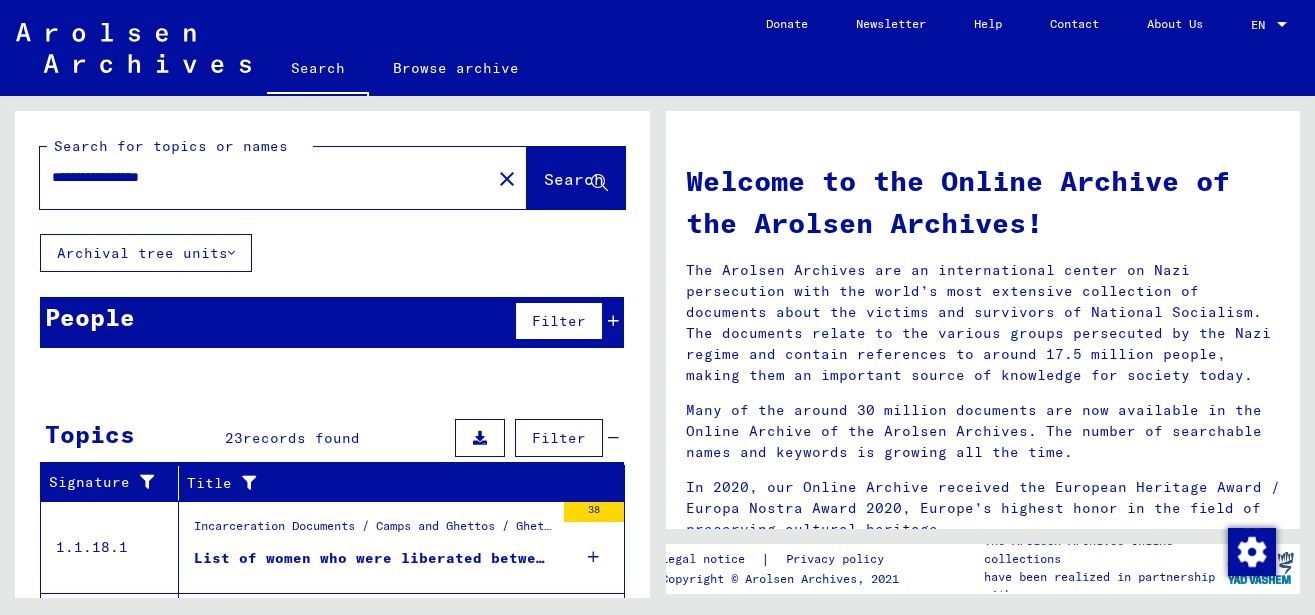 type on "**********" 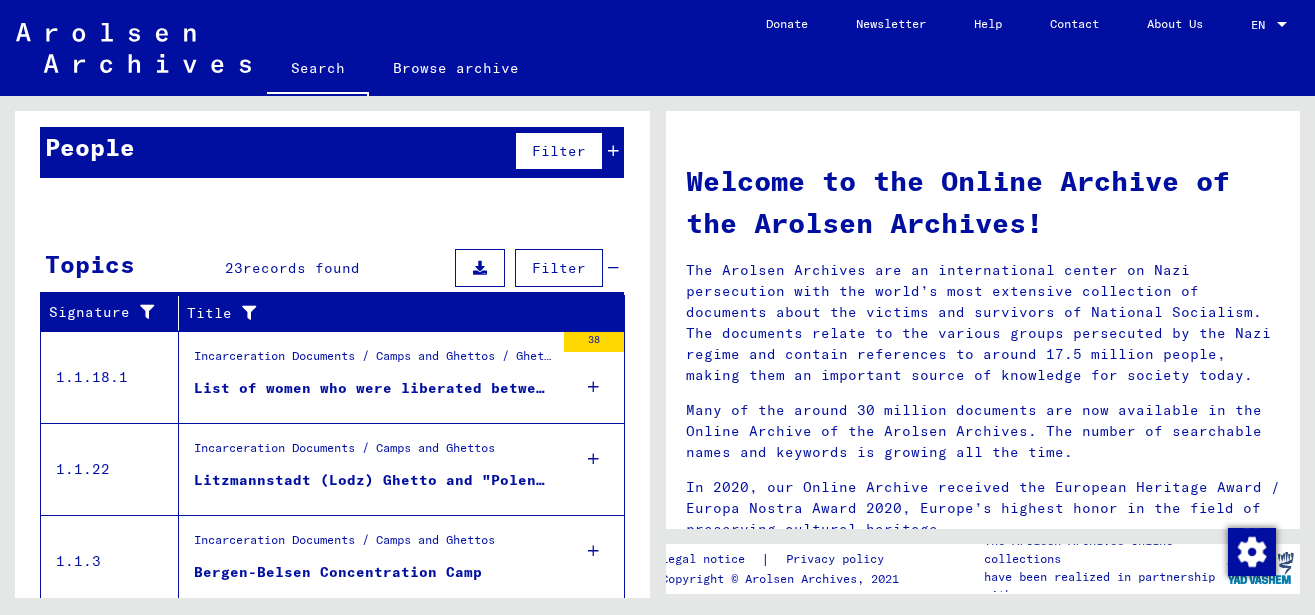 scroll, scrollTop: 216, scrollLeft: 0, axis: vertical 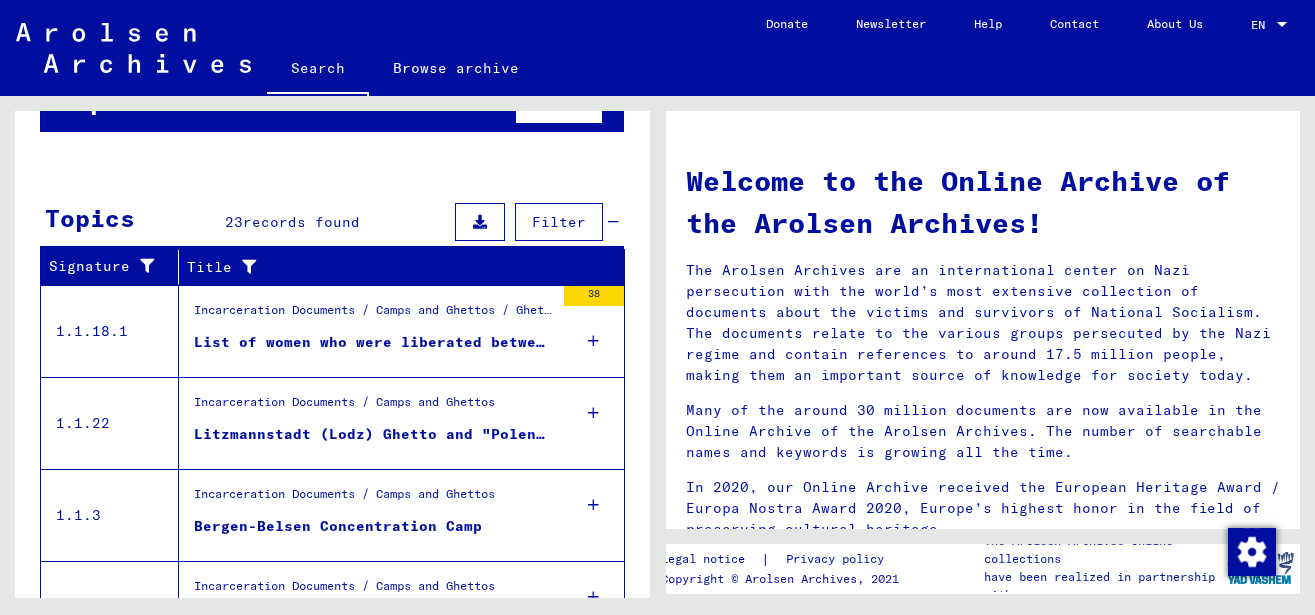 click on "38" at bounding box center (594, 331) 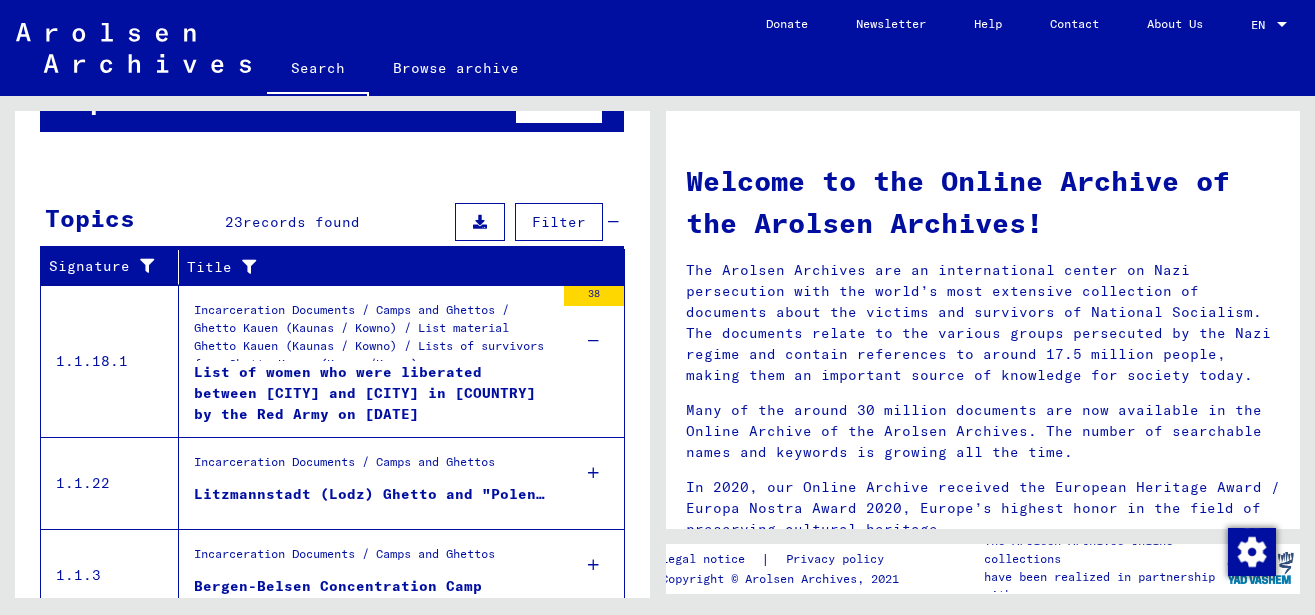 click at bounding box center [593, 341] 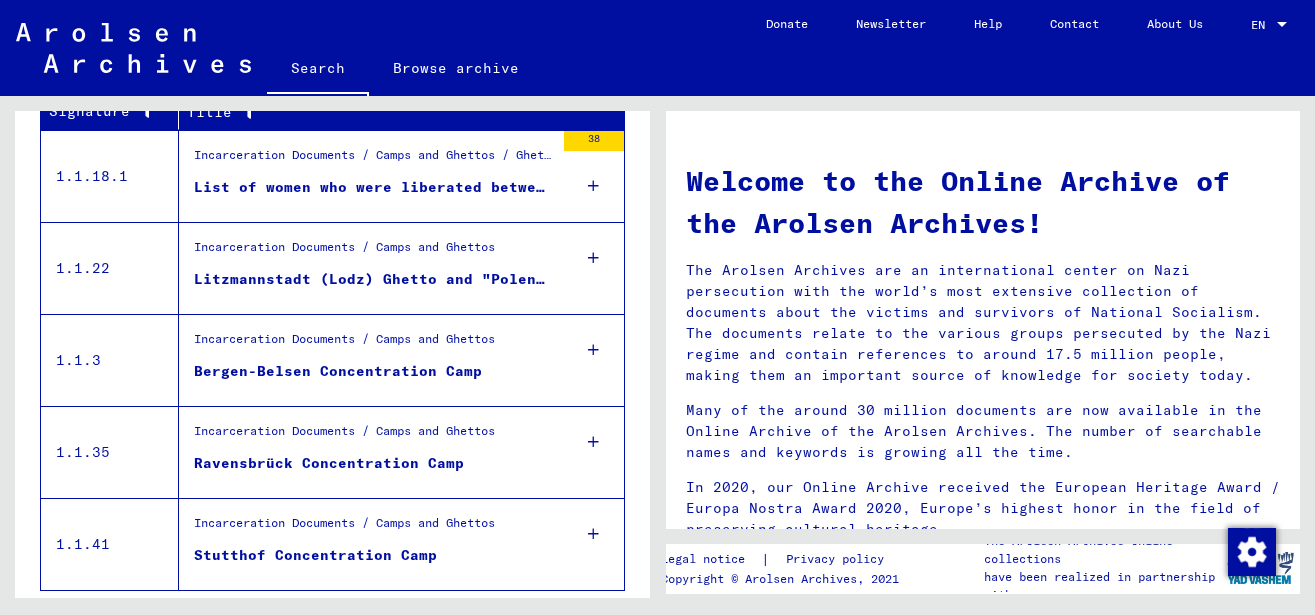 scroll, scrollTop: 423, scrollLeft: 0, axis: vertical 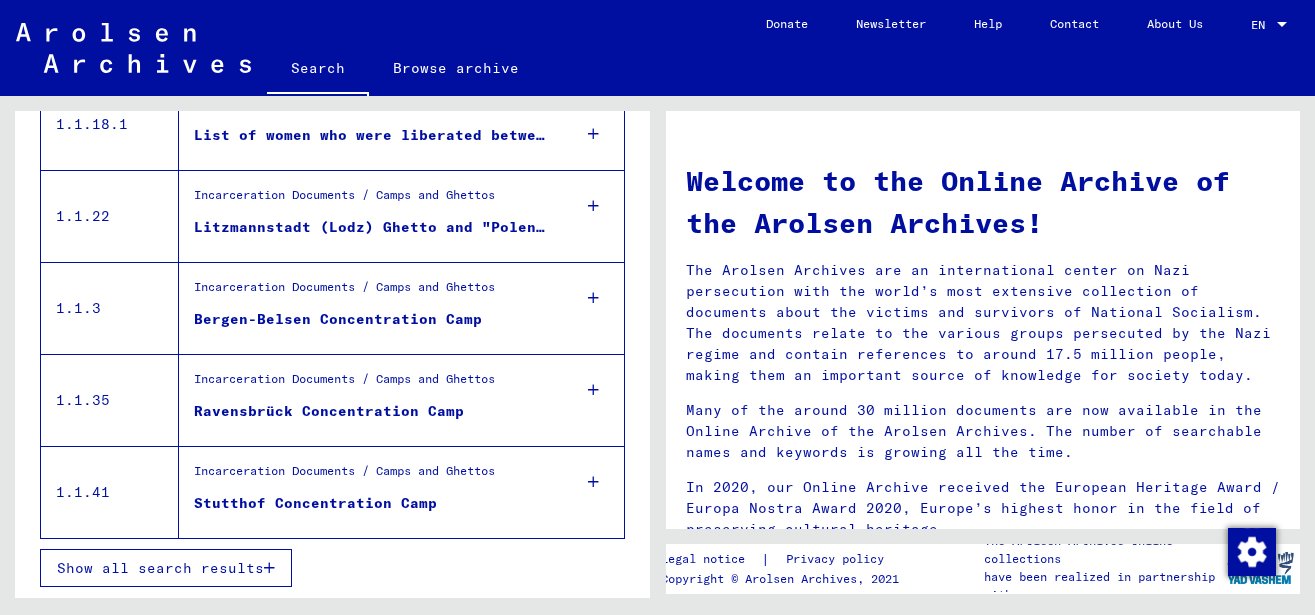 click on "Show all search results" at bounding box center [160, 568] 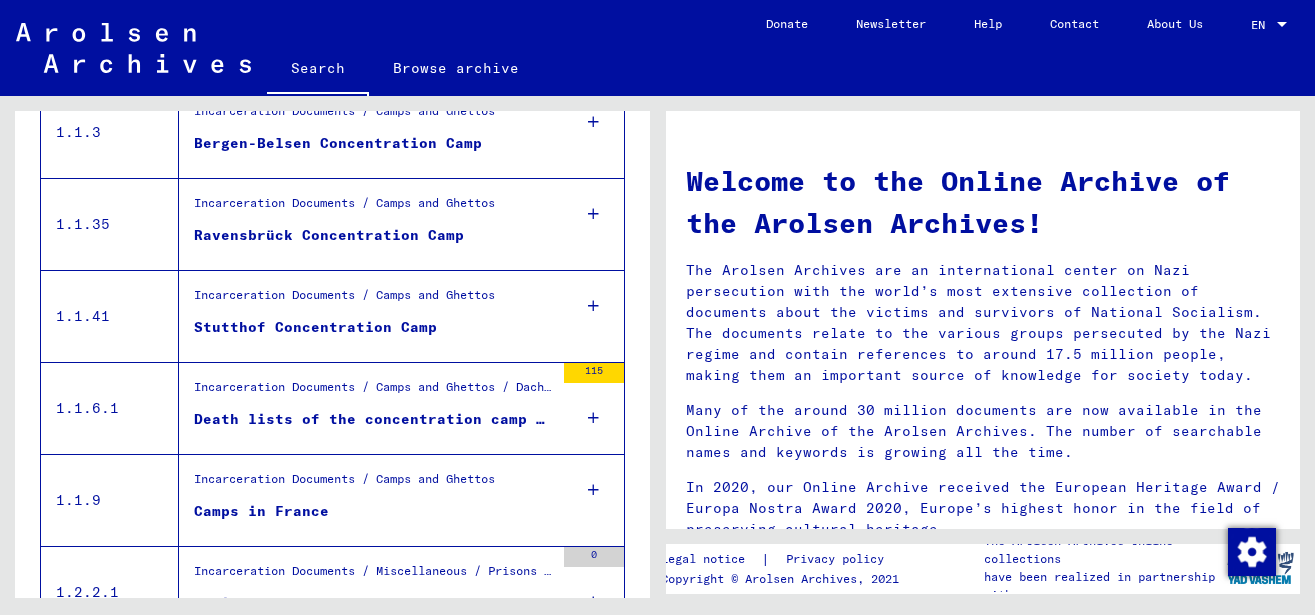scroll, scrollTop: 639, scrollLeft: 0, axis: vertical 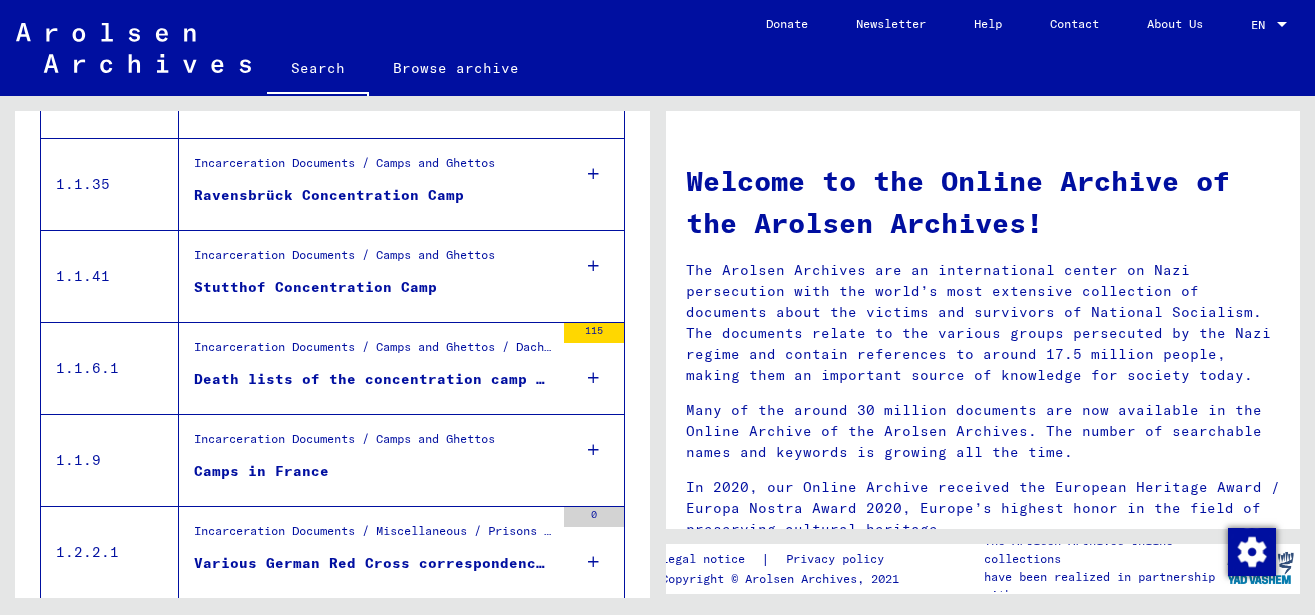 click at bounding box center (593, 378) 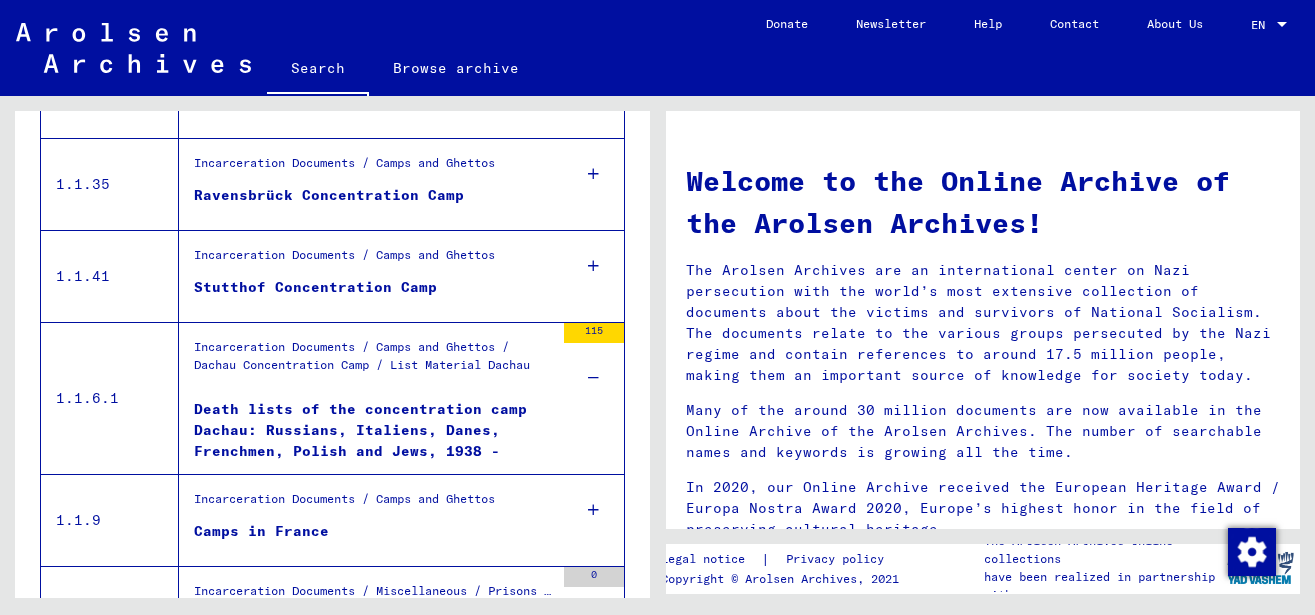 click on "Death lists of the concentration camp Dachau: Russians, Italiens, Danes,      Frenchmen, Polish and Jews, 1938 - 03.07.1945" at bounding box center (374, 429) 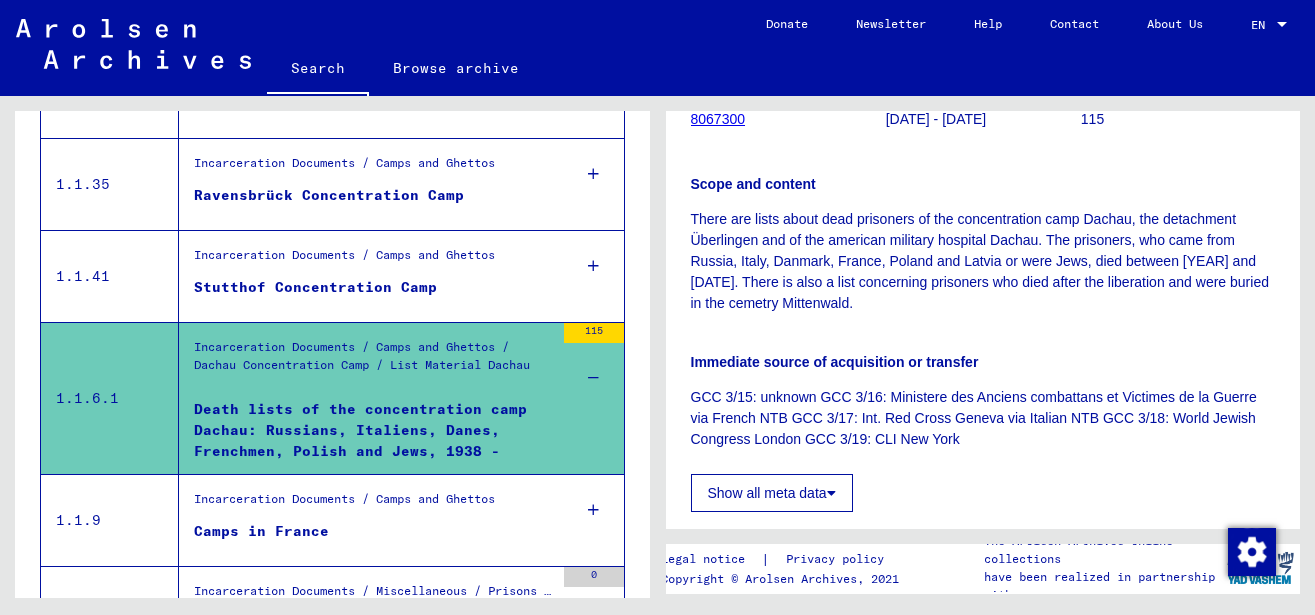 scroll, scrollTop: 324, scrollLeft: 0, axis: vertical 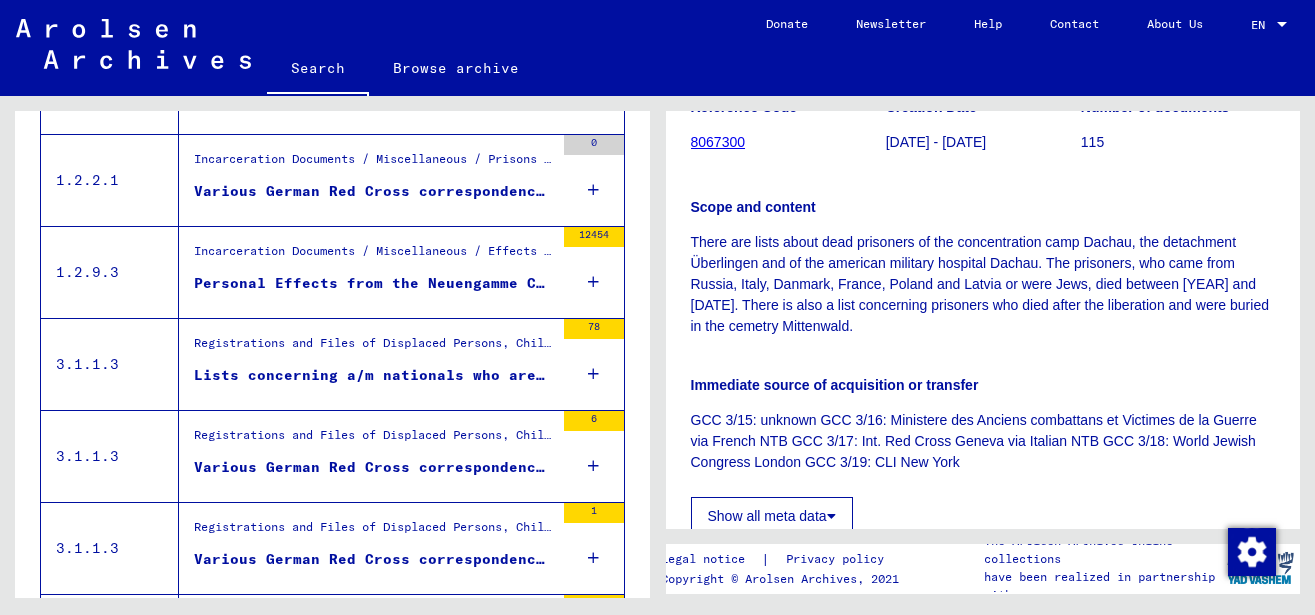 click at bounding box center (593, 374) 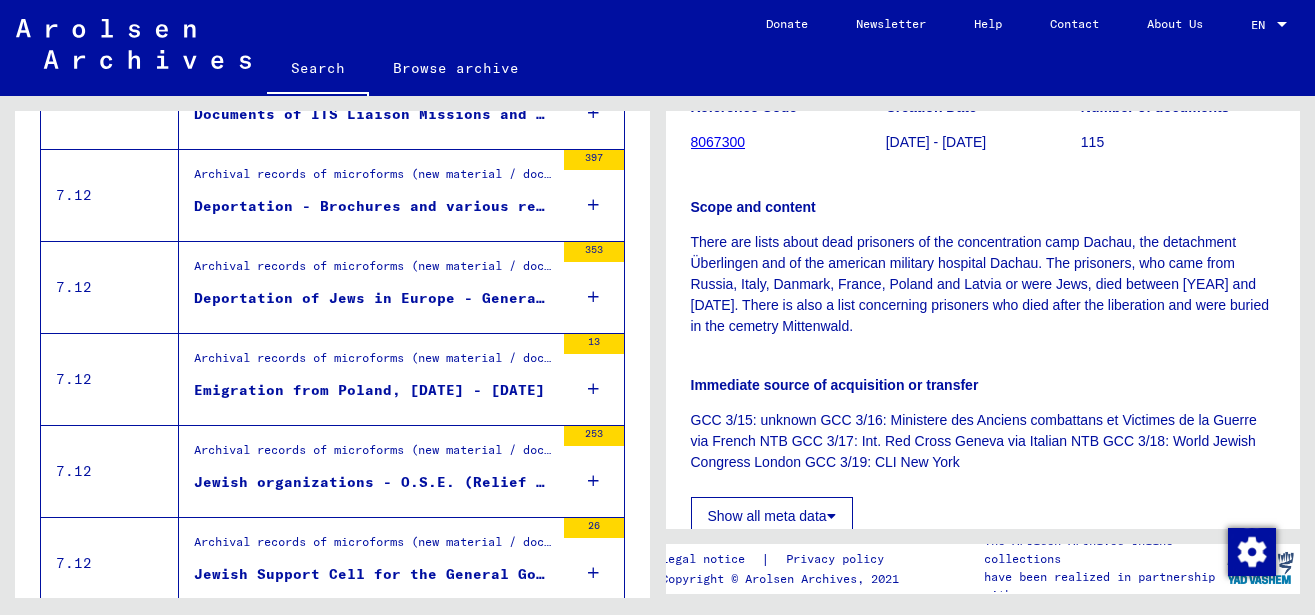 scroll, scrollTop: 1719, scrollLeft: 0, axis: vertical 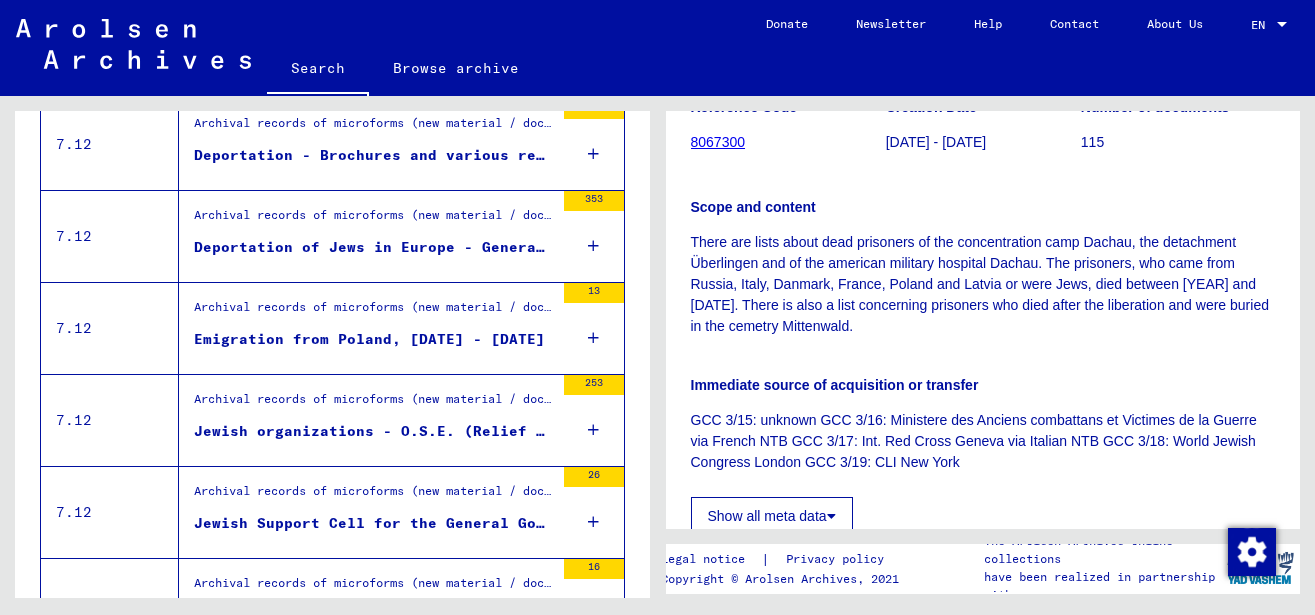 click at bounding box center (593, 338) 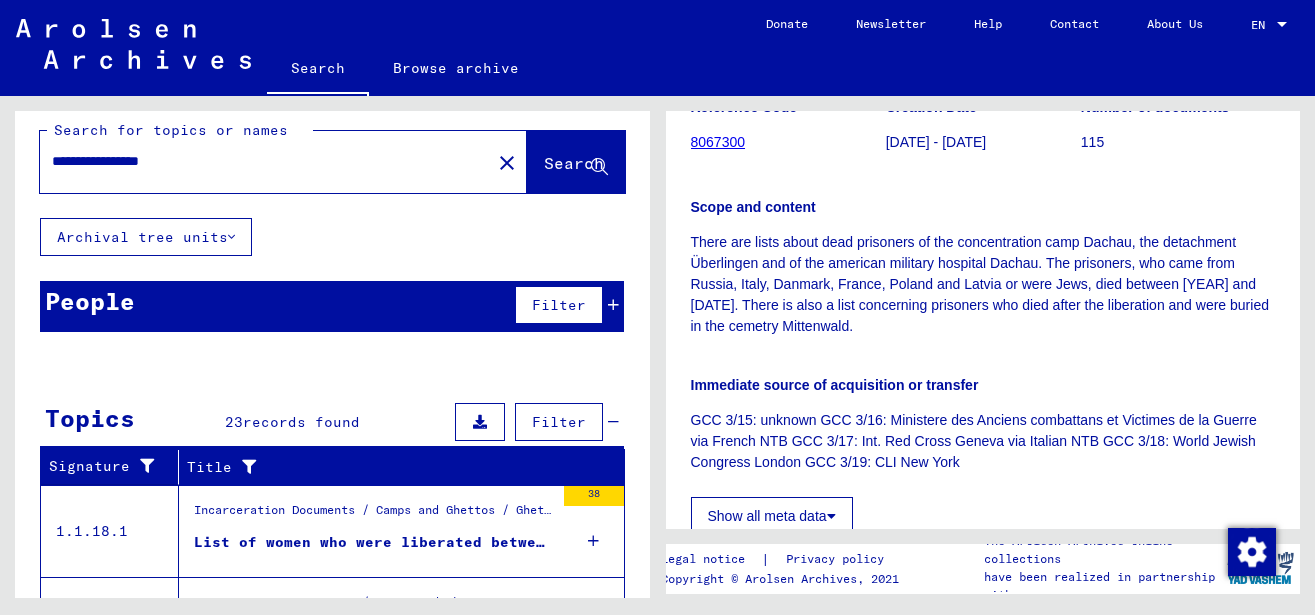 scroll, scrollTop: 0, scrollLeft: 0, axis: both 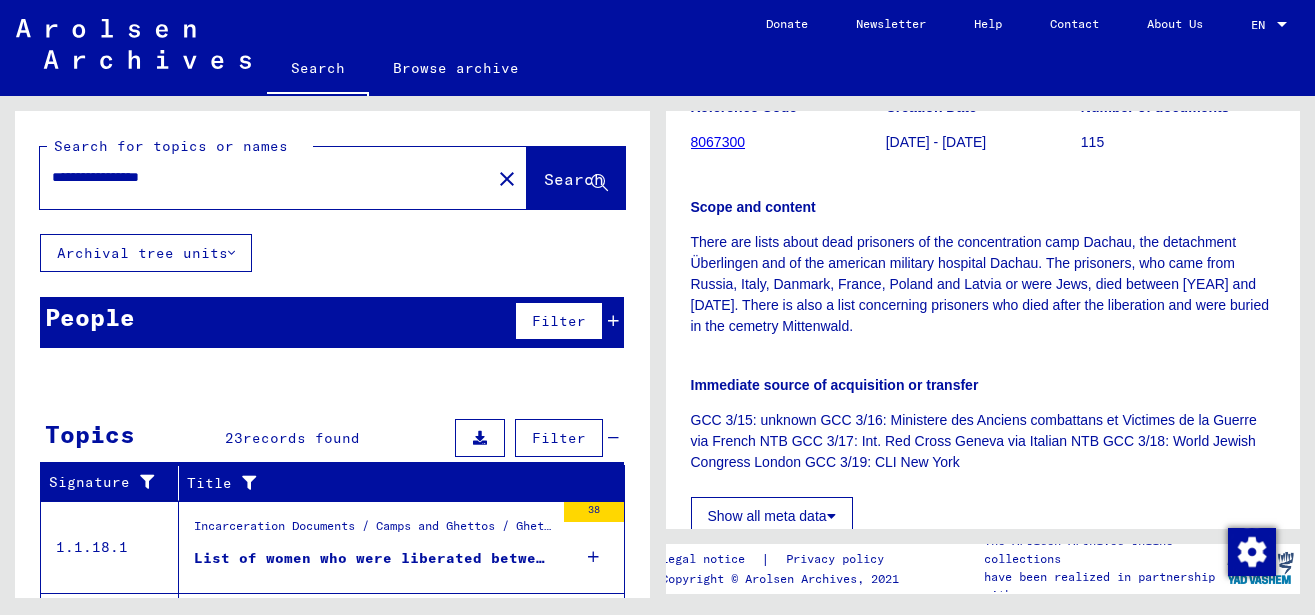 click on "**********" at bounding box center [265, 177] 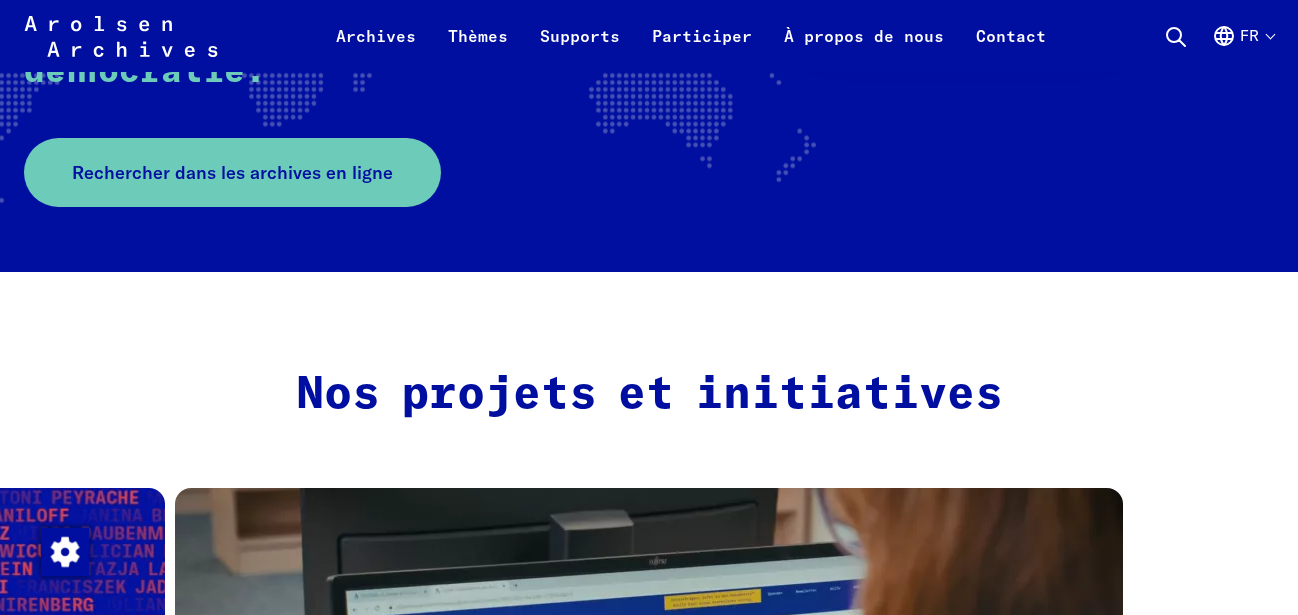 scroll, scrollTop: 612, scrollLeft: 0, axis: vertical 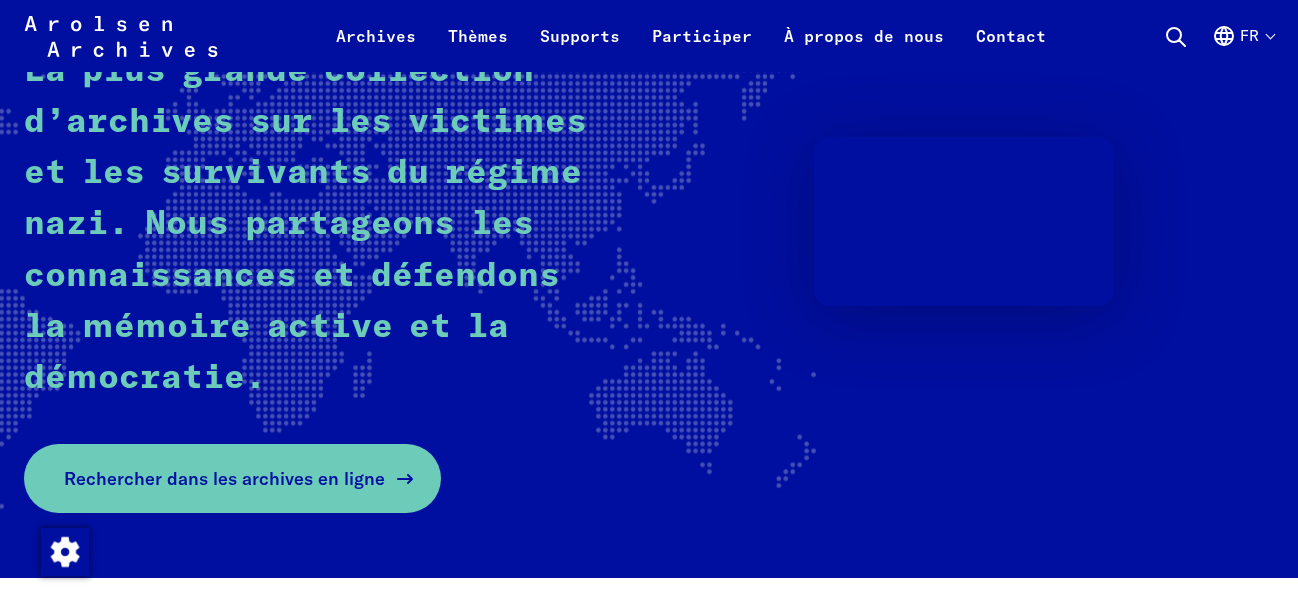 click on "Rechercher dans les archives en ligne" at bounding box center (224, 478) 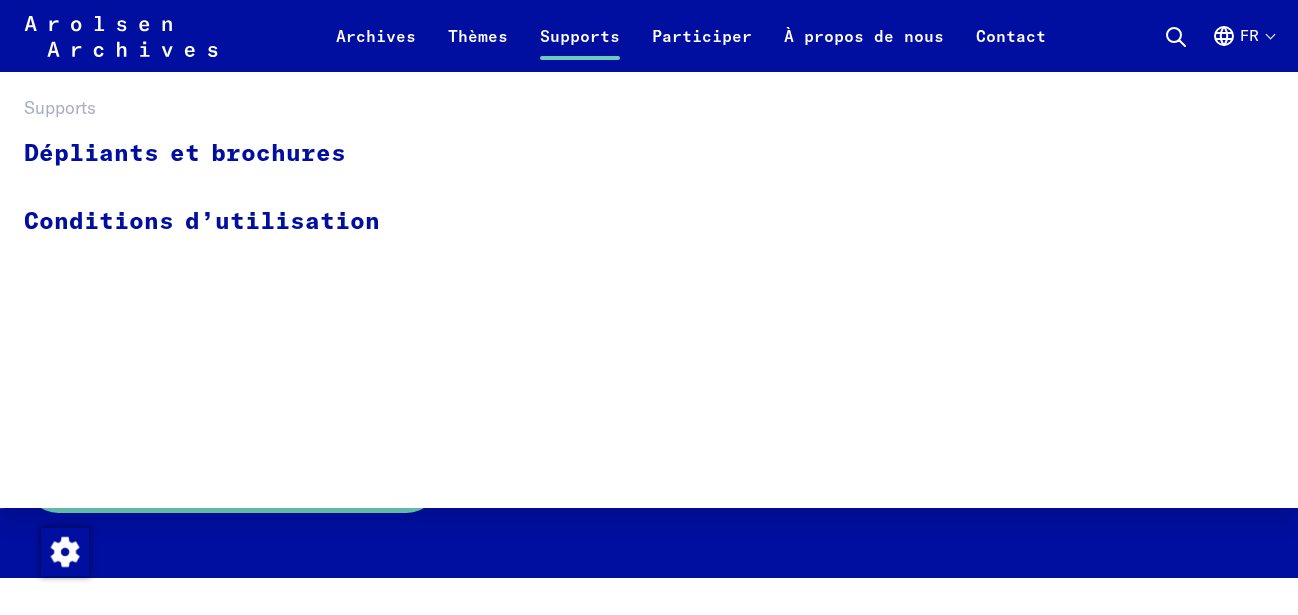 scroll, scrollTop: 0, scrollLeft: 0, axis: both 